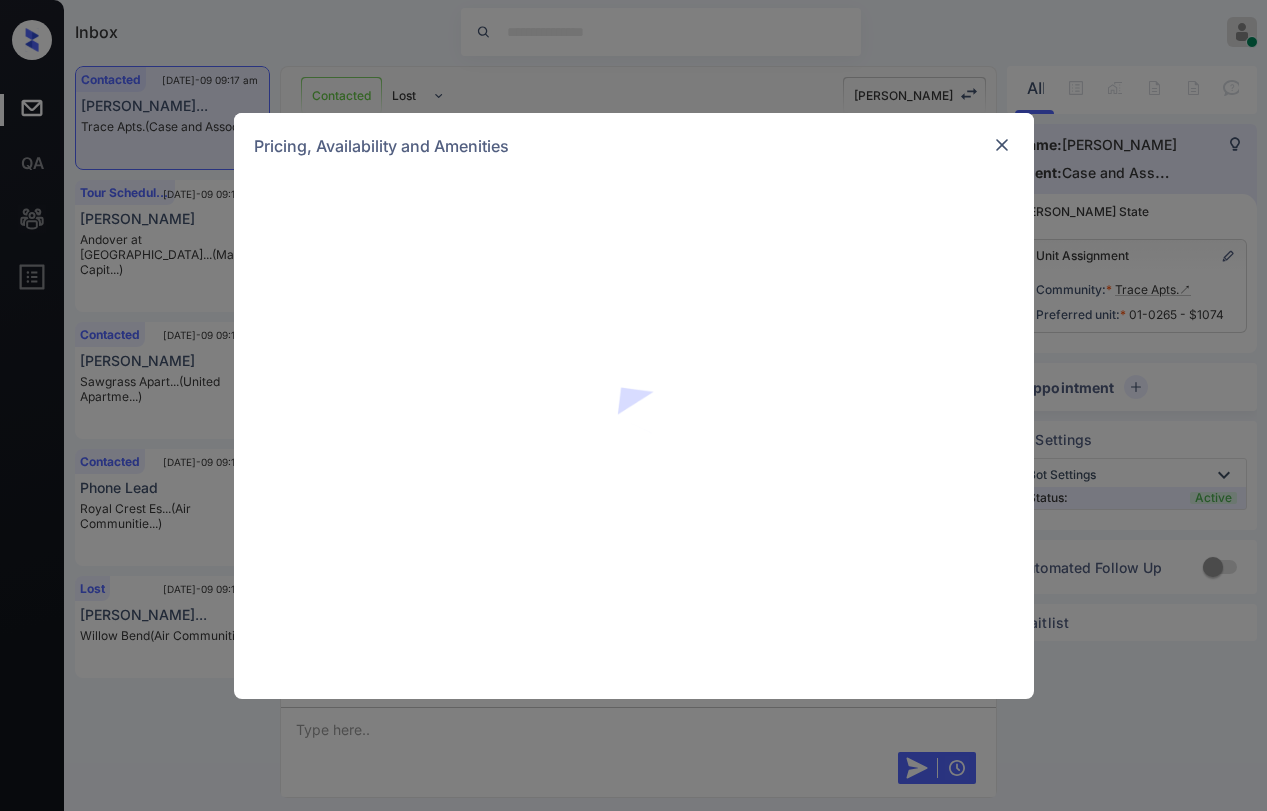 scroll, scrollTop: 0, scrollLeft: 0, axis: both 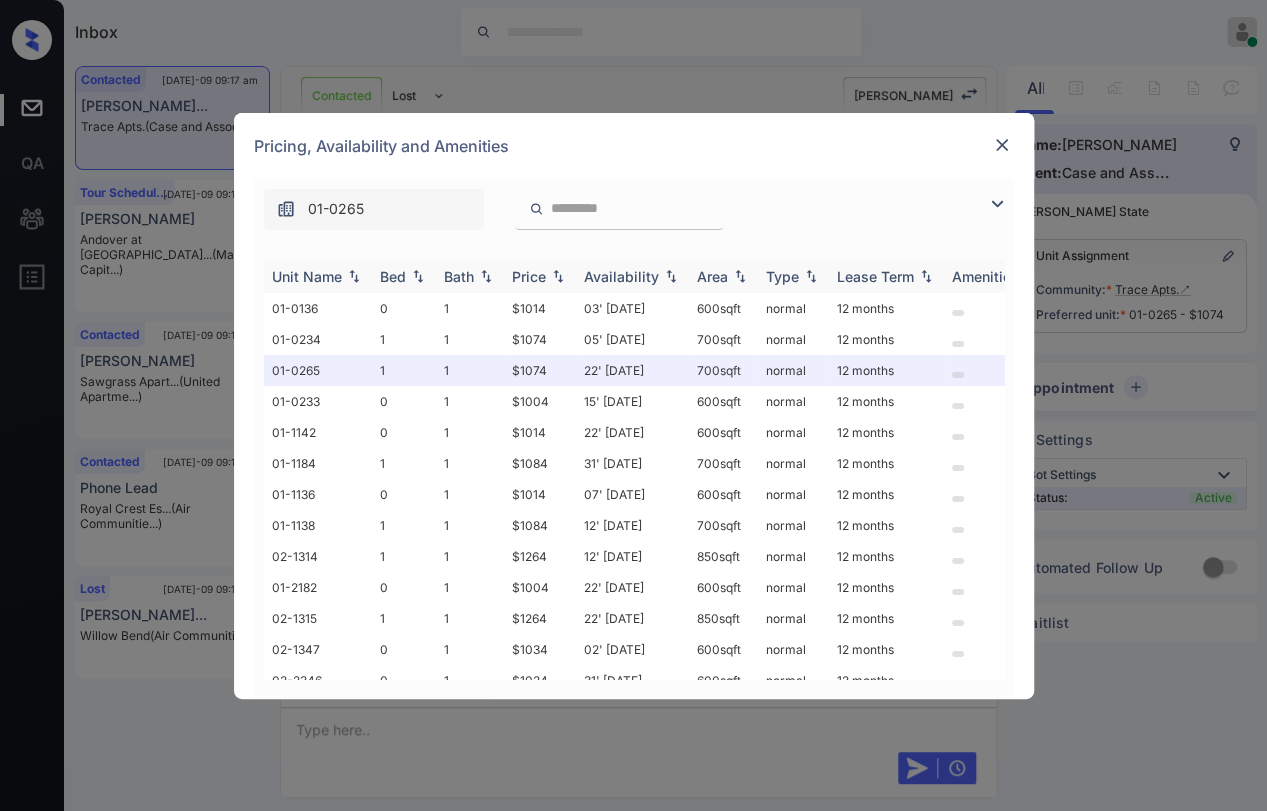 click on "Bed" at bounding box center (404, 276) 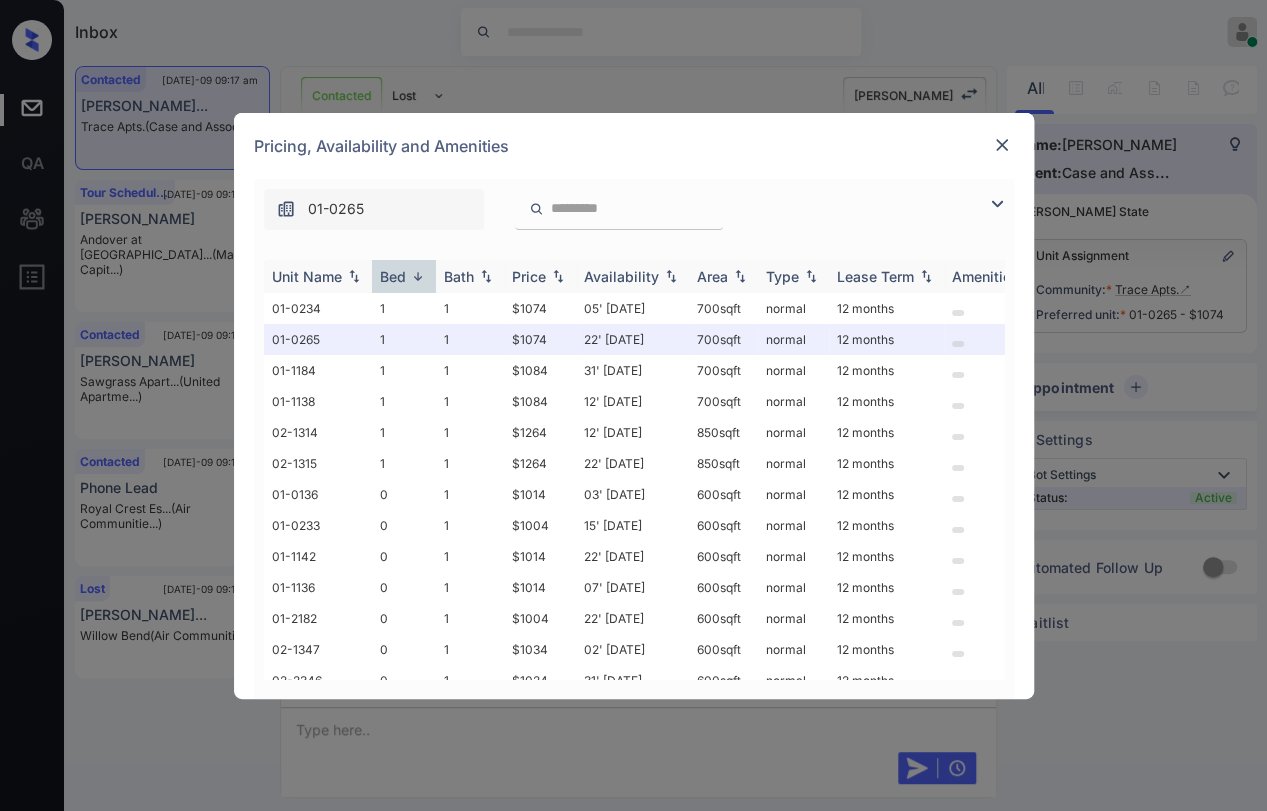 click on "Bed" at bounding box center [404, 276] 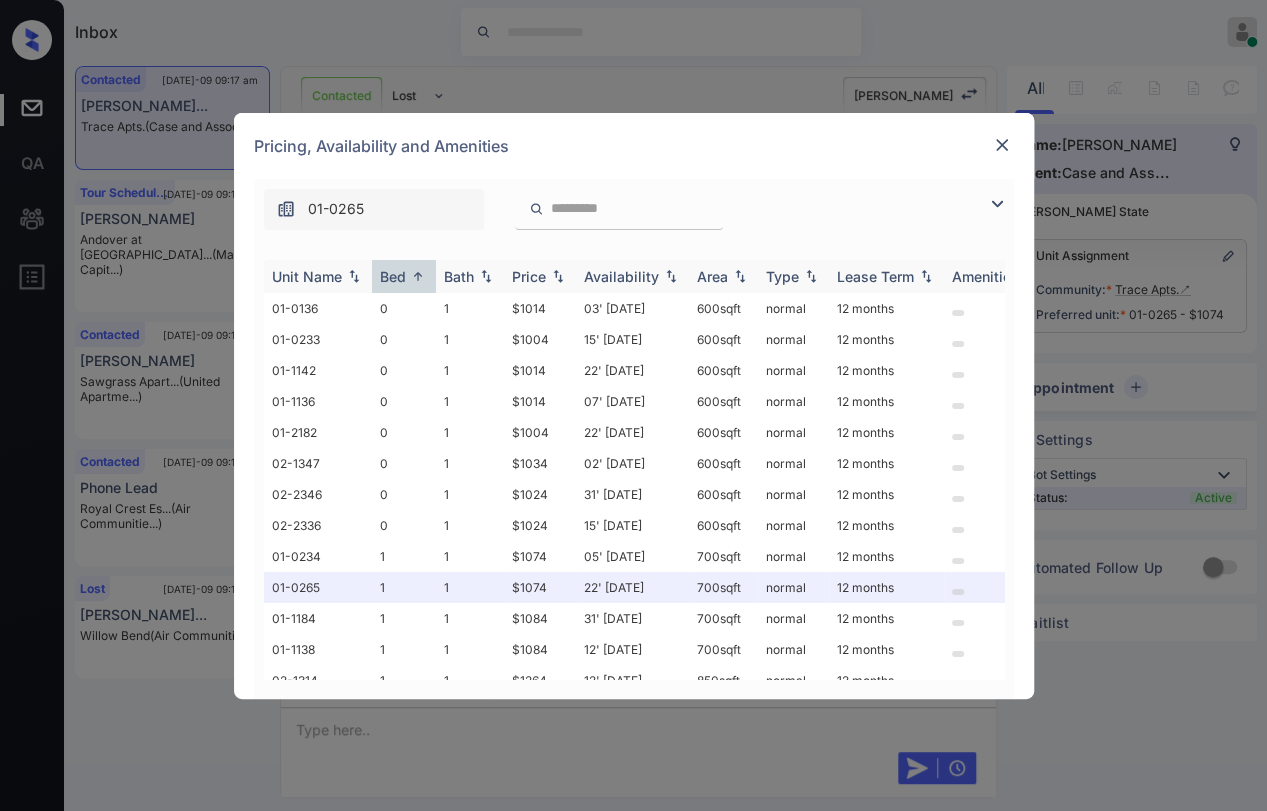 click on "Bed" at bounding box center (404, 276) 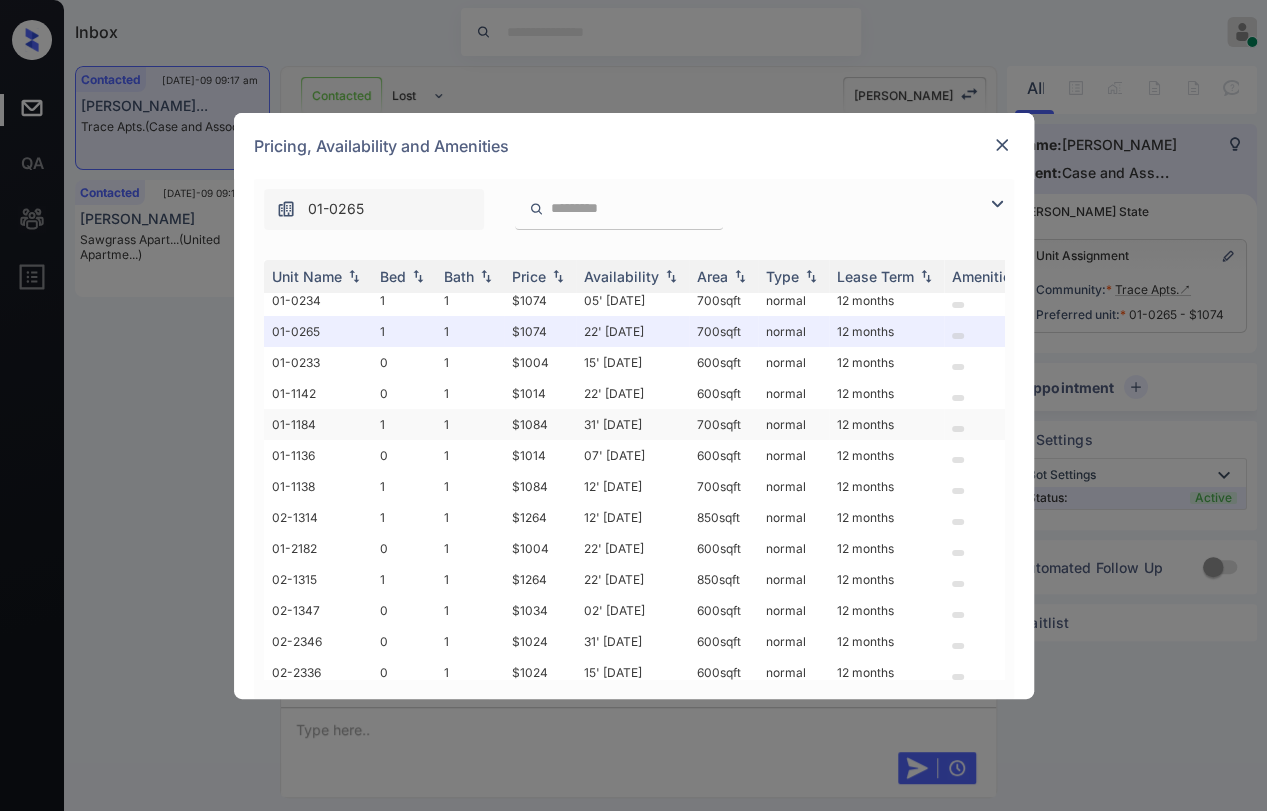 scroll, scrollTop: 58, scrollLeft: 0, axis: vertical 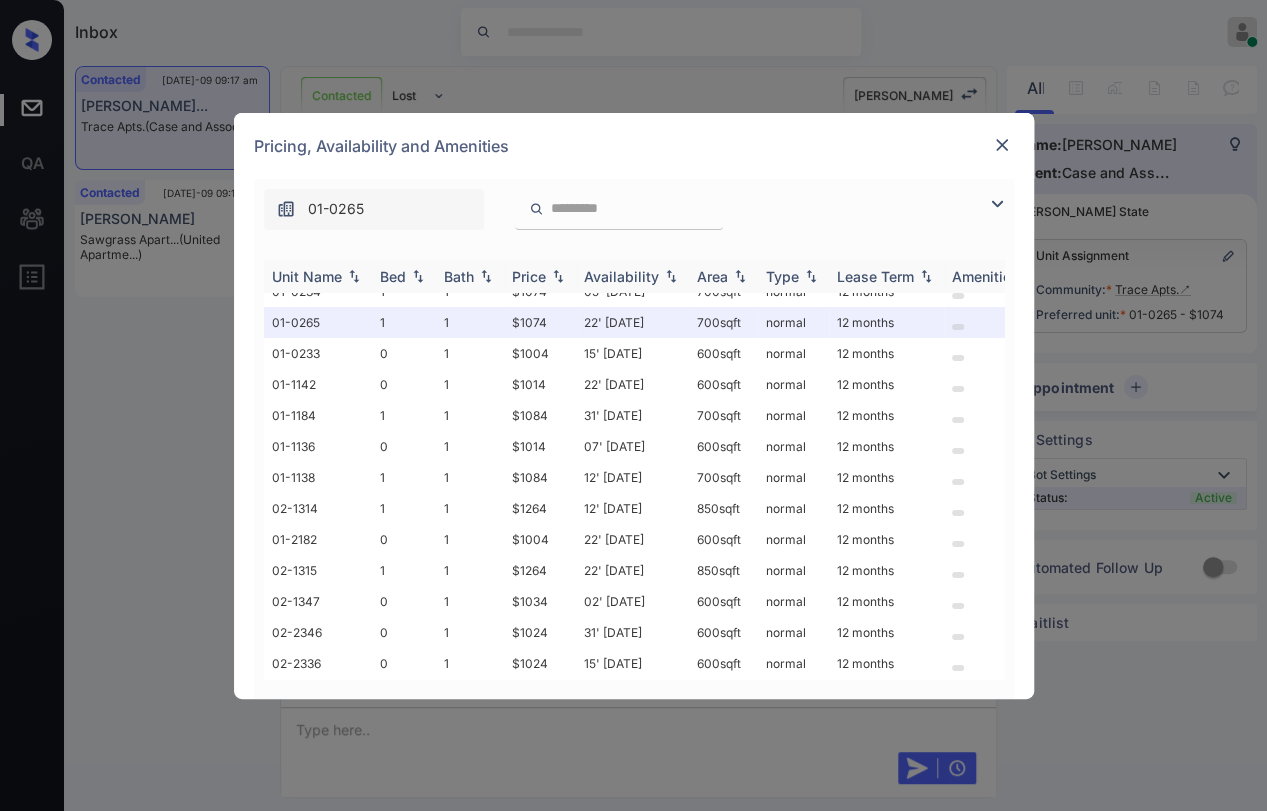 click on "Bed" at bounding box center [393, 276] 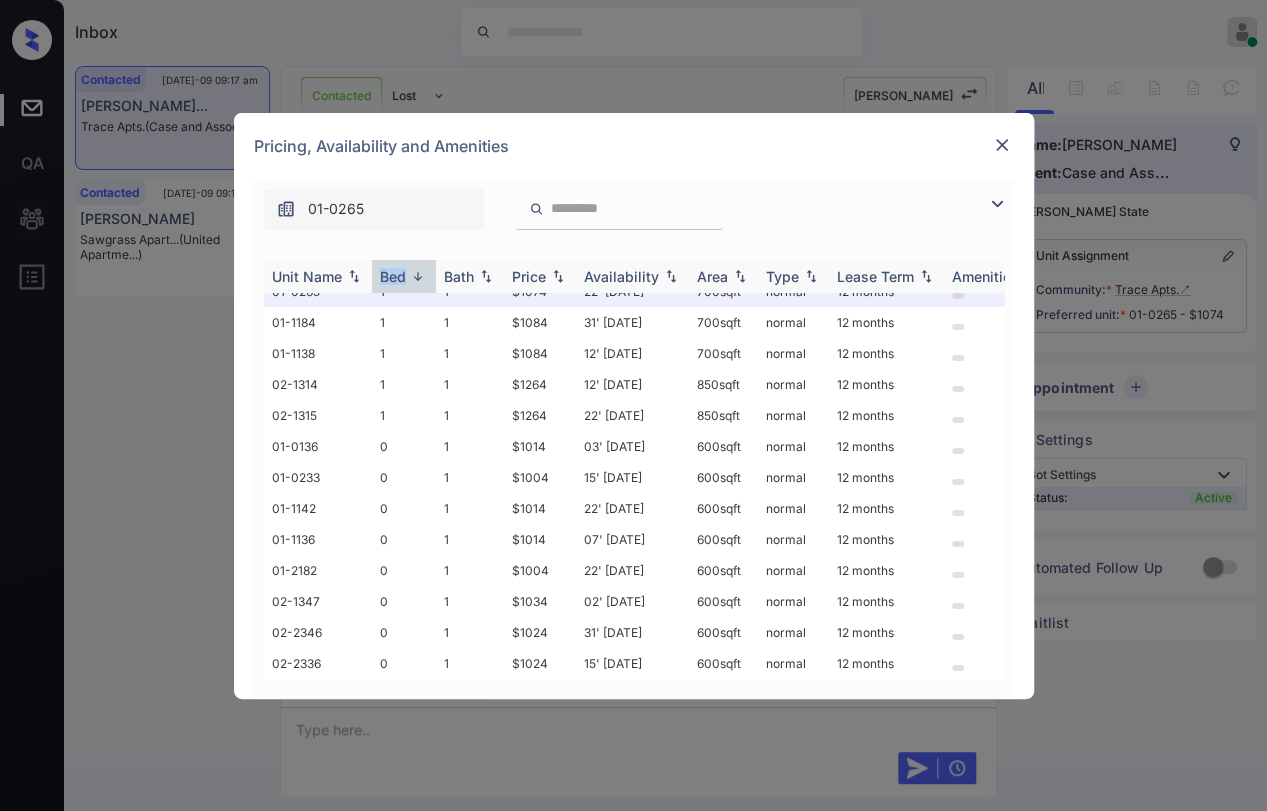 click on "Bed" at bounding box center [393, 276] 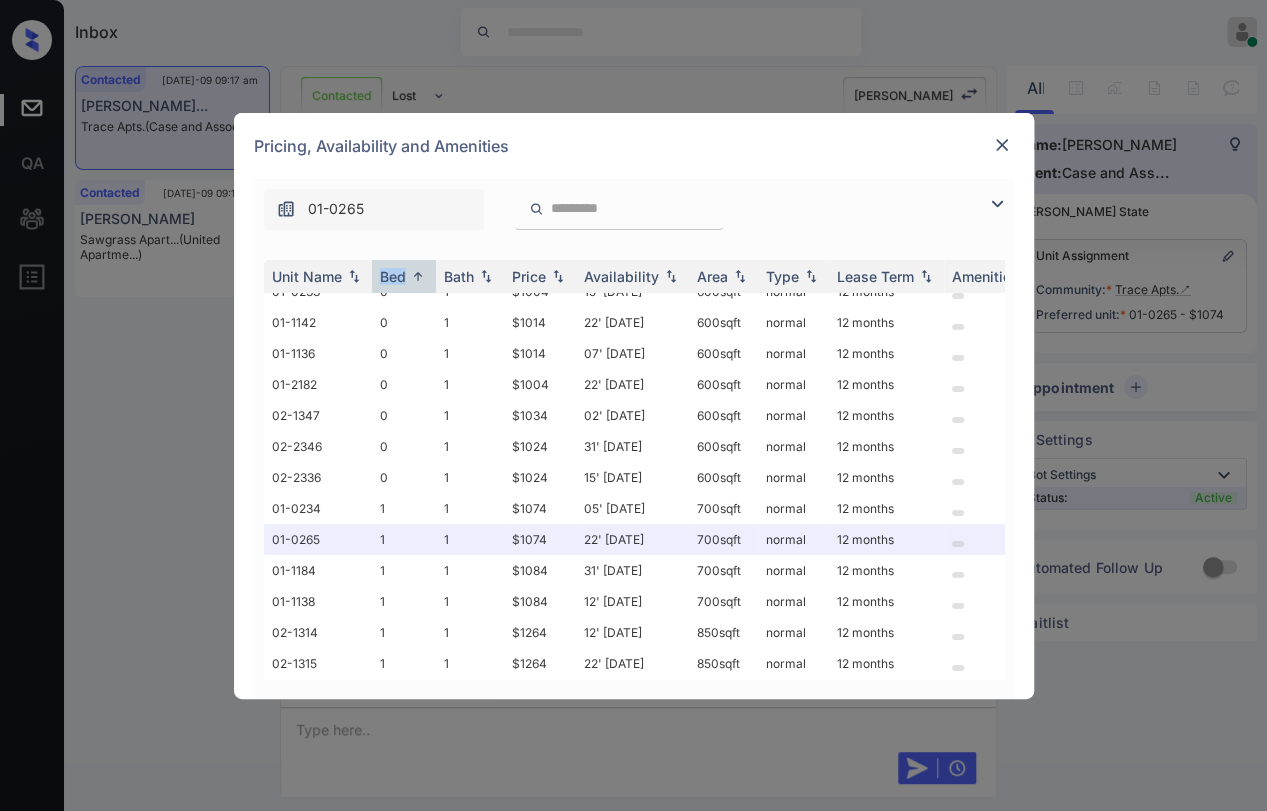 click at bounding box center [1002, 145] 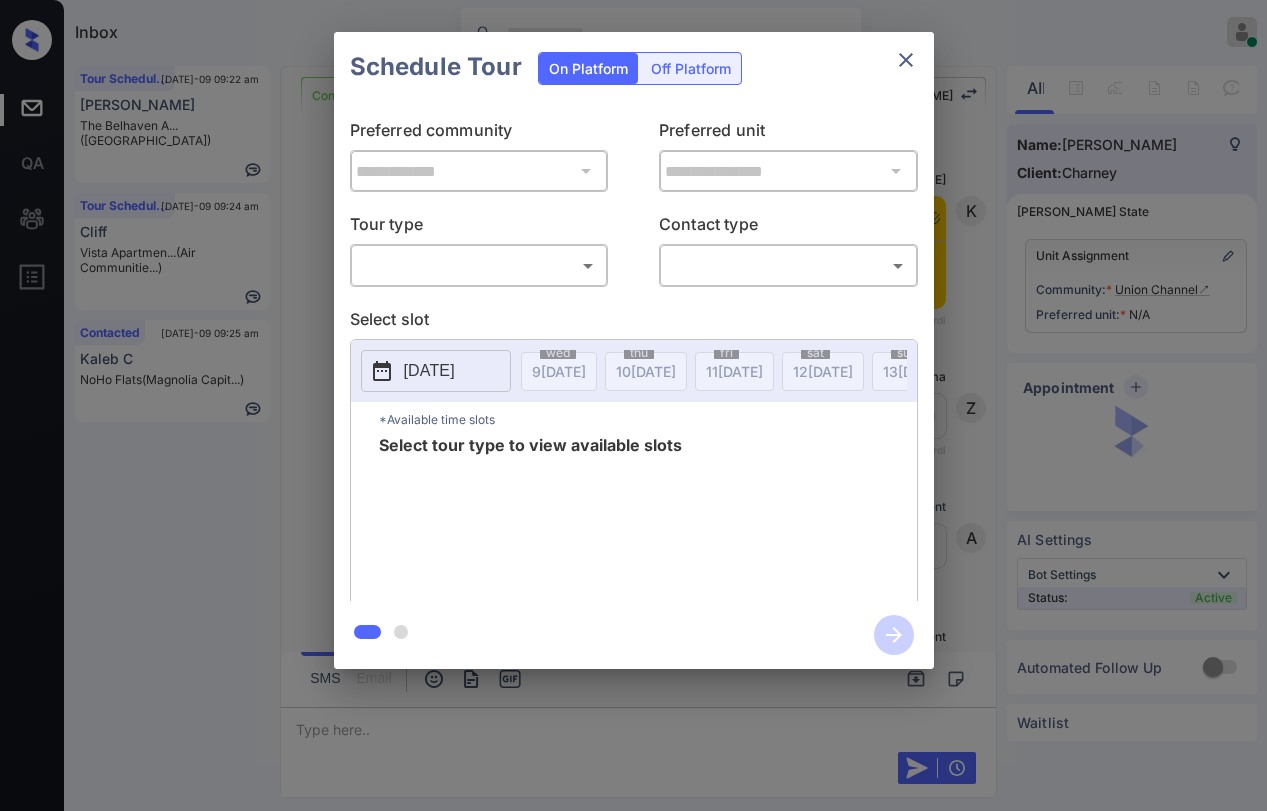 scroll, scrollTop: 0, scrollLeft: 0, axis: both 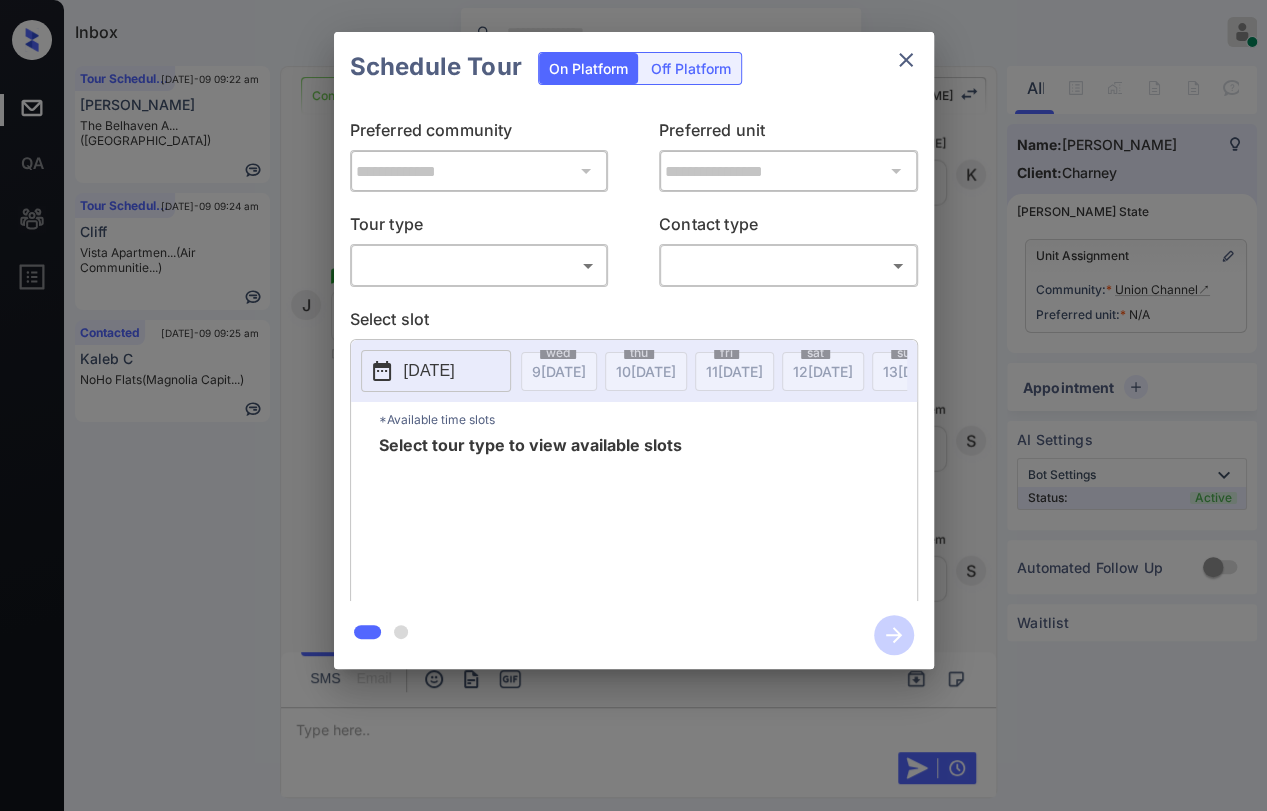 click on "Inbox [PERSON_NAME] [PERSON_NAME] Online Set yourself   offline Set yourself   on break Profile Switch to  dark  mode Sign out Tour Scheduled [DATE]-09 09:22 am   [PERSON_NAME] The Belhaven A...  (Fairfield) Tour Scheduled [DATE]-09 09:24 am   [GEOGRAPHIC_DATA]...  (Air Communitie...) Contacted [DATE]-09 09:25 am   Kaleb C NoHo Flats  (Magnolia Capit...) Contacted Lost Lead Sentiment: Angry Upon sliding the acknowledgement:  Lead will move to lost stage. * ​ SMS and call option will be set to opt out. AFM will be turned off for the lead. Kelsey New Message Kelsey Notes Note: [URL][DOMAIN_NAME] - Paste this link into your browser to view [PERSON_NAME] conversation with the prospect [DATE] 03:48 pm  Sync'd w  yardi K New Message [PERSON_NAME] Lead transferred to leasing agent: [PERSON_NAME] [DATE] 03:48 pm  Sync'd w  yardi Z New Message Agent Lead created via emailParser in Inbound stage. [DATE] 03:48 pm A New Message Agent AFM Request sent to [PERSON_NAME]. [DATE] 03:48 pm A New Message" at bounding box center (633, 405) 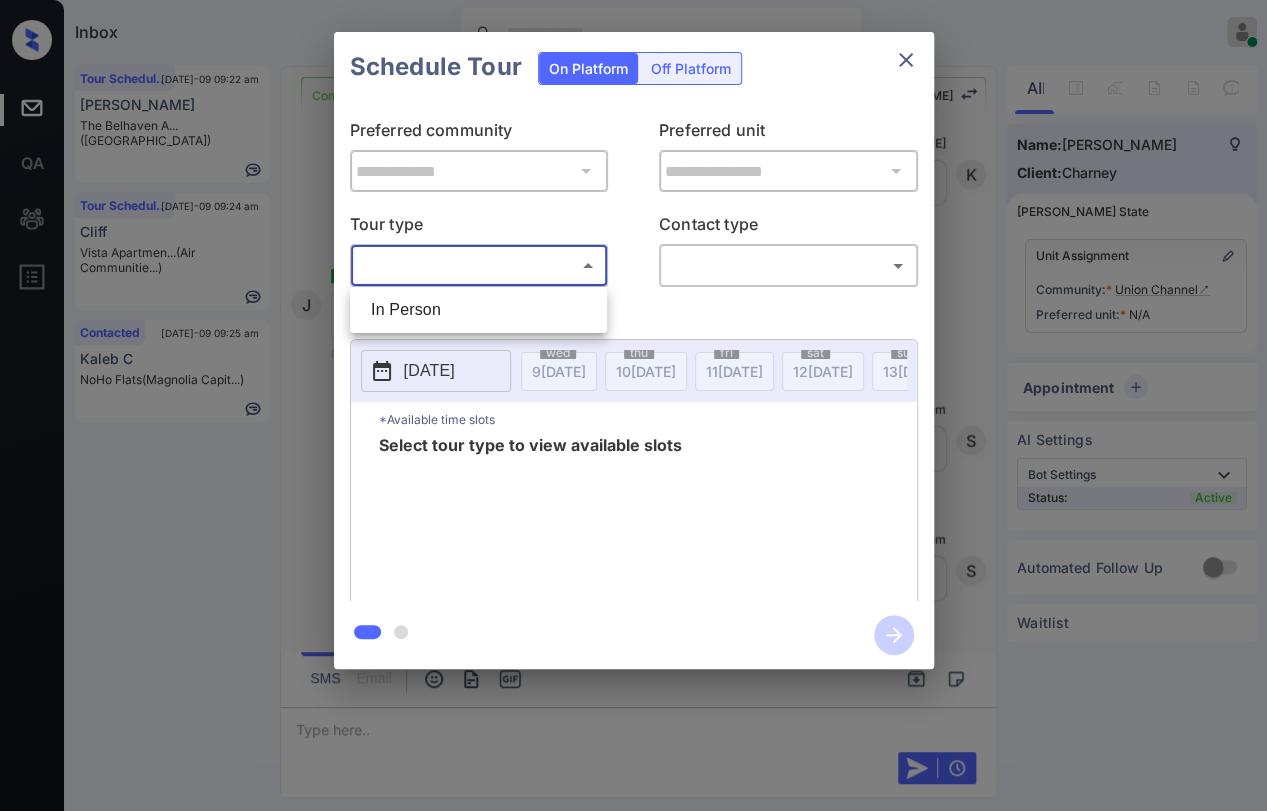 click on "In Person" at bounding box center [478, 310] 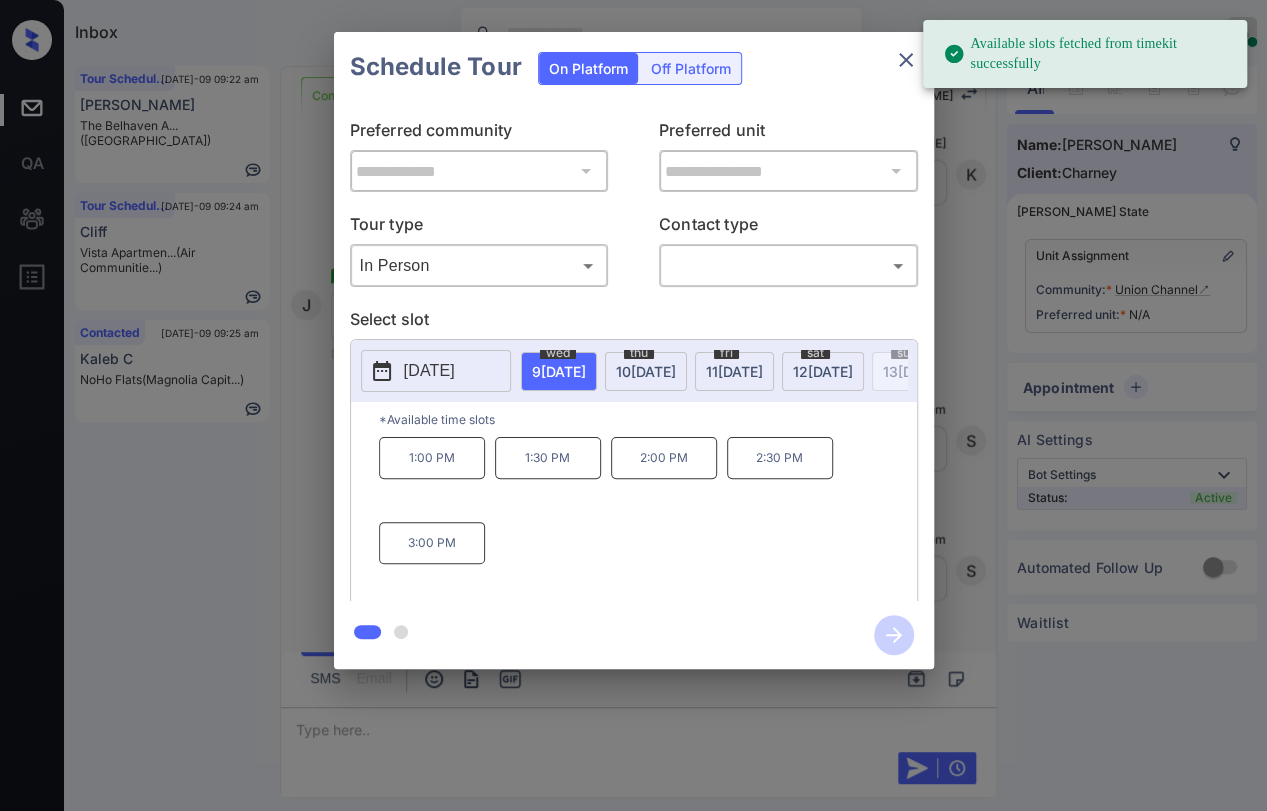 click on "[DATE]" at bounding box center (429, 371) 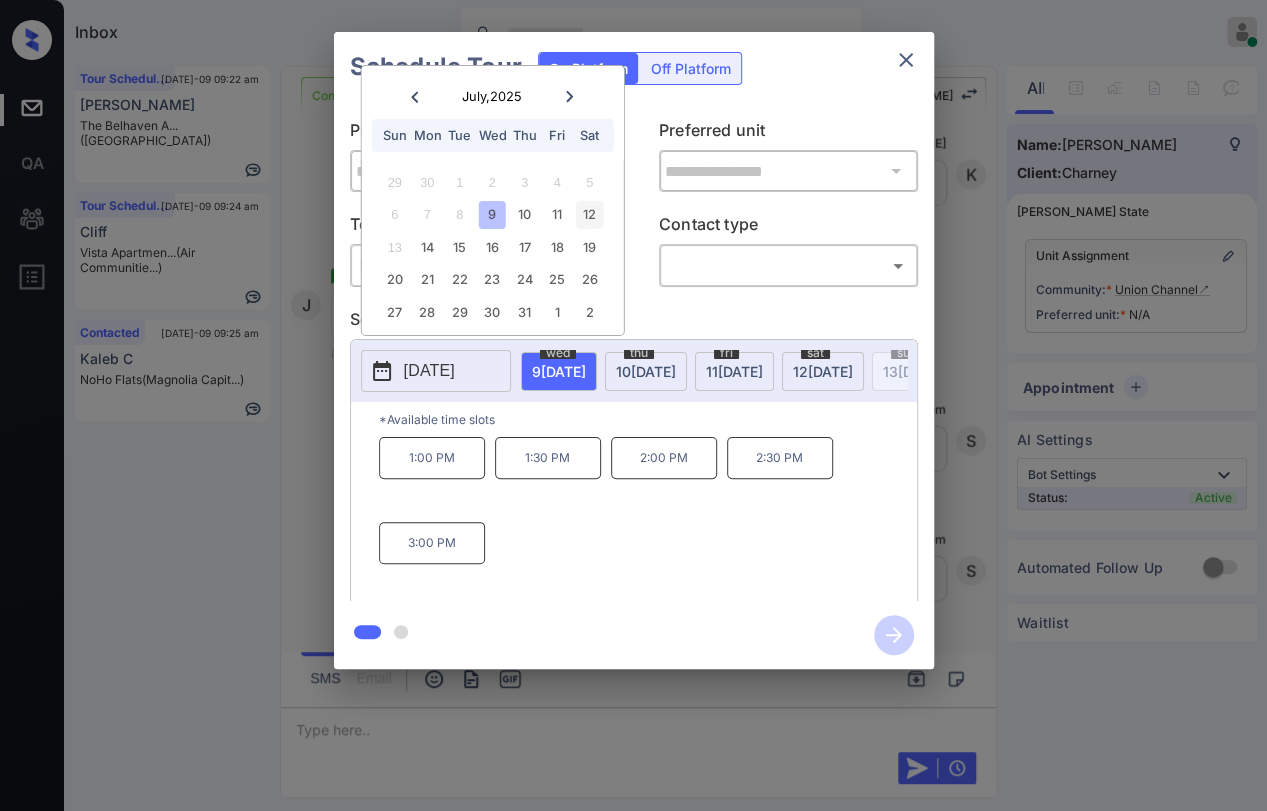 click on "12" at bounding box center (589, 214) 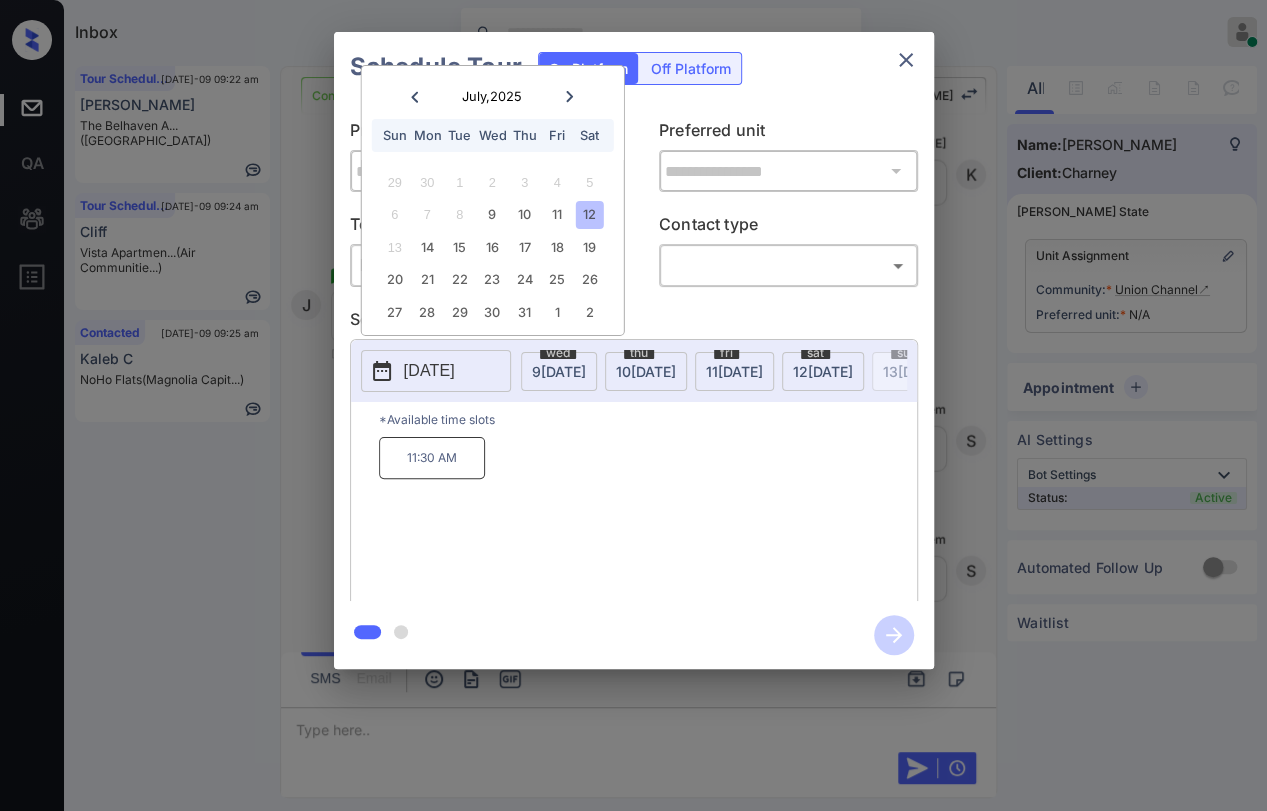 click 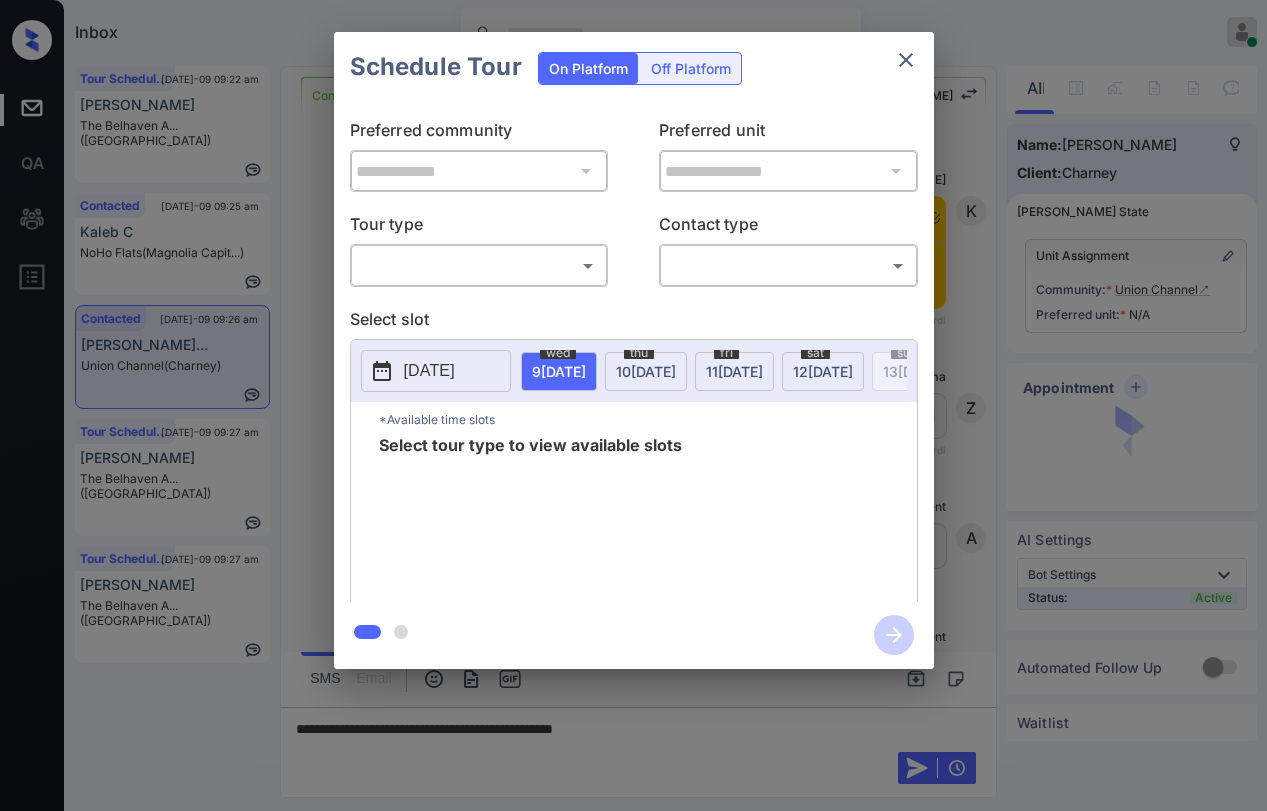 scroll, scrollTop: 0, scrollLeft: 0, axis: both 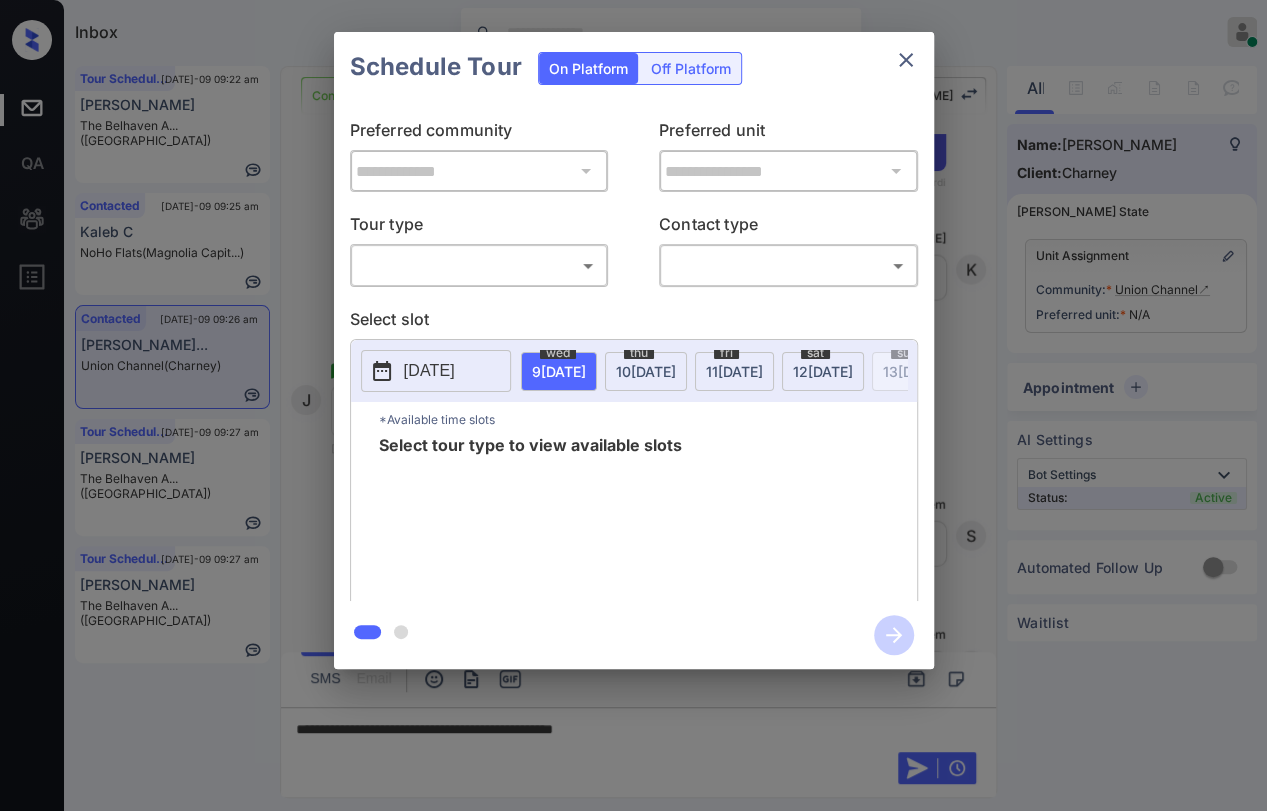 click on "Inbox Danielle Dela Cruz Online Set yourself   offline Set yourself   on break Profile Switch to  dark  mode Sign out Tour Scheduled Jul-09 09:22 am   Ali Elmouhib The Belhaven A...  (Fairfield) Contacted Jul-09 09:25 am   Kaleb C NoHo Flats  (Magnolia Capit...) Contacted Jul-09 09:26 am   Jacob Sackstei... Union Channel  (Charney) Tour Scheduled Jul-09 09:27 am   Ali Elmouhib The Belhaven A...  (Fairfield) Tour Scheduled Jul-09 09:27 am   Ali Elmouhib The Belhaven A...  (Fairfield) Contacted Lost Lead Sentiment: Angry Upon sliding the acknowledgement:  Lead will move to lost stage. * ​ SMS and call option will be set to opt out. AFM will be turned off for the lead. Kelsey New Message Kelsey Notes Note: https://conversation.getzuma.com/686da0440c0918d03ea51fa0 - Paste this link into your browser to view Kelsey’s conversation with the prospect Jul 08, 2025 03:48 pm  Sync'd w  yardi K New Message Zuma Lead transferred to leasing agent: kelsey Jul 08, 2025 03:48 pm  Sync'd w  yardi Z New Message Agent A A A" at bounding box center [633, 405] 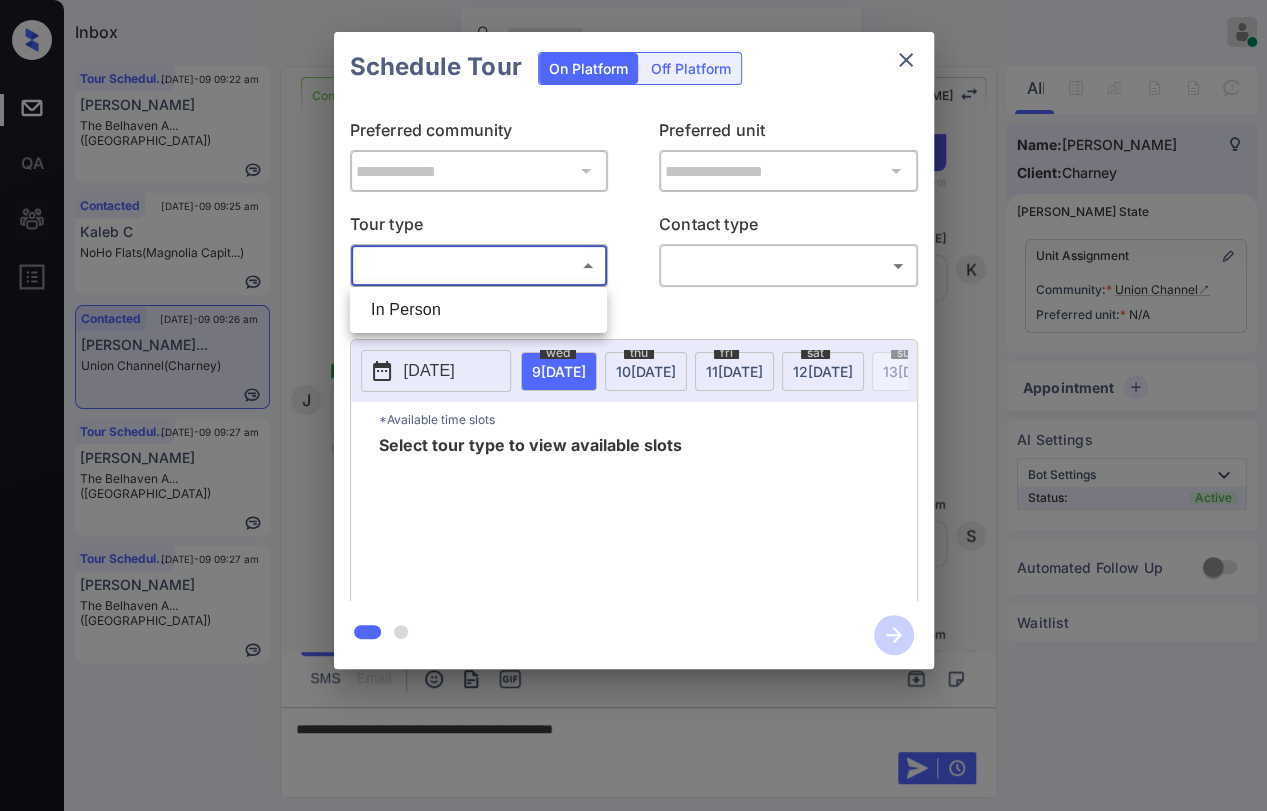 click on "In Person" at bounding box center [478, 310] 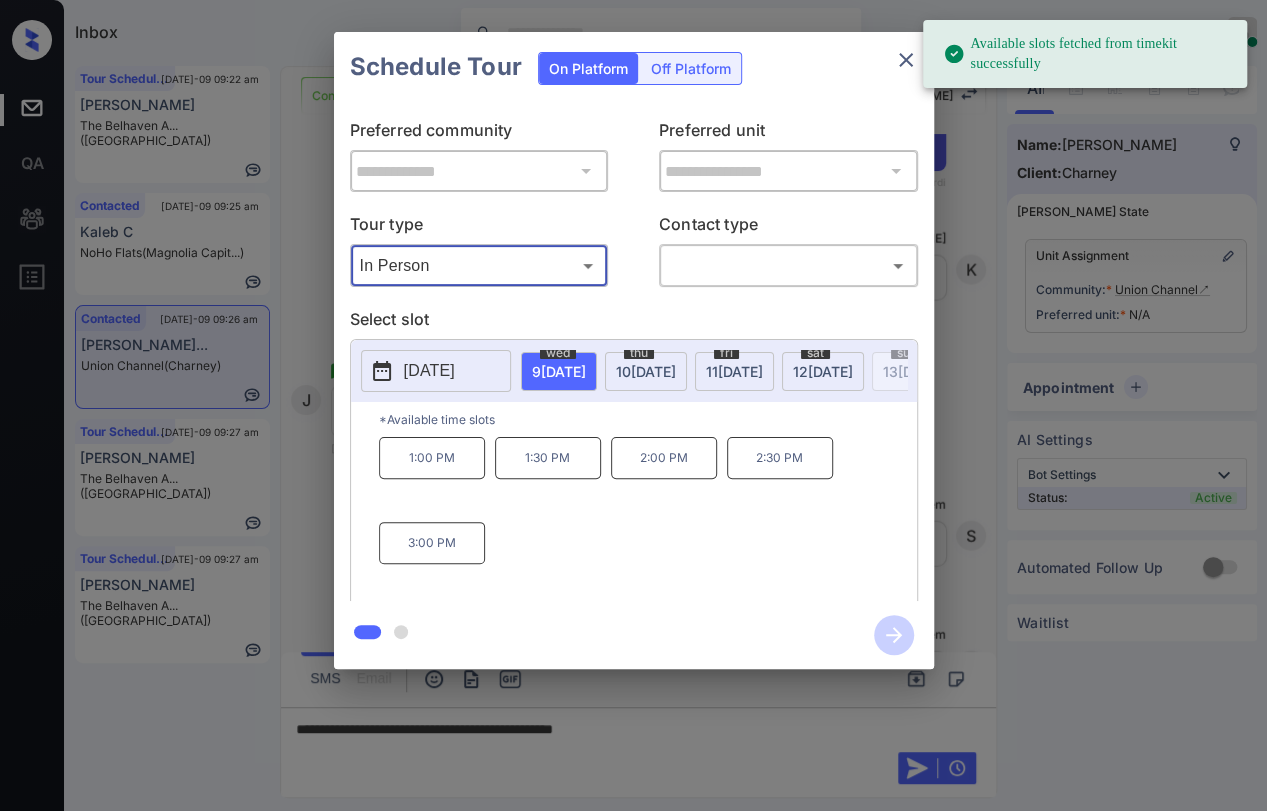 click on "[DATE]" at bounding box center (429, 371) 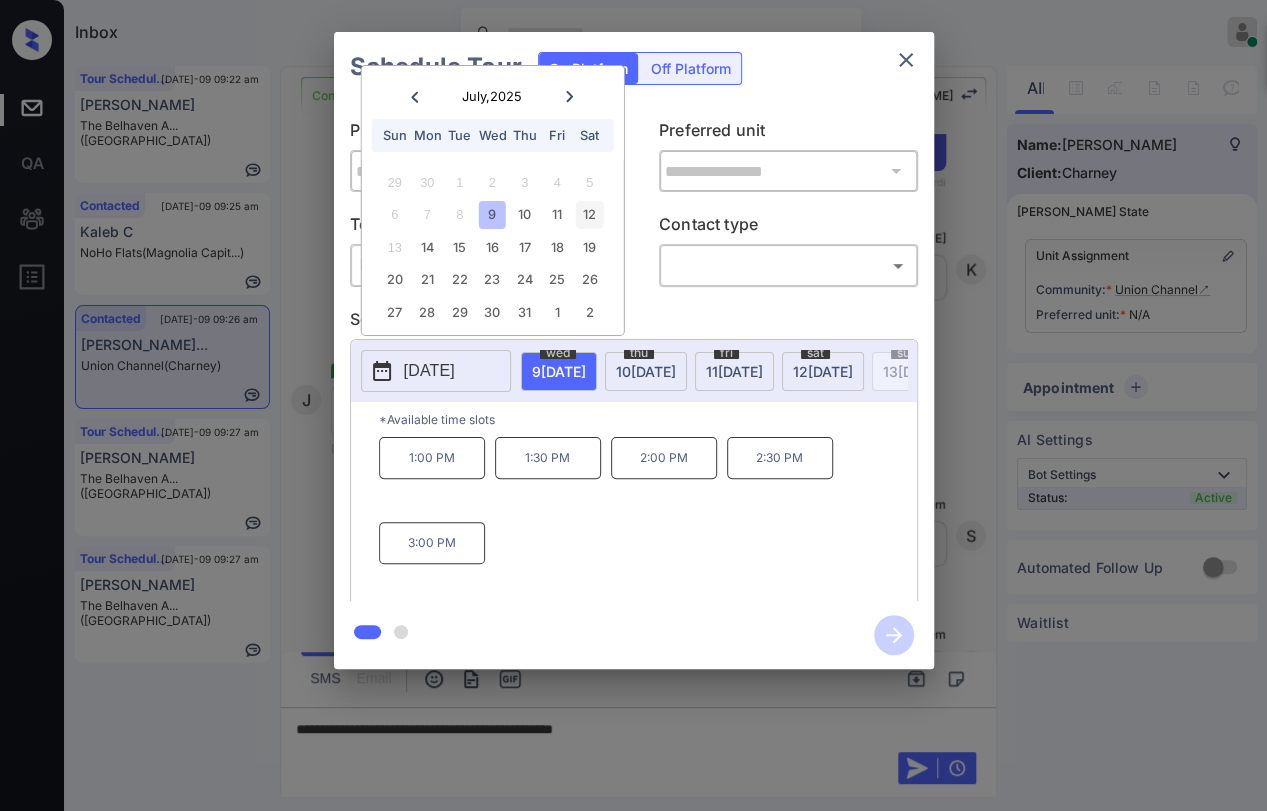 click on "12" at bounding box center [589, 214] 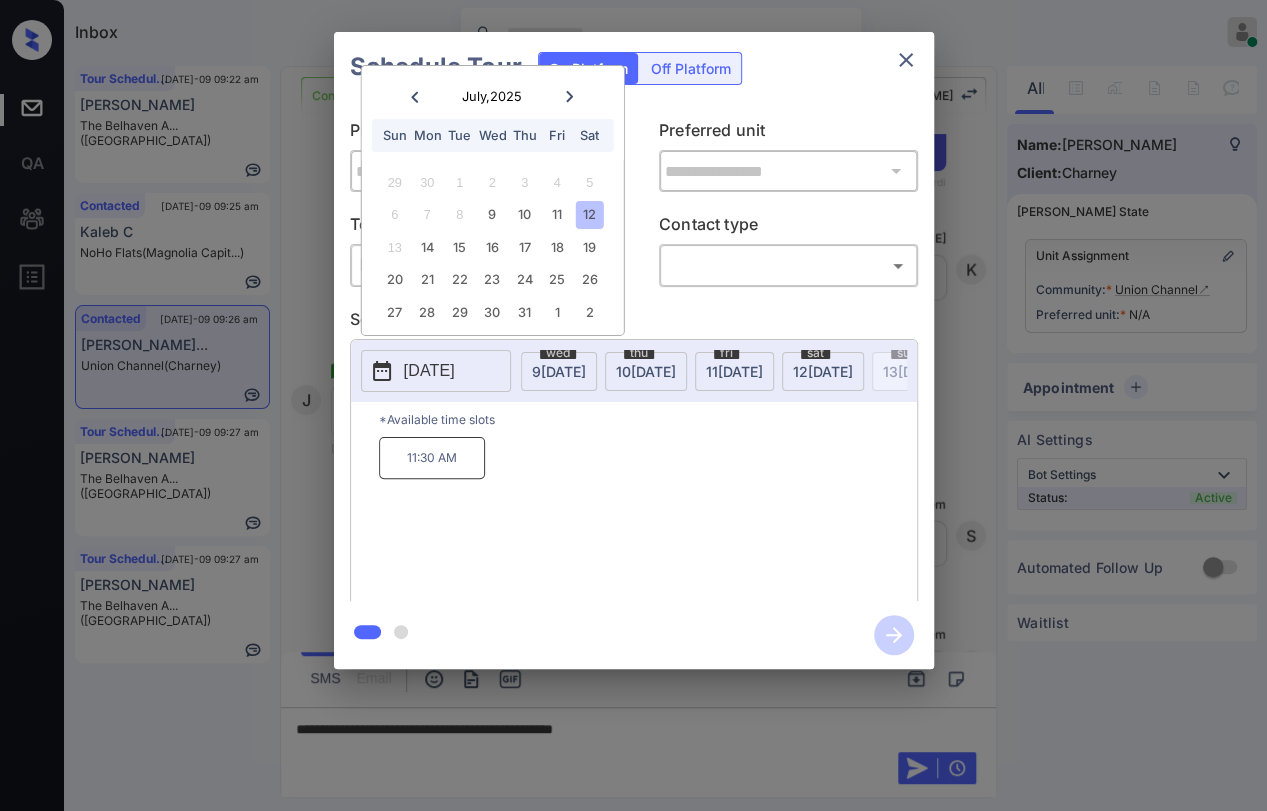 click 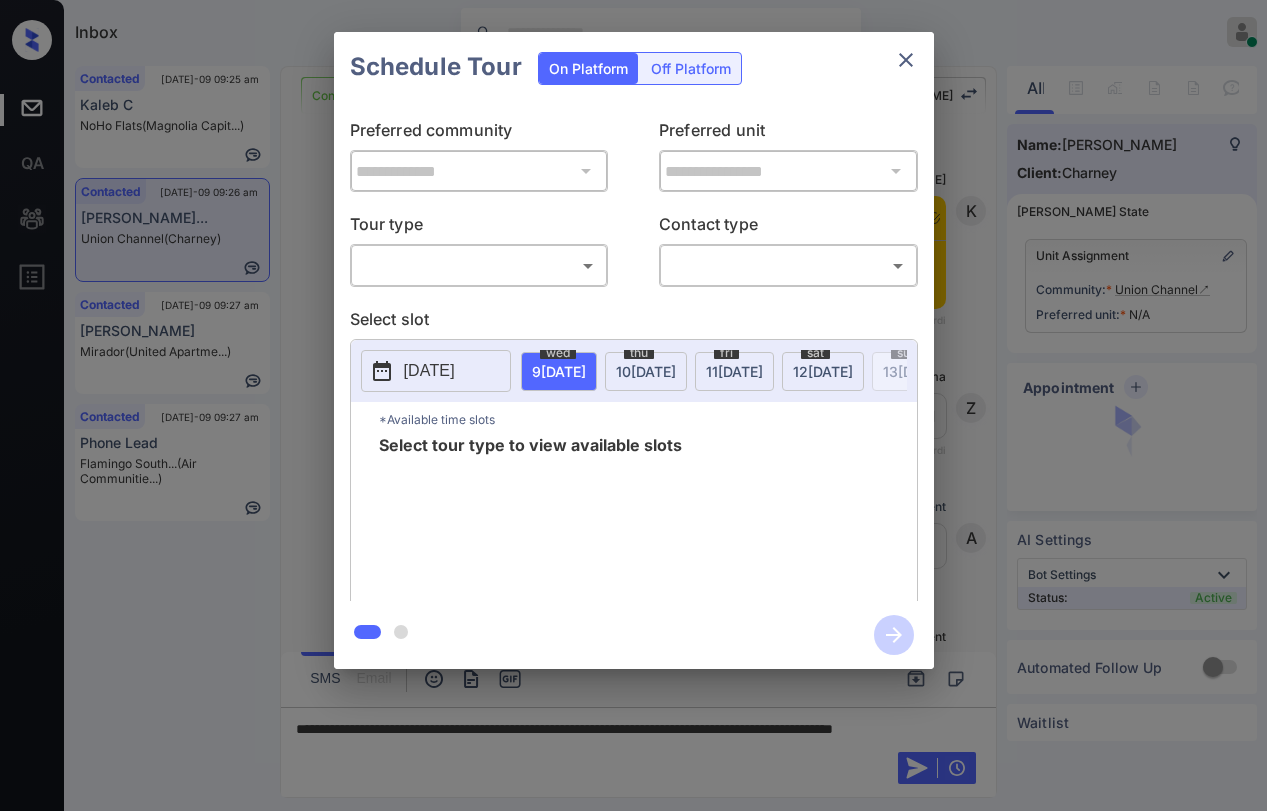 click on "Inbox Danielle Dela Cruz Online Set yourself   offline Set yourself   on break Profile Switch to  dark  mode Sign out Contacted Jul-09 09:25 am   Kaleb C NoHo Flats  (Magnolia Capit...) Contacted Jul-09 09:26 am   Jacob Sackstei... Union Channel  (Charney) Contacted Jul-09 09:27 am   Kevin Watson Mirador  (United Apartme...) Contacted Jul-09 09:27 am   Phone Lead Flamingo South...  (Air Communitie...) Contacted Lost Lead Sentiment: Angry Upon sliding the acknowledgement:  Lead will move to lost stage. * ​ SMS and call option will be set to opt out. AFM will be turned off for the lead. Kelsey New Message Kelsey Notes Note: https://conversation.getzuma.com/686da0440c0918d03ea51fa0 - Paste this link into your browser to view Kelsey’s conversation with the prospect Jul 08, 2025 03:48 pm  Sync'd w  yardi K New Message Zuma Lead transferred to leasing agent: kelsey Jul 08, 2025 03:48 pm  Sync'd w  yardi Z New Message Agent Lead created via emailParser in Inbound stage. Jul 08, 2025 03:48 pm A New Message Agent" at bounding box center [633, 405] 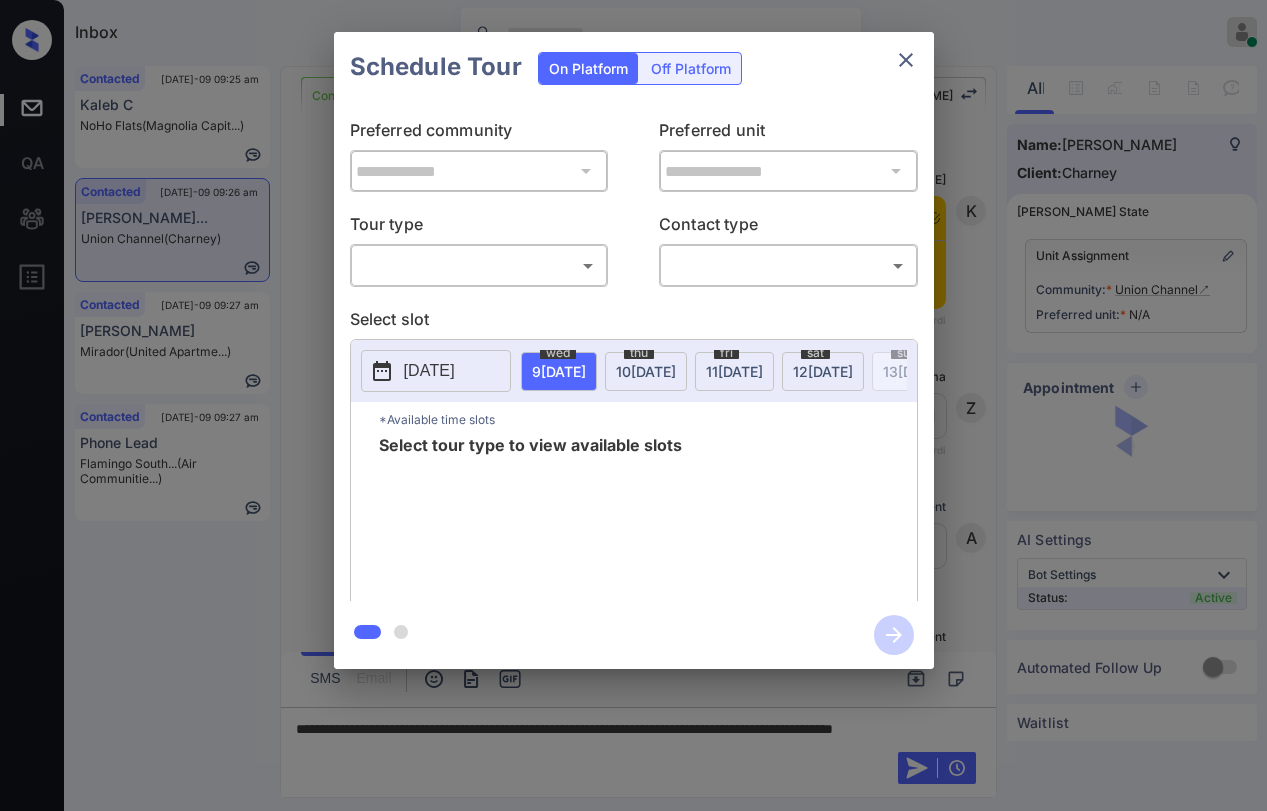 scroll, scrollTop: 0, scrollLeft: 0, axis: both 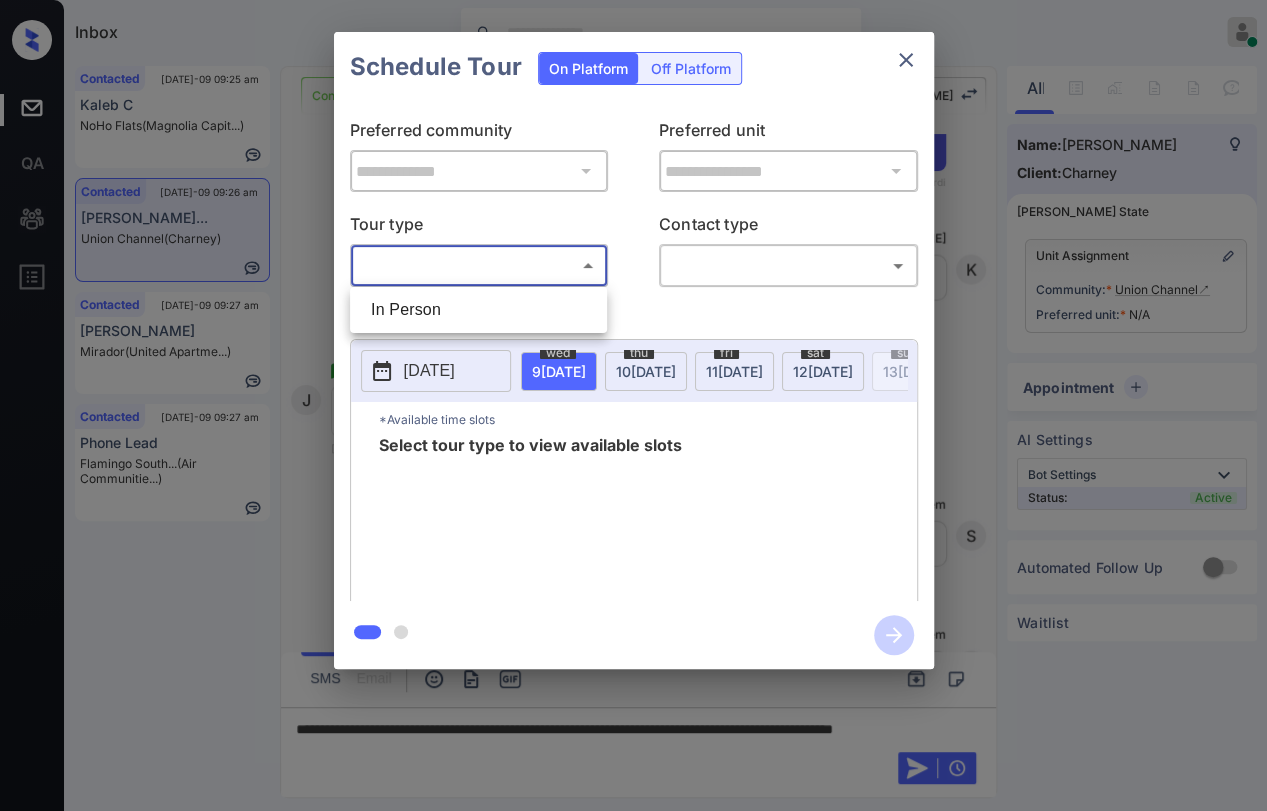 click on "In Person" at bounding box center [478, 310] 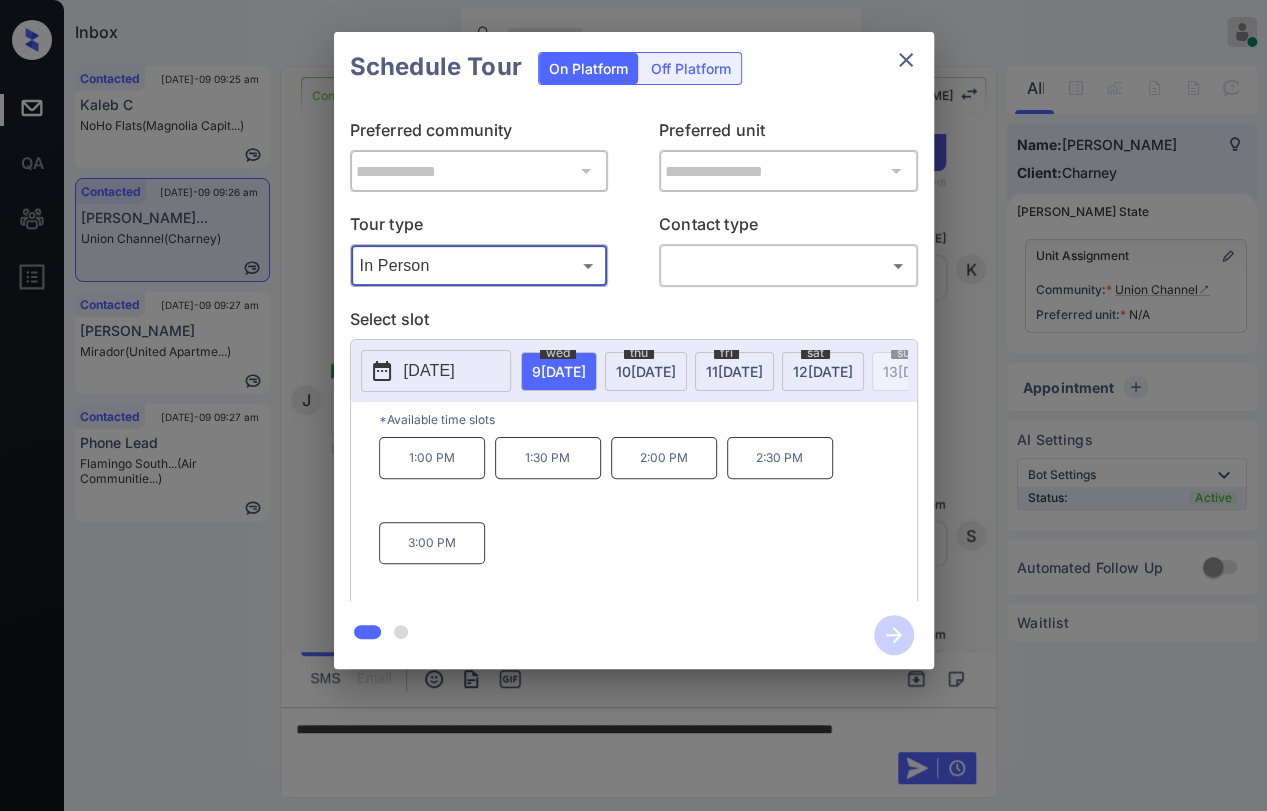 type on "********" 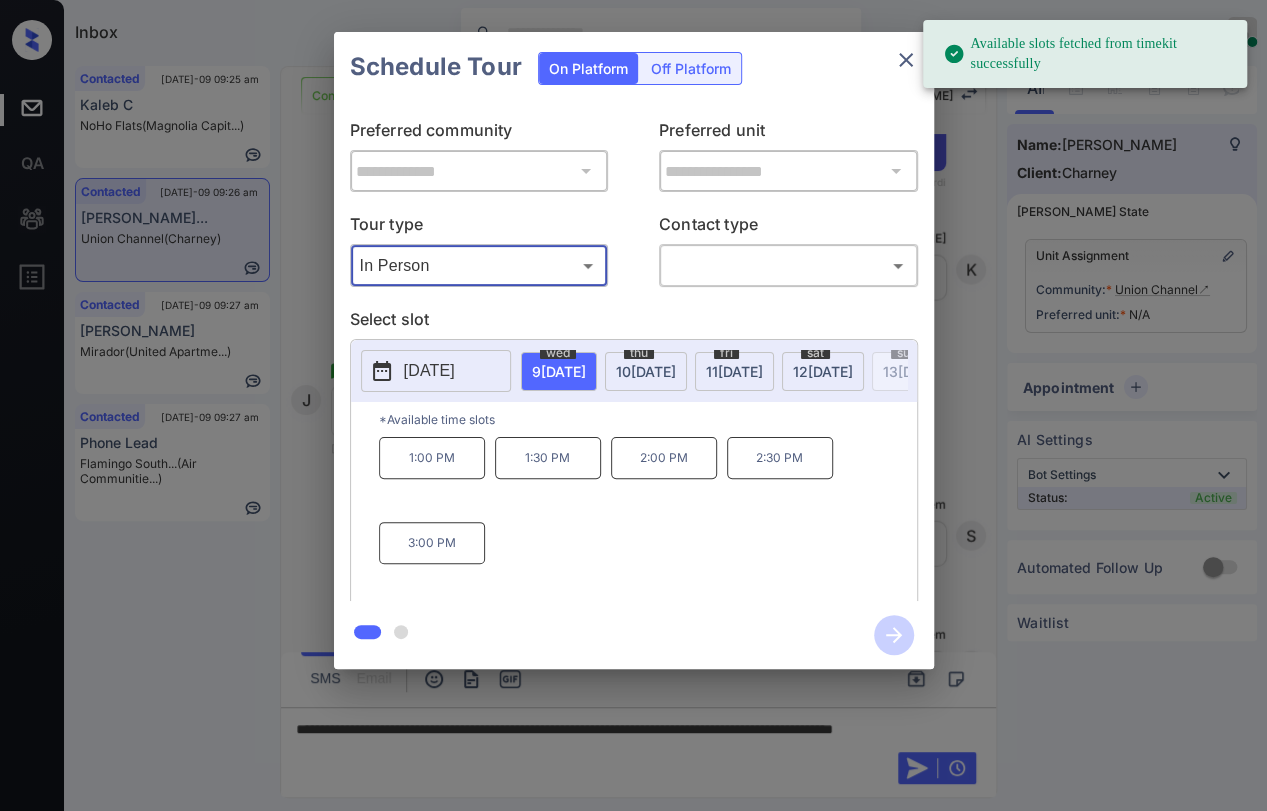 click on "12 JUL" at bounding box center [559, 371] 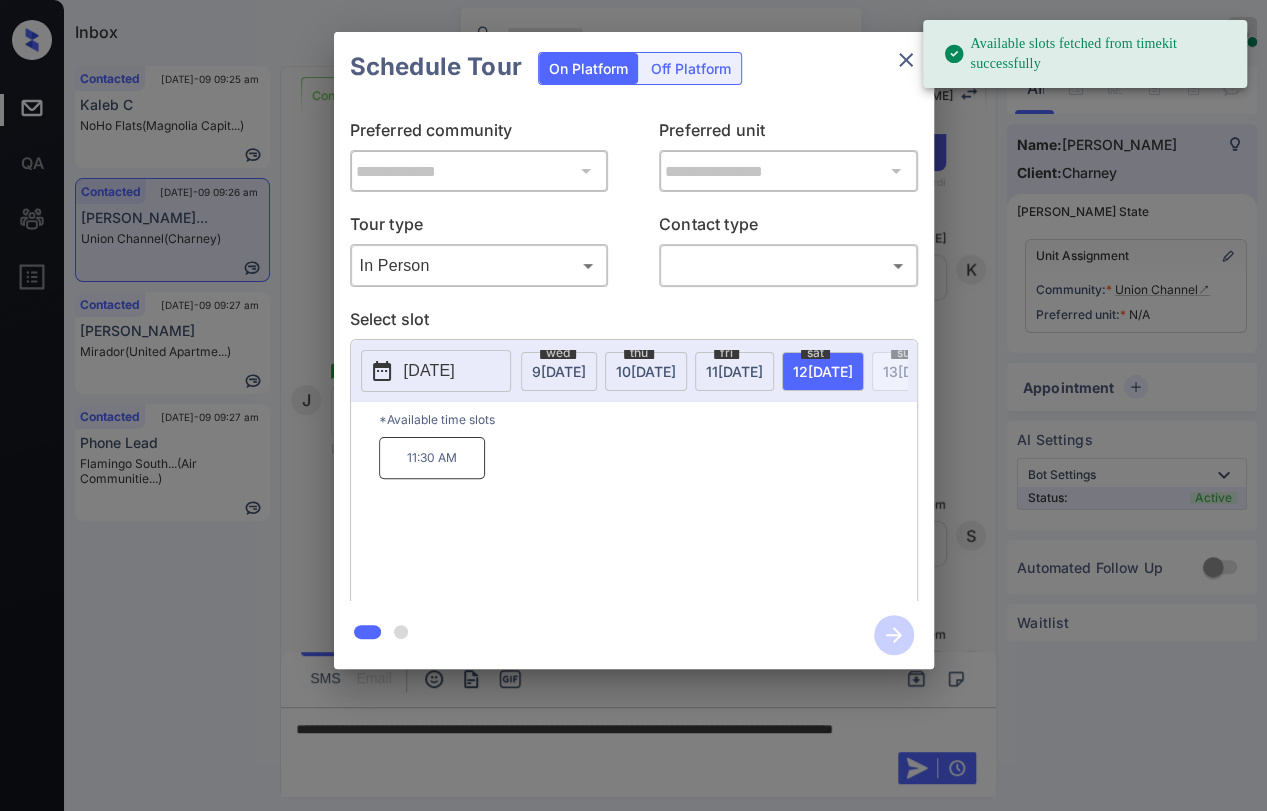 click 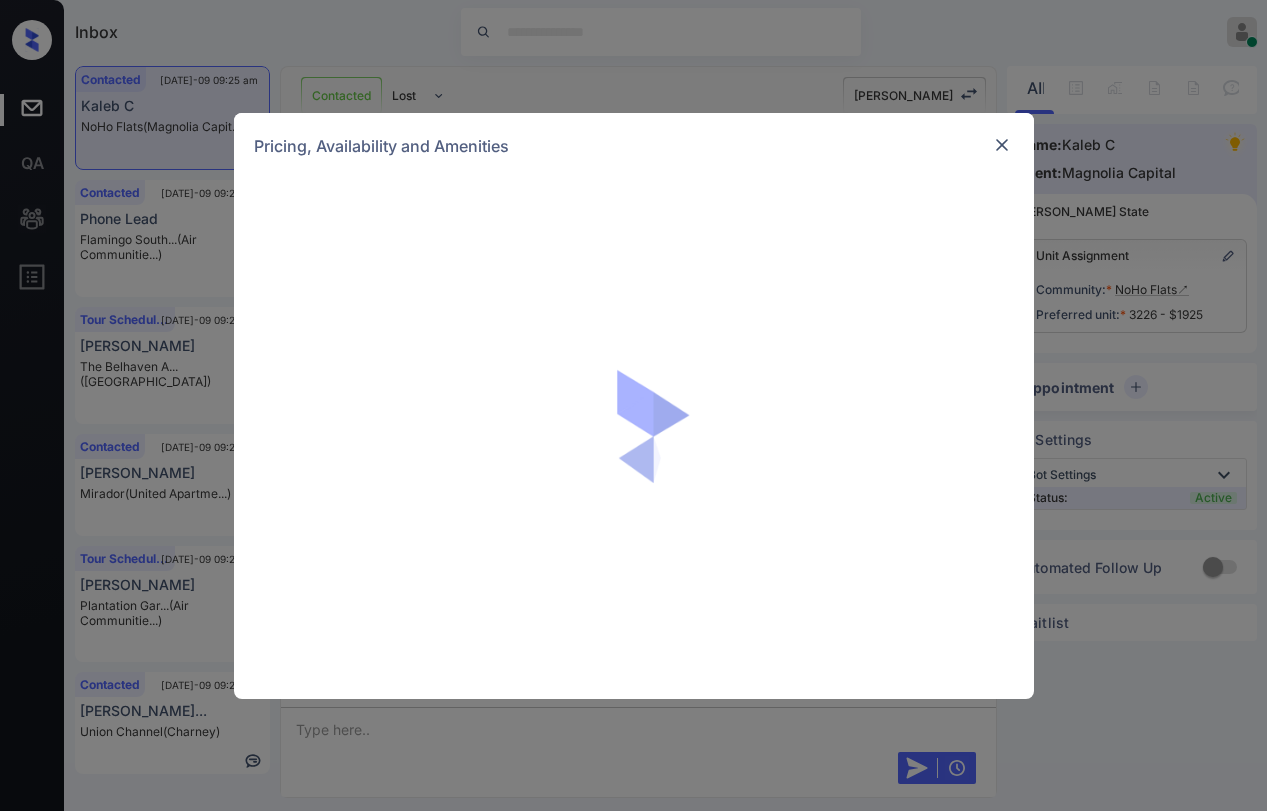 scroll, scrollTop: 0, scrollLeft: 0, axis: both 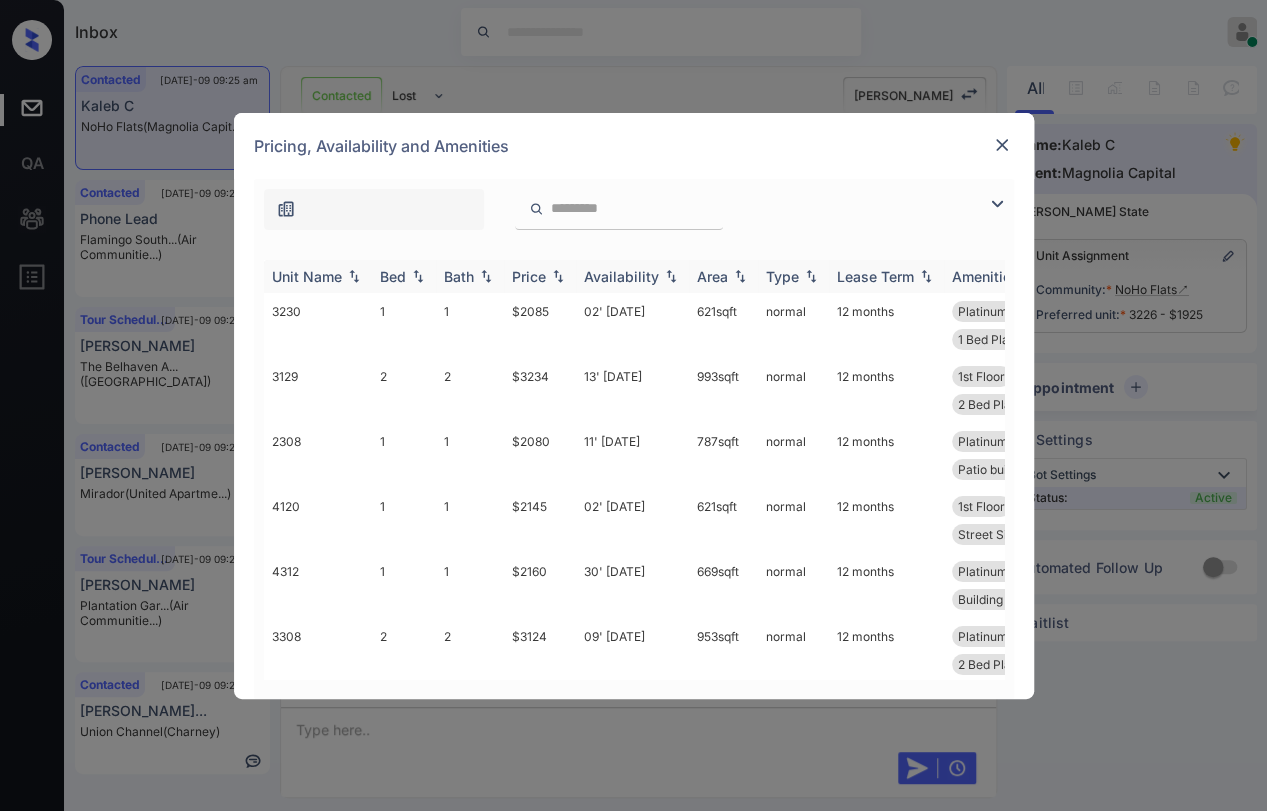 click on "Bed" at bounding box center (393, 276) 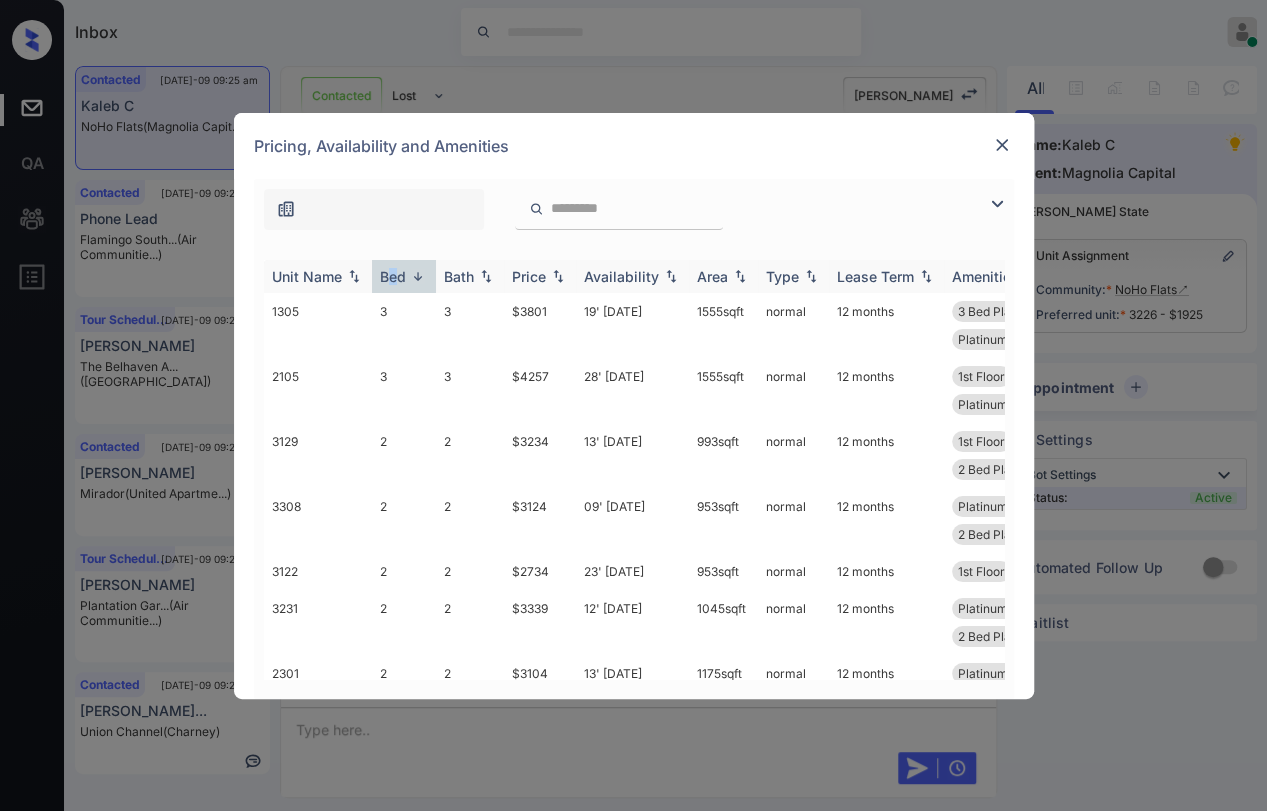 click on "Bed" at bounding box center [393, 276] 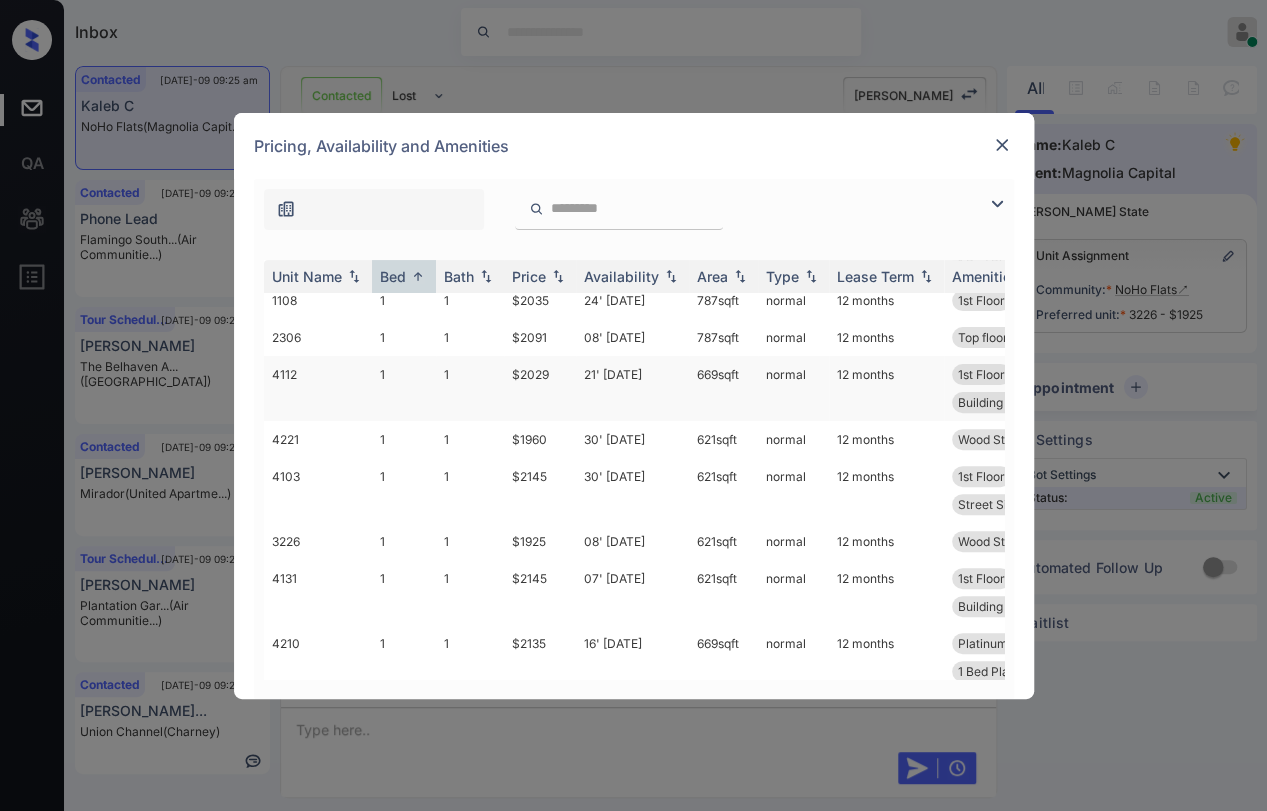 scroll, scrollTop: 555, scrollLeft: 0, axis: vertical 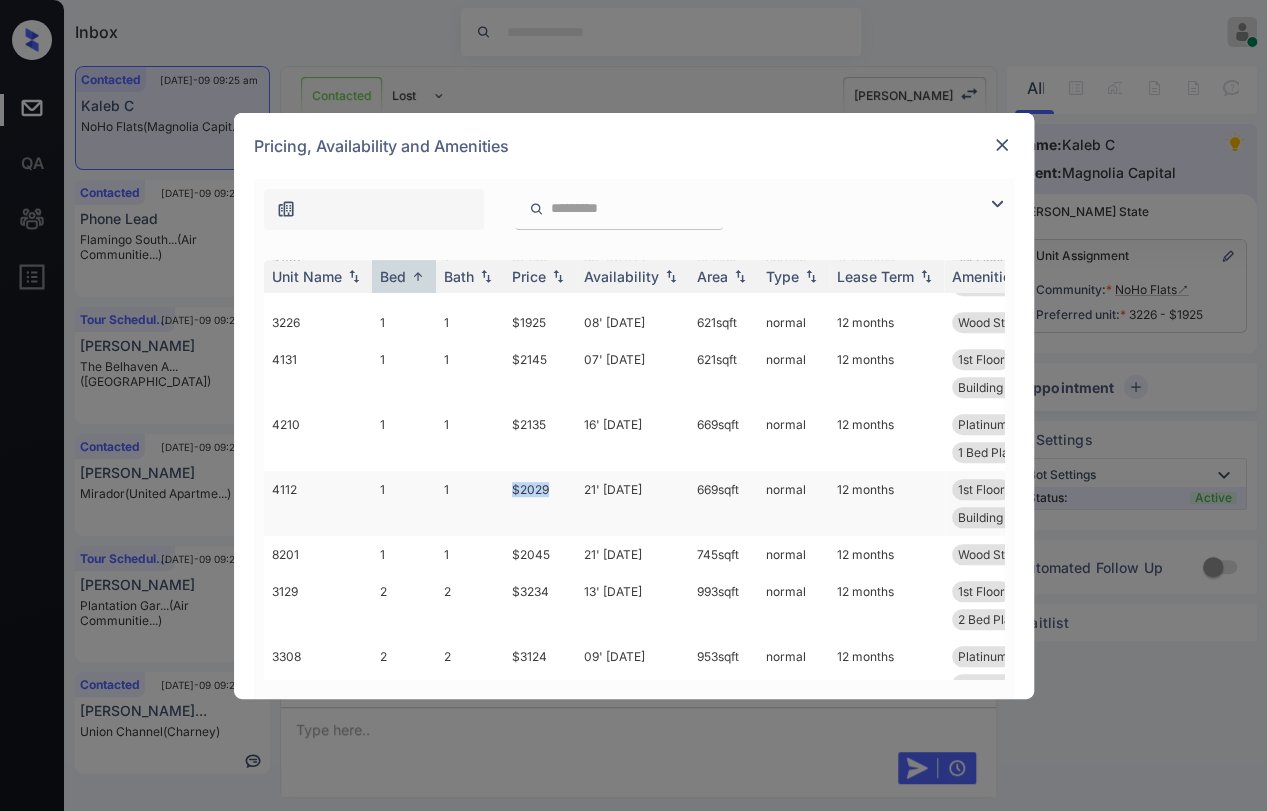 drag, startPoint x: 504, startPoint y: 484, endPoint x: 560, endPoint y: 478, distance: 56.32051 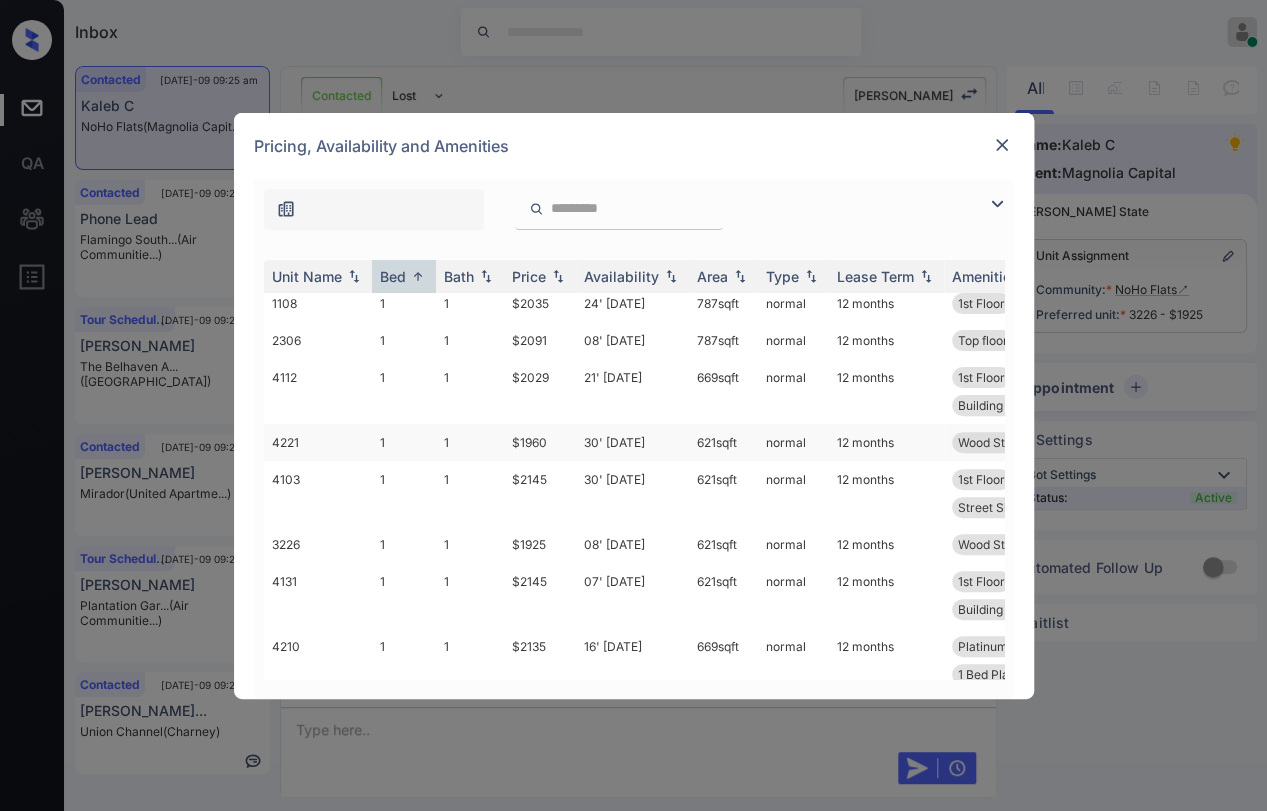 scroll, scrollTop: 444, scrollLeft: 0, axis: vertical 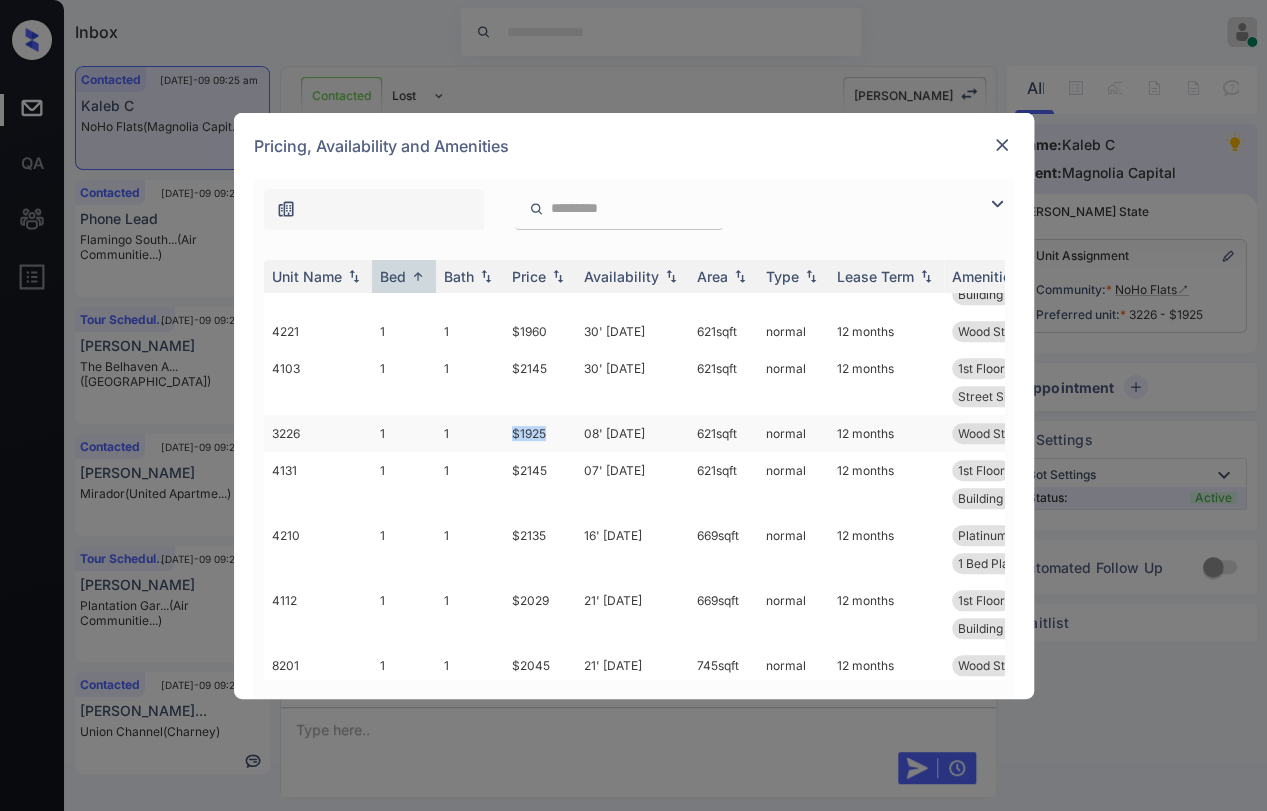 drag, startPoint x: 502, startPoint y: 434, endPoint x: 562, endPoint y: 426, distance: 60.530983 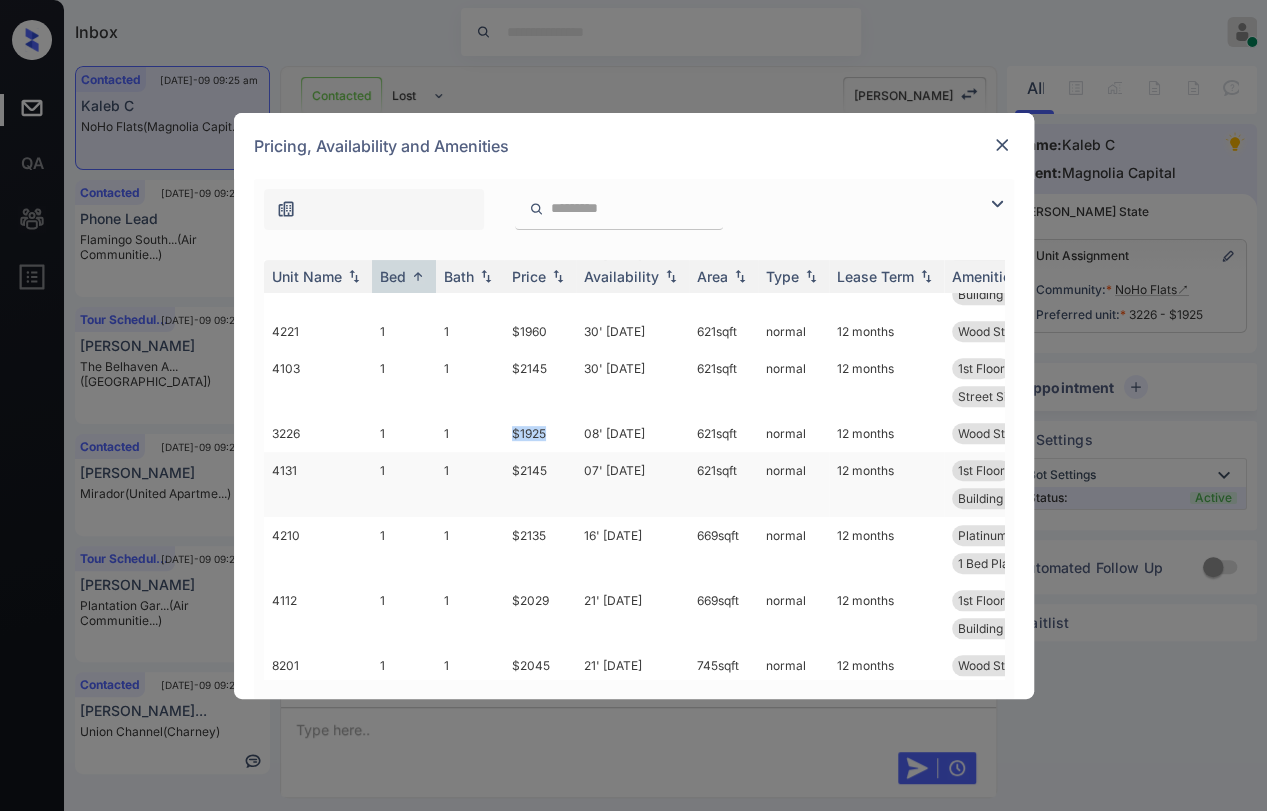 copy on "$1925" 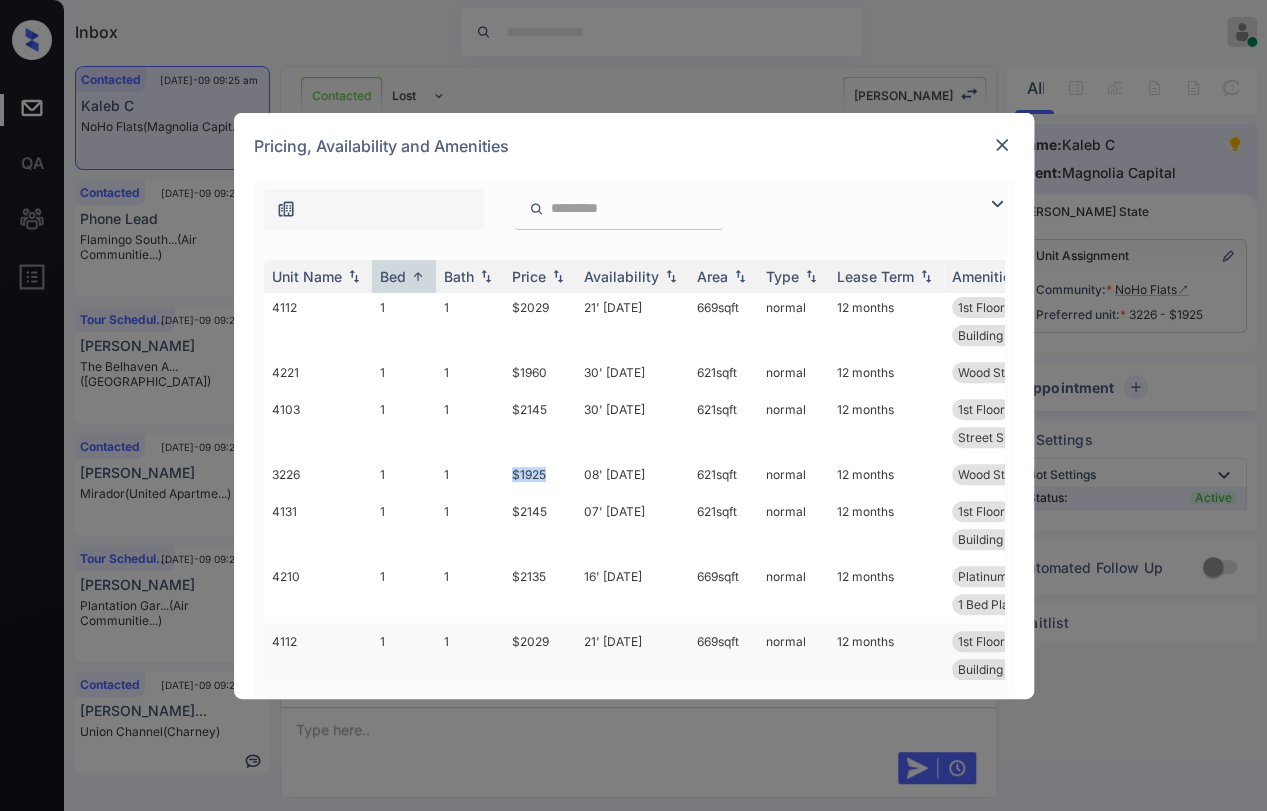 scroll, scrollTop: 333, scrollLeft: 0, axis: vertical 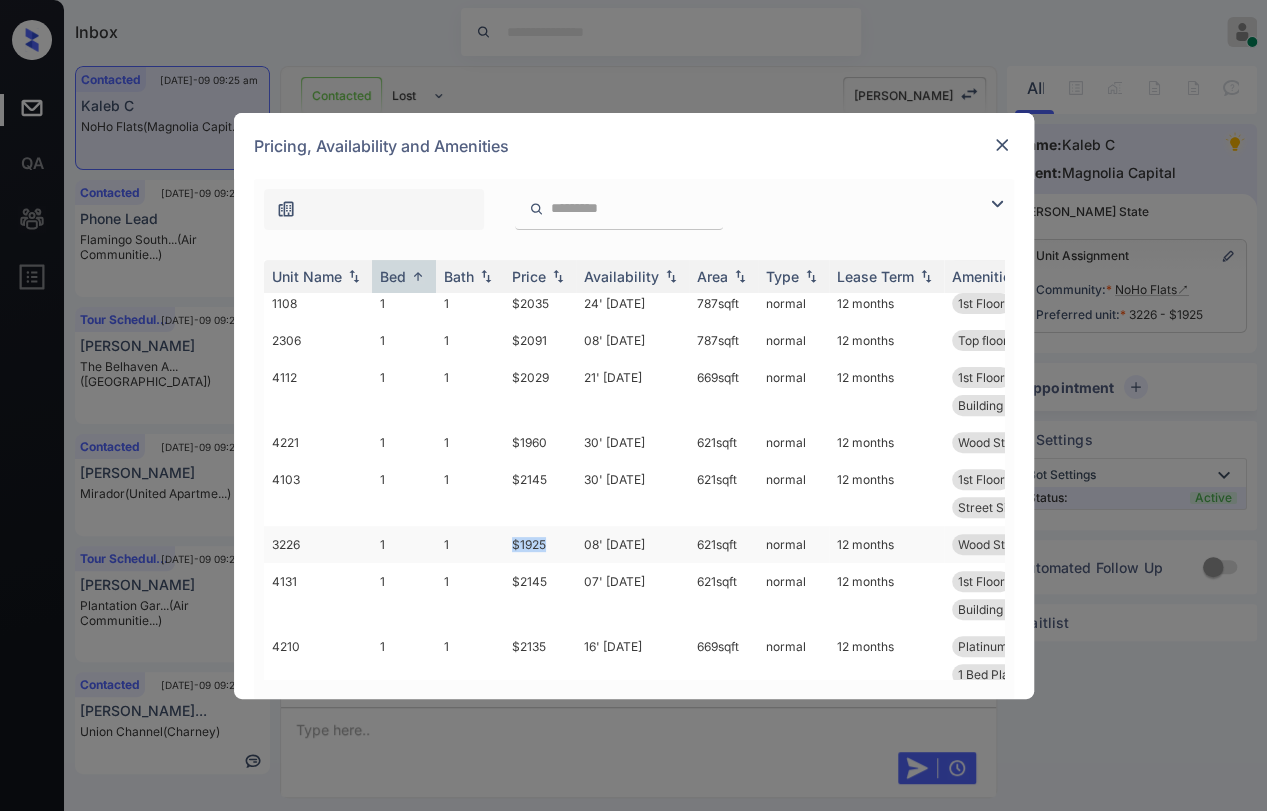 drag, startPoint x: 502, startPoint y: 536, endPoint x: 560, endPoint y: 539, distance: 58.077534 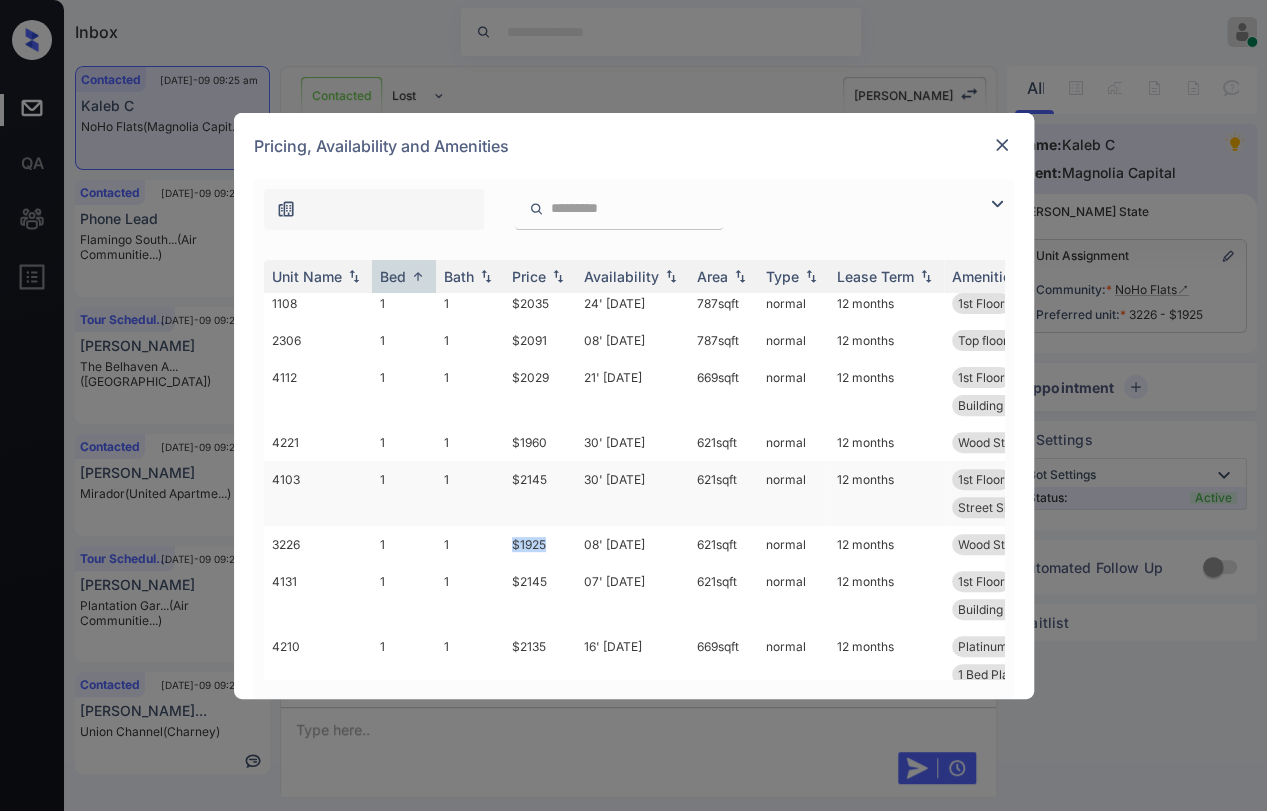 copy on "$1925" 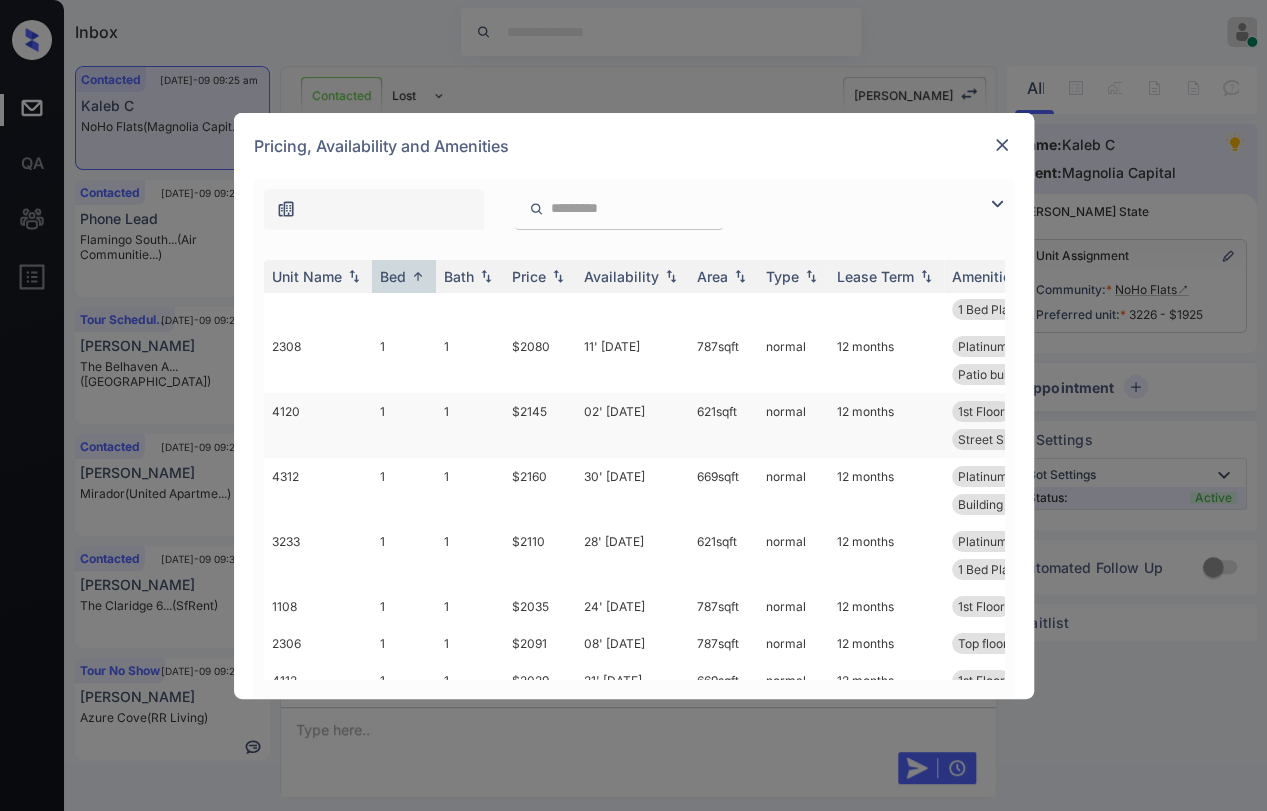scroll, scrollTop: 0, scrollLeft: 0, axis: both 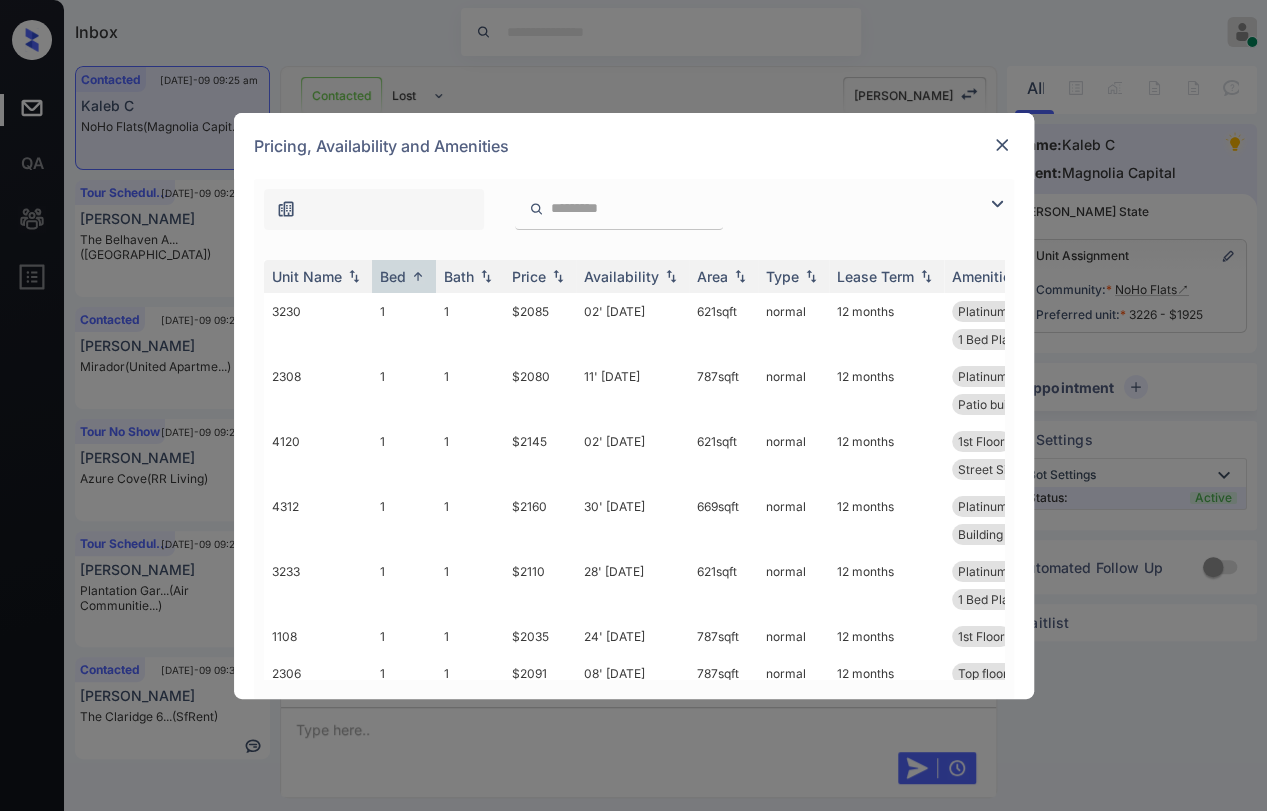 click at bounding box center [1002, 145] 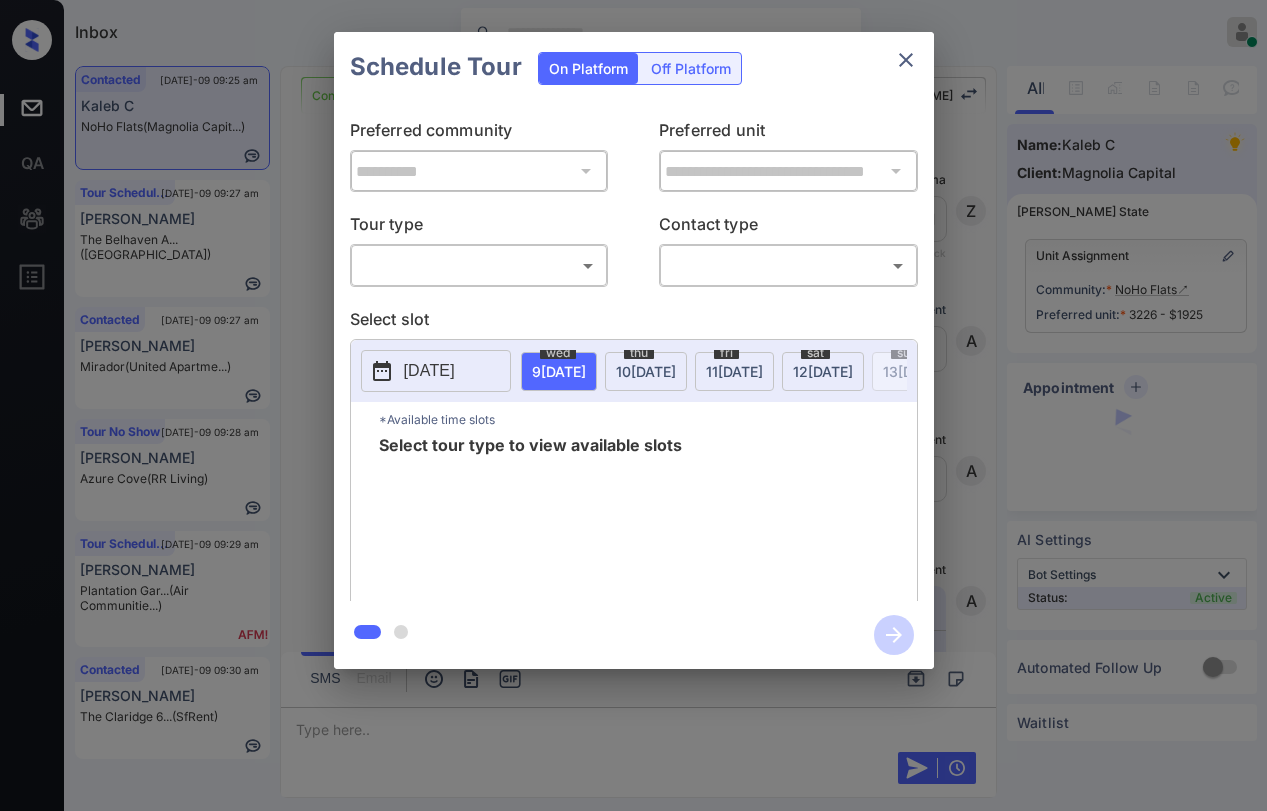 scroll, scrollTop: 0, scrollLeft: 0, axis: both 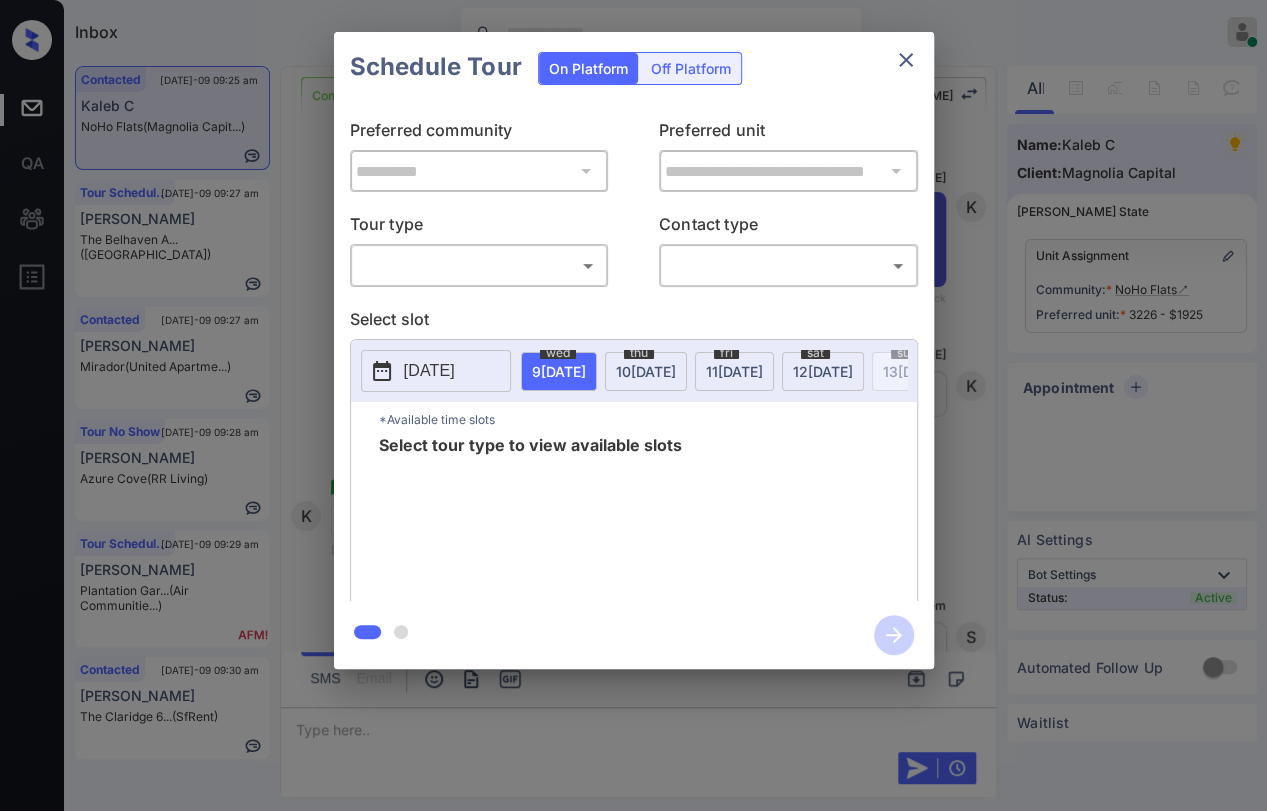 click on "Inbox [PERSON_NAME] [PERSON_NAME] Online Set yourself   offline Set yourself   on break Profile Switch to  dark  mode Sign out Contacted [DATE]-09 09:25 am   Kaleb C NoHo Flats  (Magnolia Capit...) Tour Scheduled [DATE]-09 09:27 am   [PERSON_NAME] The Belhaven A...  ([GEOGRAPHIC_DATA]) Contacted [DATE]-09 09:27 am   [PERSON_NAME]  ([GEOGRAPHIC_DATA]...) Tour No Show [DATE]-09 09:28 am   [PERSON_NAME][GEOGRAPHIC_DATA]  (RR Living) Tour Scheduled [DATE]-09 09:29 am   [PERSON_NAME] Plantation Gar...  (Air Communitie...) Contacted [DATE]-09 09:30 am   [PERSON_NAME] The [PERSON_NAME] 6...  (SfRent) Contacted Lost Lead Sentiment: Angry Upon sliding the acknowledgement:  Lead will move to lost stage. * ​ SMS and call option will be set to opt out. AFM will be turned off for the lead. [PERSON_NAME] New Message [PERSON_NAME] Lead transferred to leasing agent: [PERSON_NAME] [DATE] 11:17 pm  Sync'd w  knock Z New Message Agent Lead created via webhook in Inbound stage. [DATE] 11:17 pm A New Message Agent AFM Request sent to [PERSON_NAME]. [DATE] 11:17 pm A New Message Agent" at bounding box center (633, 405) 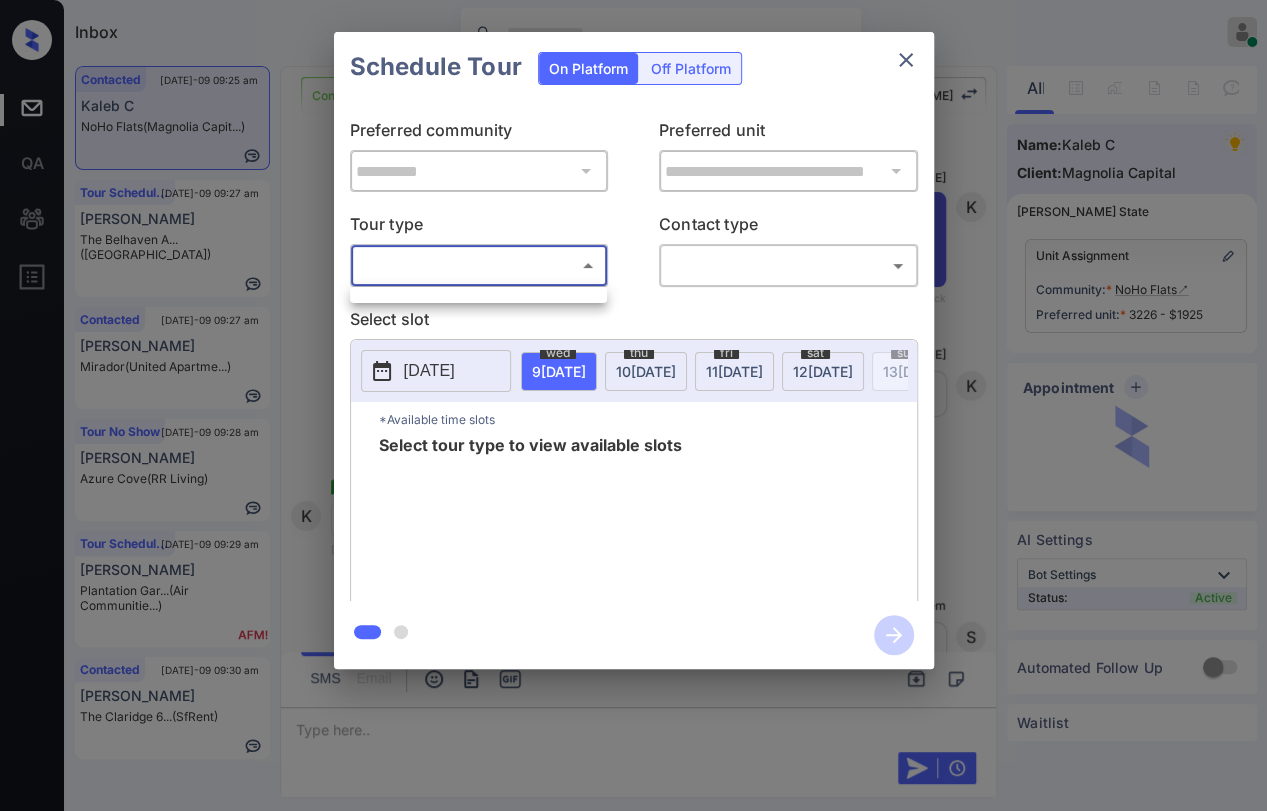 click at bounding box center (633, 405) 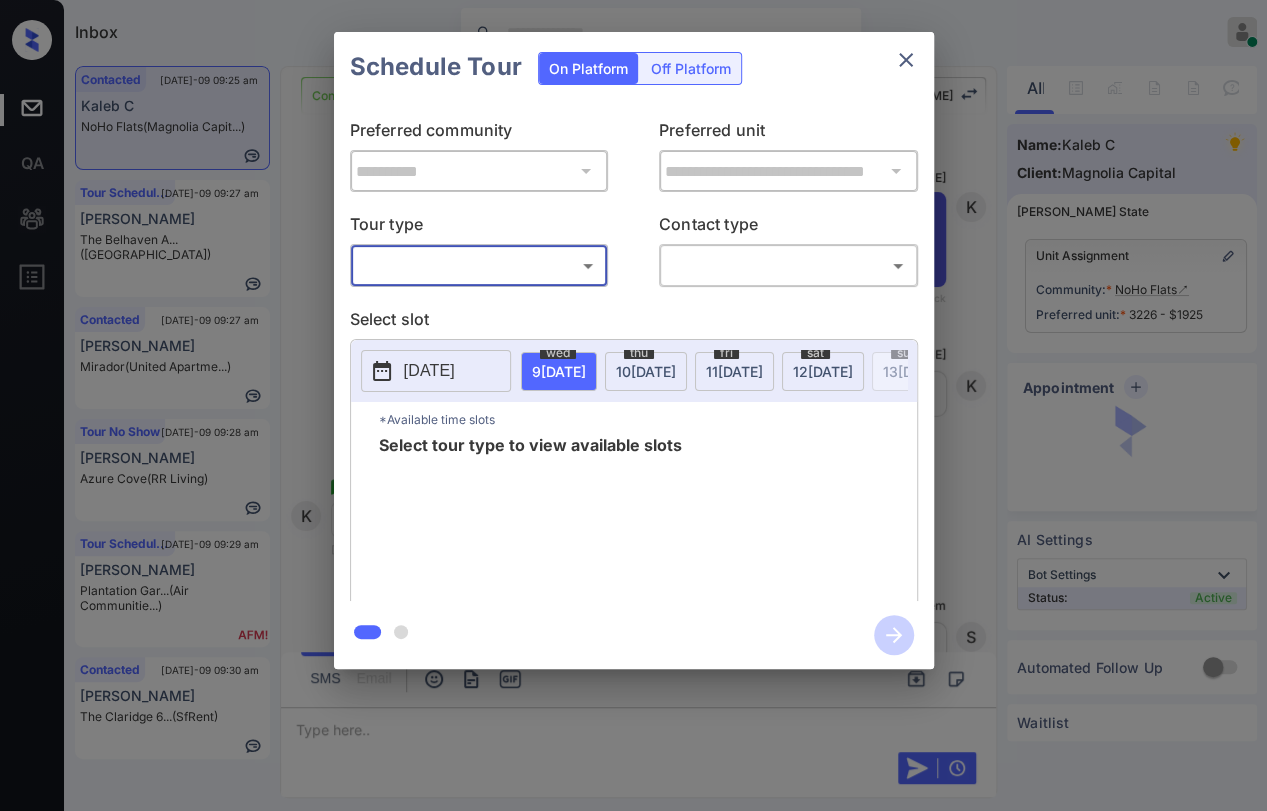 click at bounding box center [906, 60] 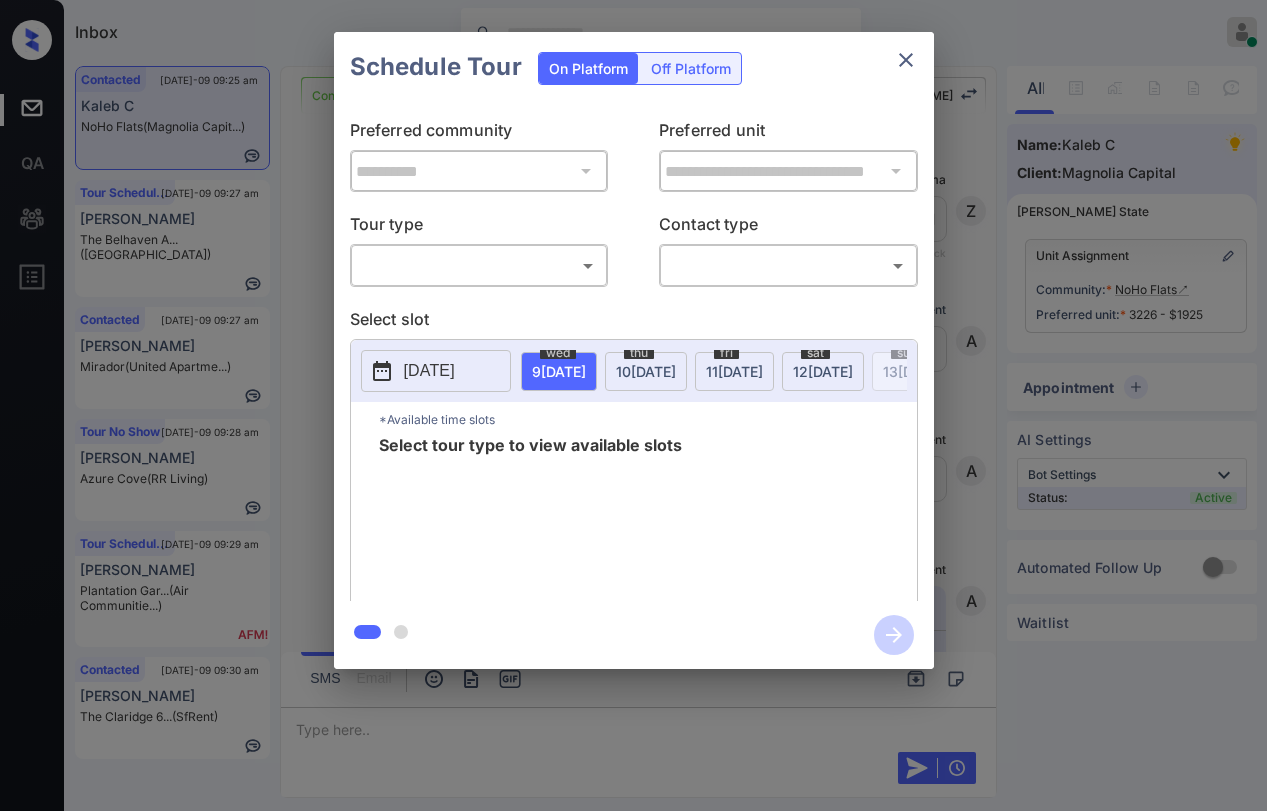 scroll, scrollTop: 0, scrollLeft: 0, axis: both 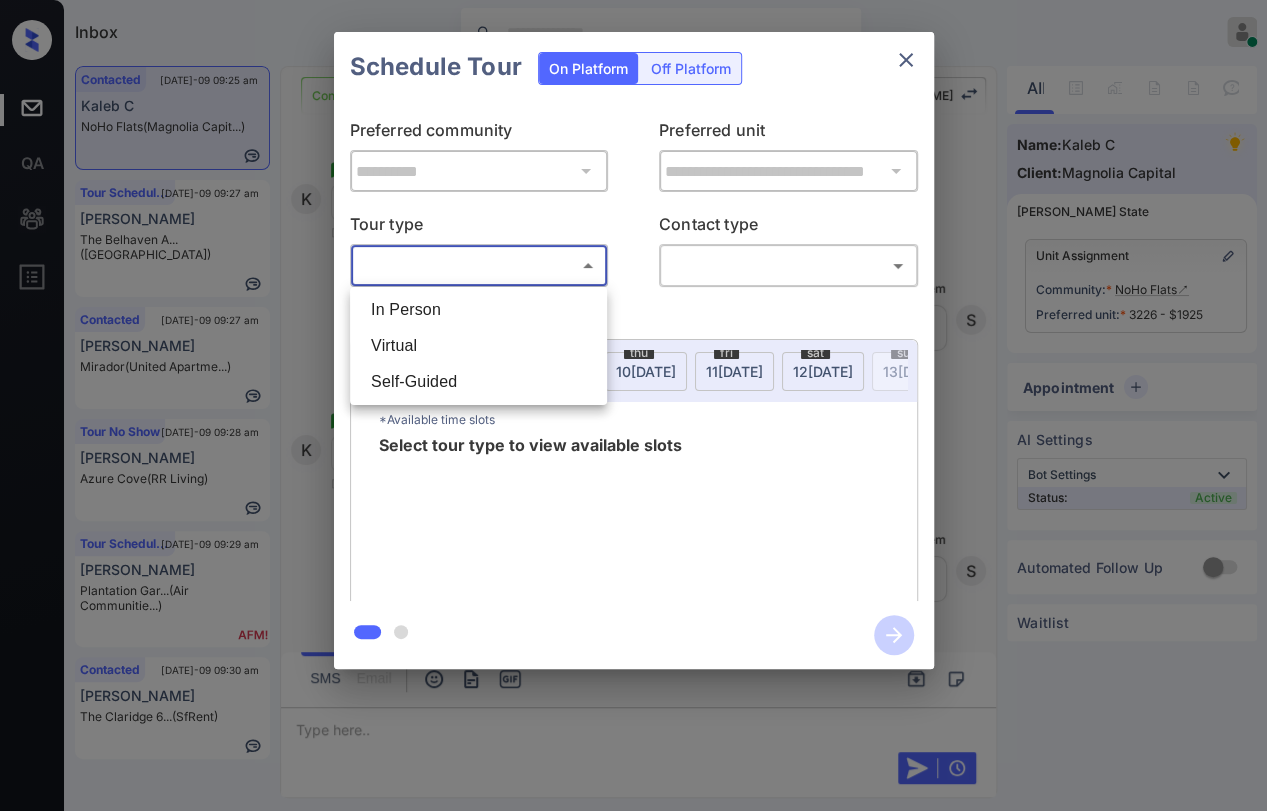 click on "Inbox [PERSON_NAME] [PERSON_NAME] Online Set yourself   offline Set yourself   on break Profile Switch to  dark  mode Sign out Contacted [DATE]-09 09:25 am   Kaleb C NoHo Flats  (Magnolia Capit...) Tour Scheduled [DATE]-09 09:27 am   [PERSON_NAME] The Belhaven A...  ([GEOGRAPHIC_DATA]) Contacted [DATE]-09 09:27 am   [PERSON_NAME]  ([GEOGRAPHIC_DATA]...) Tour No Show [DATE]-09 09:28 am   [PERSON_NAME][GEOGRAPHIC_DATA]  (RR Living) Tour Scheduled [DATE]-09 09:29 am   [PERSON_NAME] Plantation Gar...  (Air Communitie...) Contacted [DATE]-09 09:30 am   [PERSON_NAME] The [PERSON_NAME] 6...  (SfRent) Contacted Lost Lead Sentiment: Angry Upon sliding the acknowledgement:  Lead will move to lost stage. * ​ SMS and call option will be set to opt out. AFM will be turned off for the lead. [PERSON_NAME] New Message [PERSON_NAME] Lead transferred to leasing agent: [PERSON_NAME] [DATE] 11:17 pm  Sync'd w  knock Z New Message Agent Lead created via webhook in Inbound stage. [DATE] 11:17 pm A New Message Agent AFM Request sent to [PERSON_NAME]. [DATE] 11:17 pm A New Message Agent" at bounding box center [633, 405] 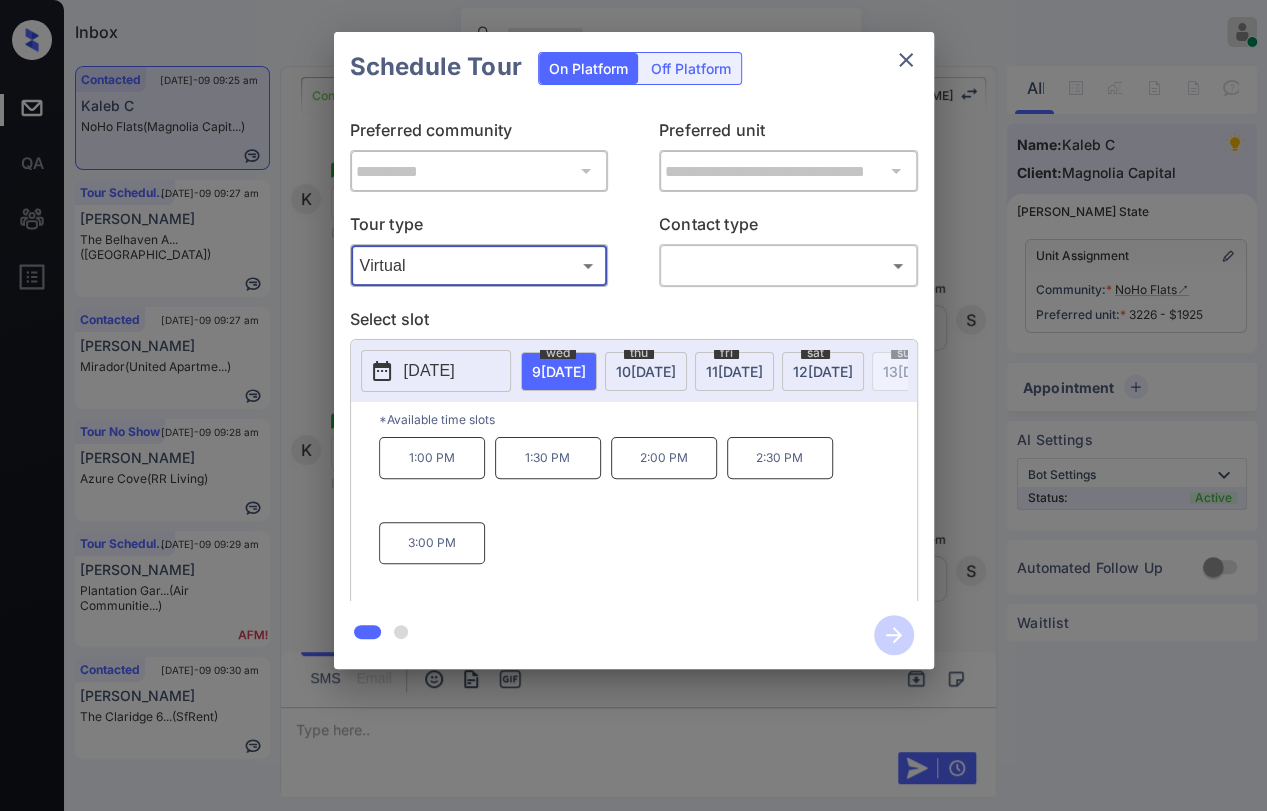 type on "*******" 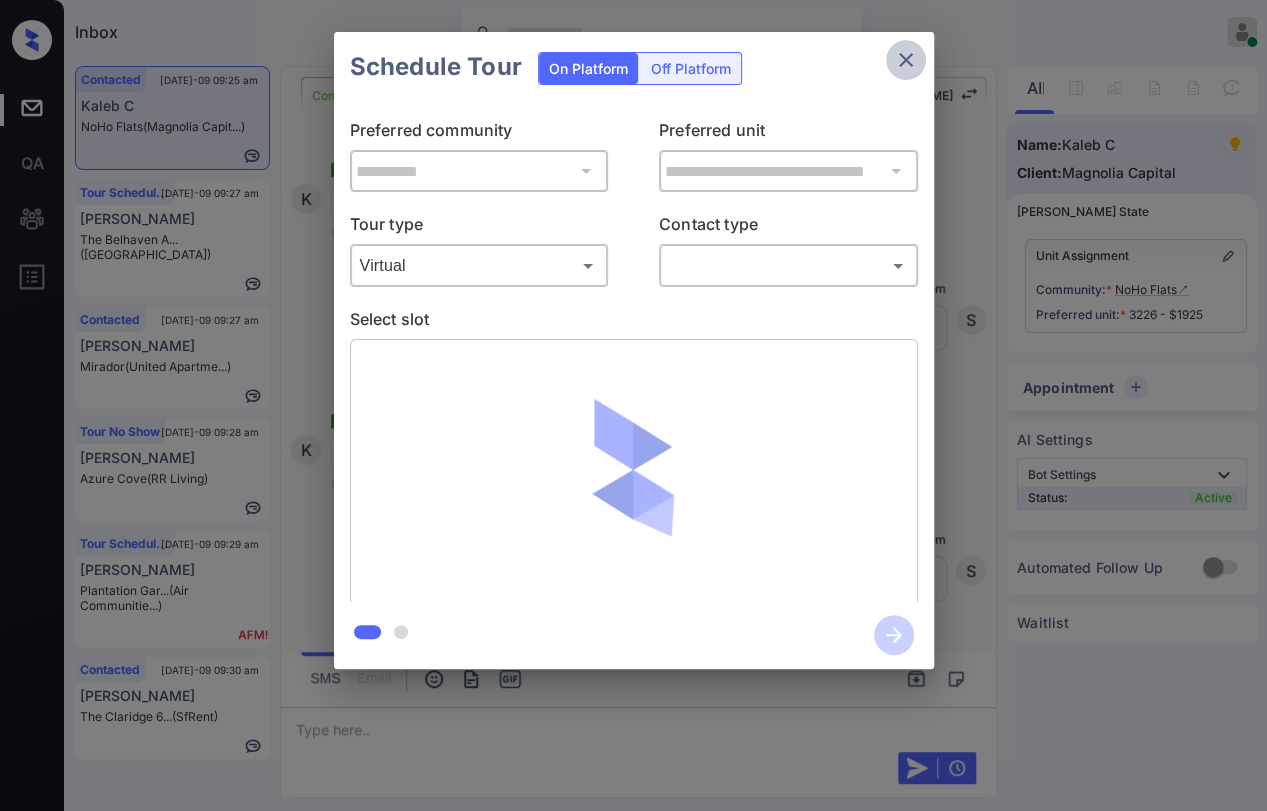 click 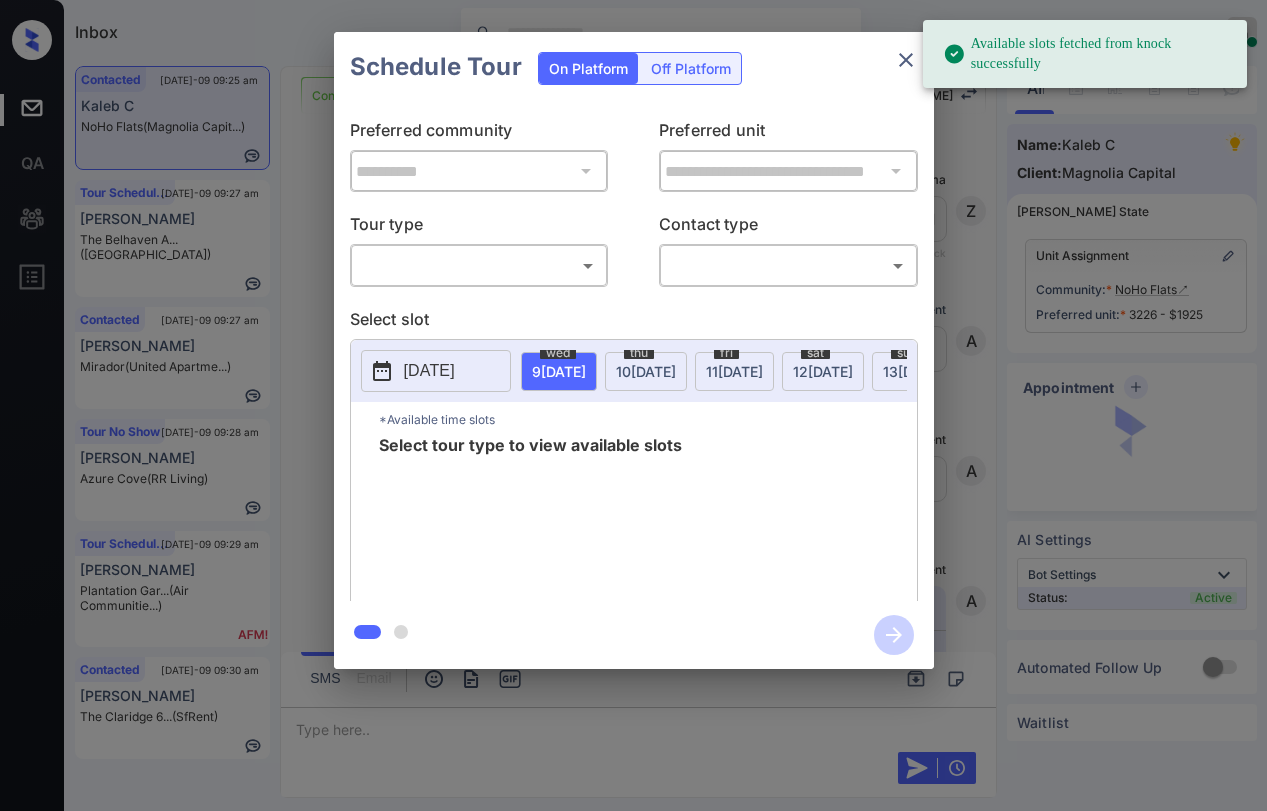 scroll, scrollTop: 0, scrollLeft: 0, axis: both 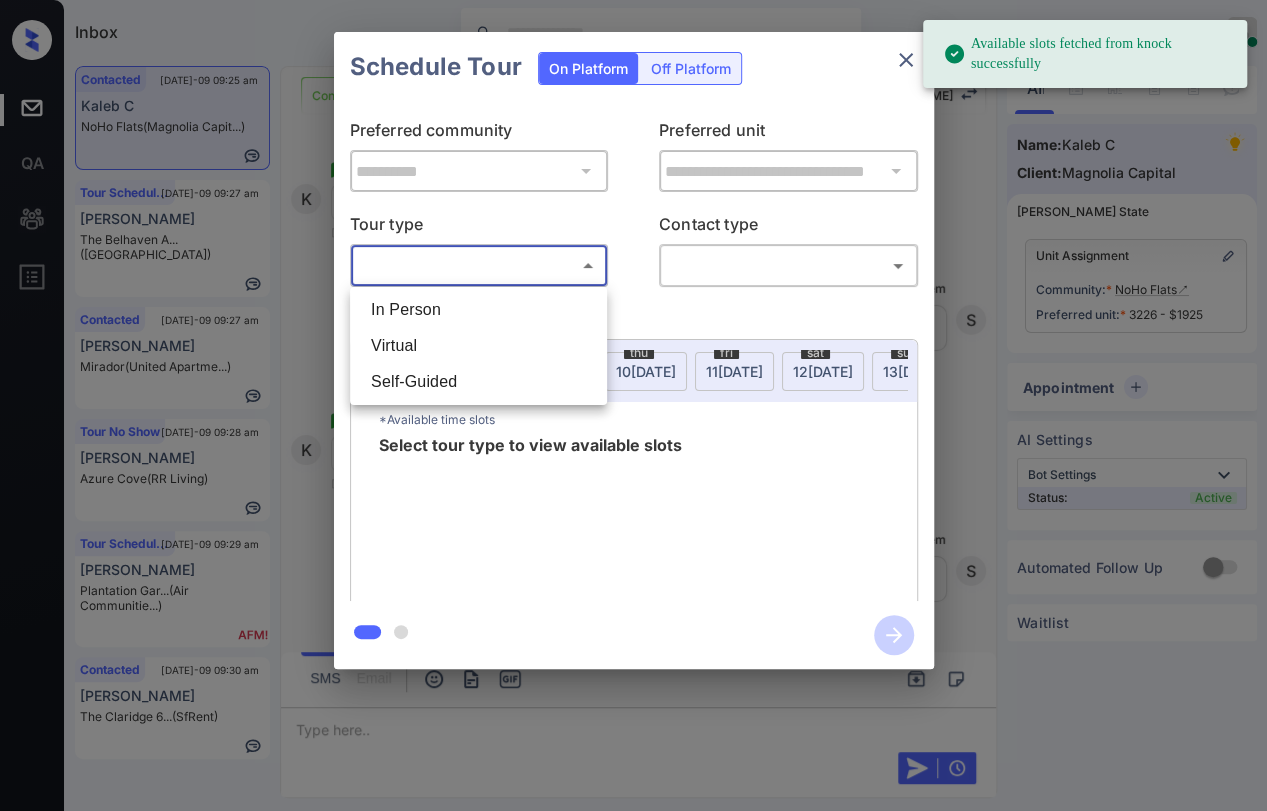 click on "Available slots fetched from knock successfully Inbox Danielle Dela Cruz Online Set yourself   offline Set yourself   on break Profile Switch to  dark  mode Sign out Contacted Jul-09 09:25 am   Kaleb C NoHo Flats  (Magnolia Capit...) Tour Scheduled Jul-09 09:27 am   Ali Elmouhib The Belhaven A...  (Fairfield) Contacted Jul-09 09:27 am   Kevin Watson Mirador  (United Apartme...) Tour No Show Jul-09 09:28 am   Crystal Miller Azure Cove  (RR Living) Tour Scheduled Jul-09 09:29 am   Edgar  Cavazos Plantation Gar...  (Air Communitie...) Contacted Jul-09 09:30 am   JJ Jakes The Claridge 6...  (SfRent) Contacted Lost Lead Sentiment: Angry Upon sliding the acknowledgement:  Lead will move to lost stage. * ​ SMS and call option will be set to opt out. AFM will be turned off for the lead. Kelsey New Message Zuma Lead transferred to leasing agent: kelsey Jul 05, 2025 11:17 pm  Sync'd w  knock Z New Message Agent Lead created via webhook in Inbound stage. Jul 05, 2025 11:17 pm A New Message Agent Jul 05, 2025 11:17 pm" at bounding box center (633, 405) 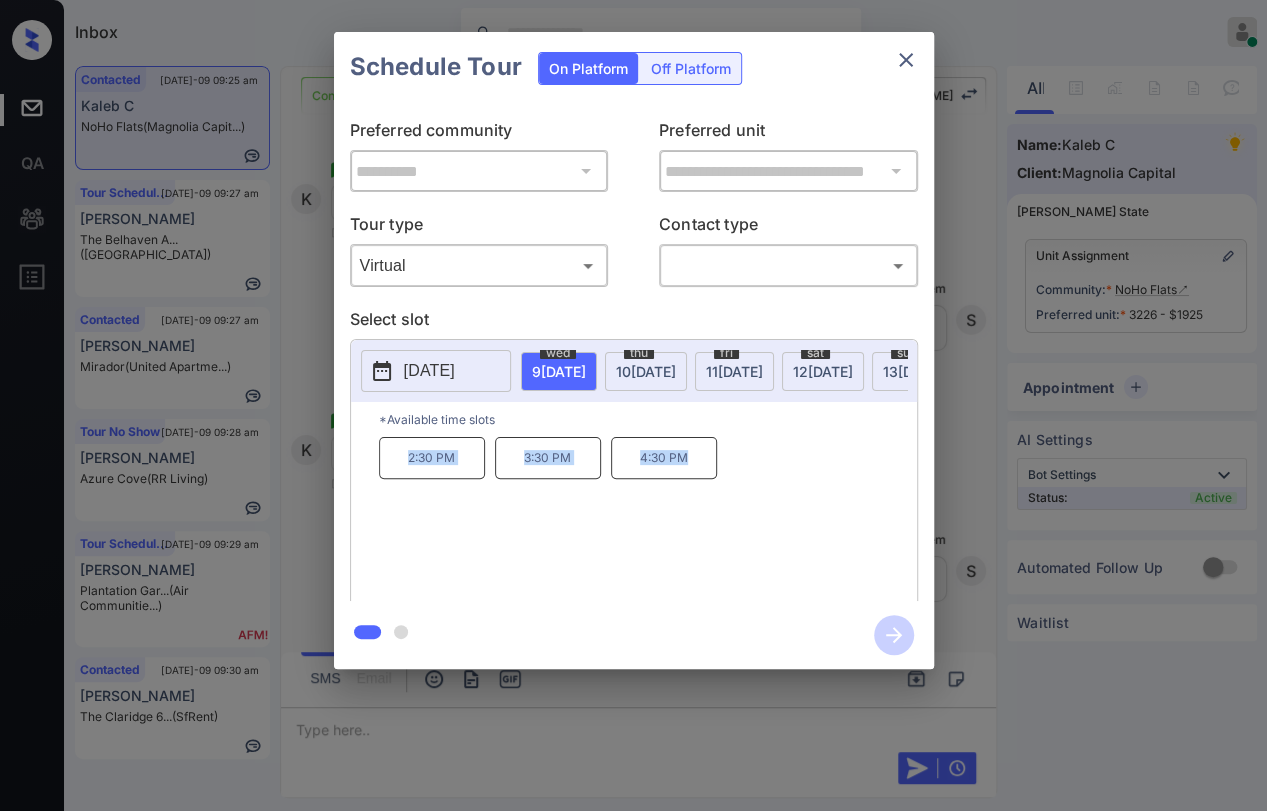 drag, startPoint x: 401, startPoint y: 471, endPoint x: 751, endPoint y: 467, distance: 350.02286 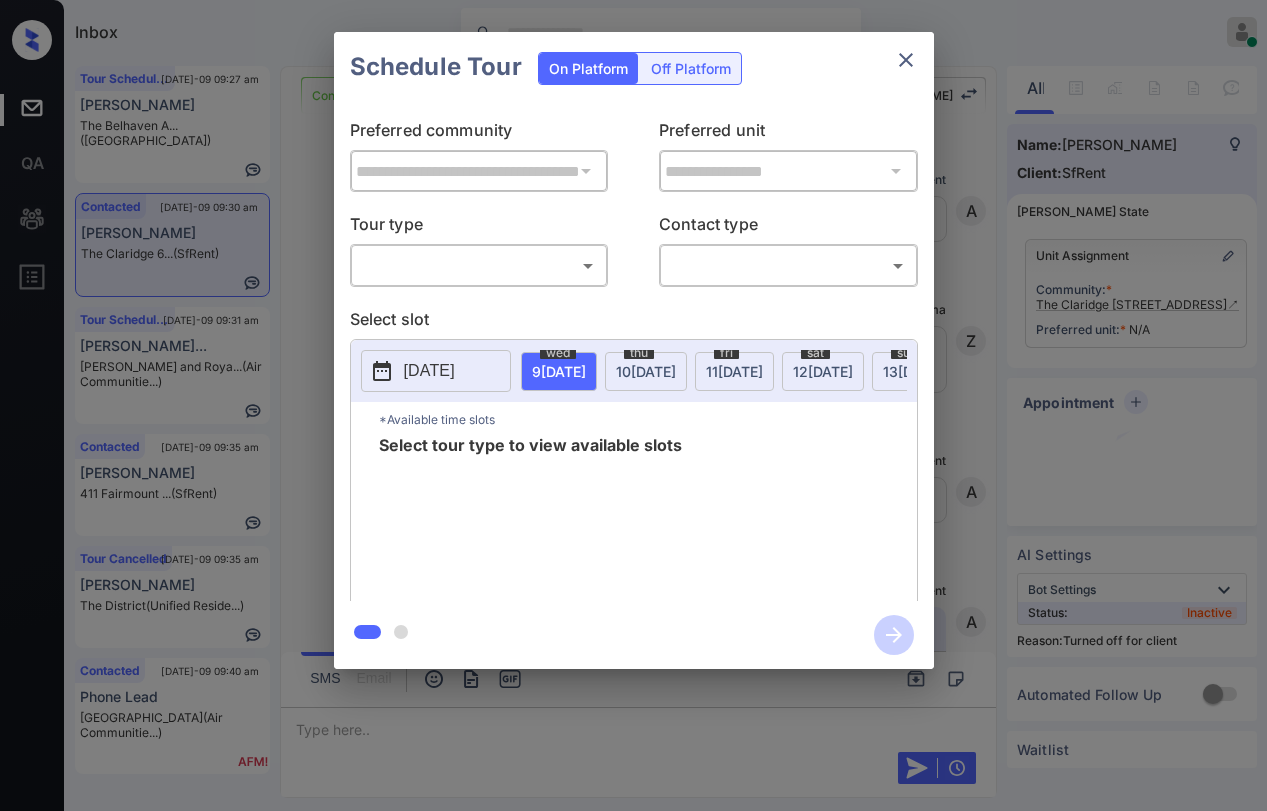 scroll, scrollTop: 0, scrollLeft: 0, axis: both 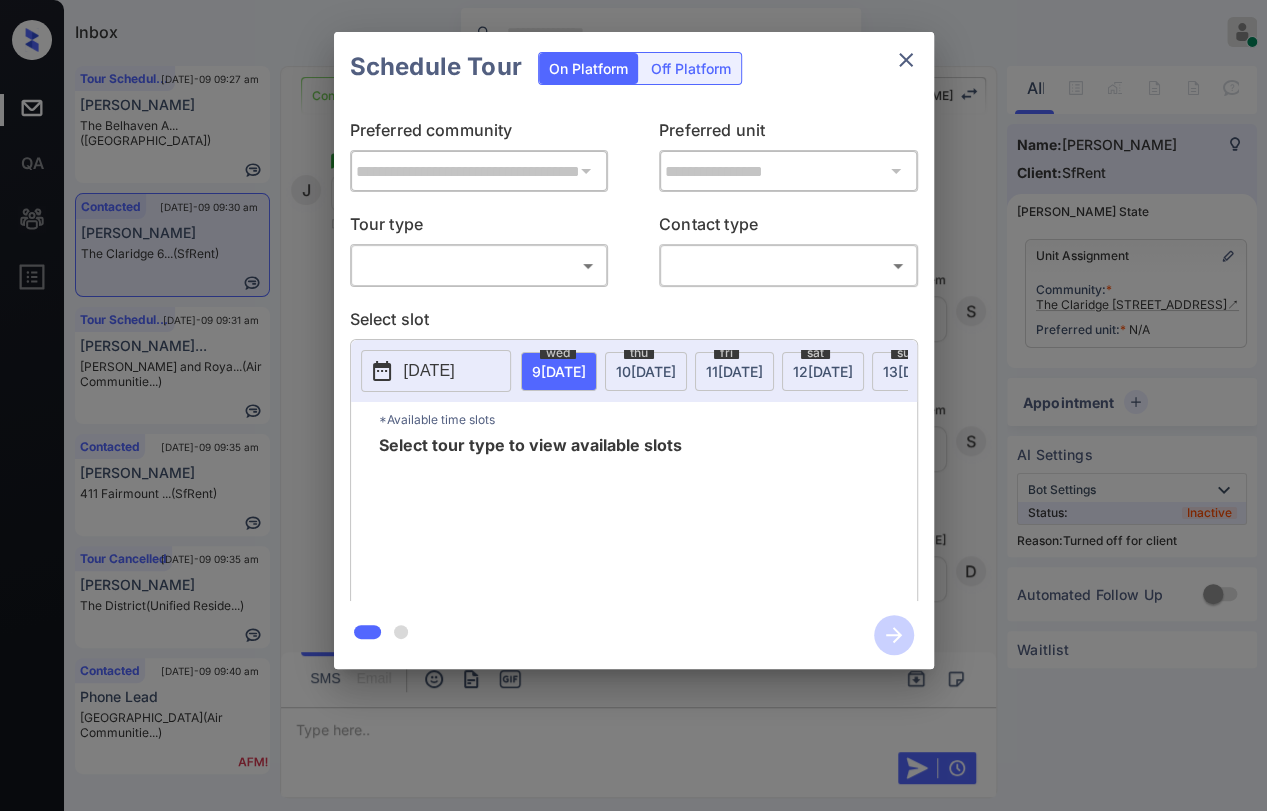click on "Off Platform" at bounding box center (691, 68) 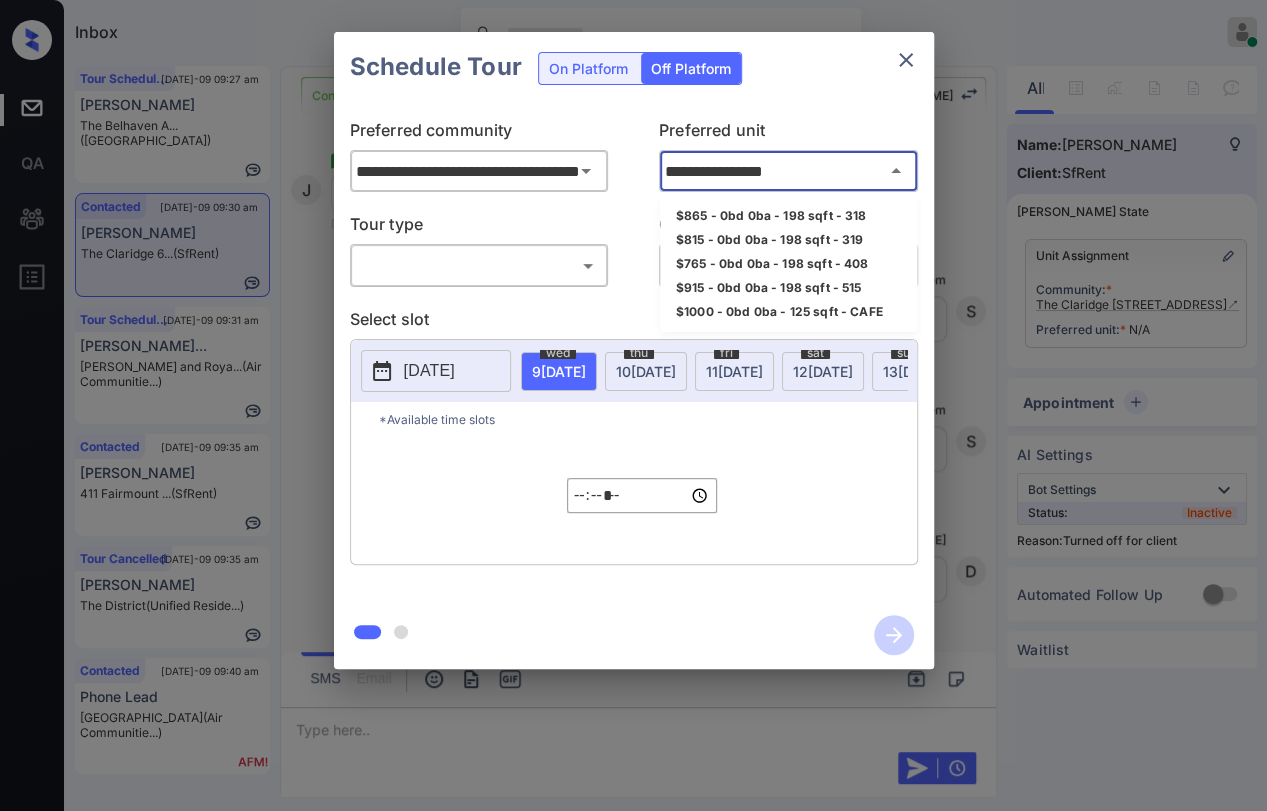 click on "**********" at bounding box center (788, 171) 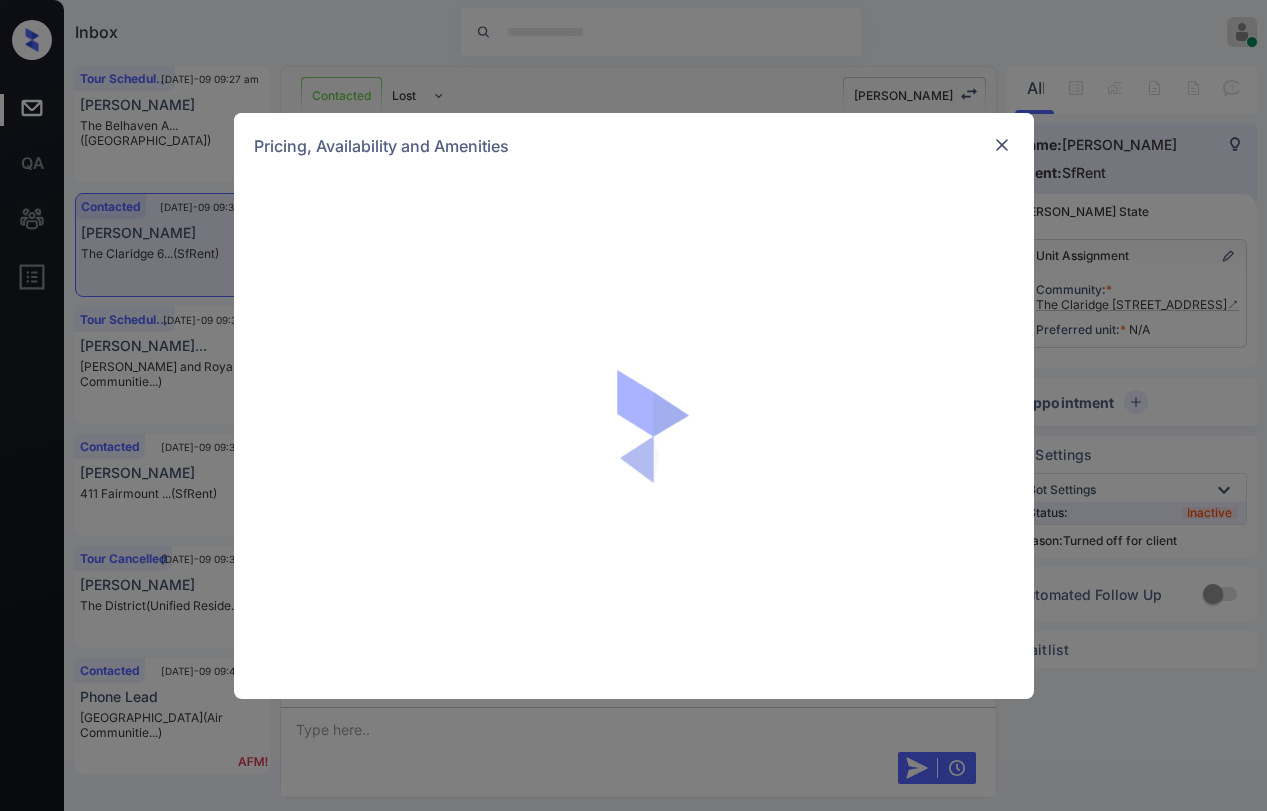 scroll, scrollTop: 0, scrollLeft: 0, axis: both 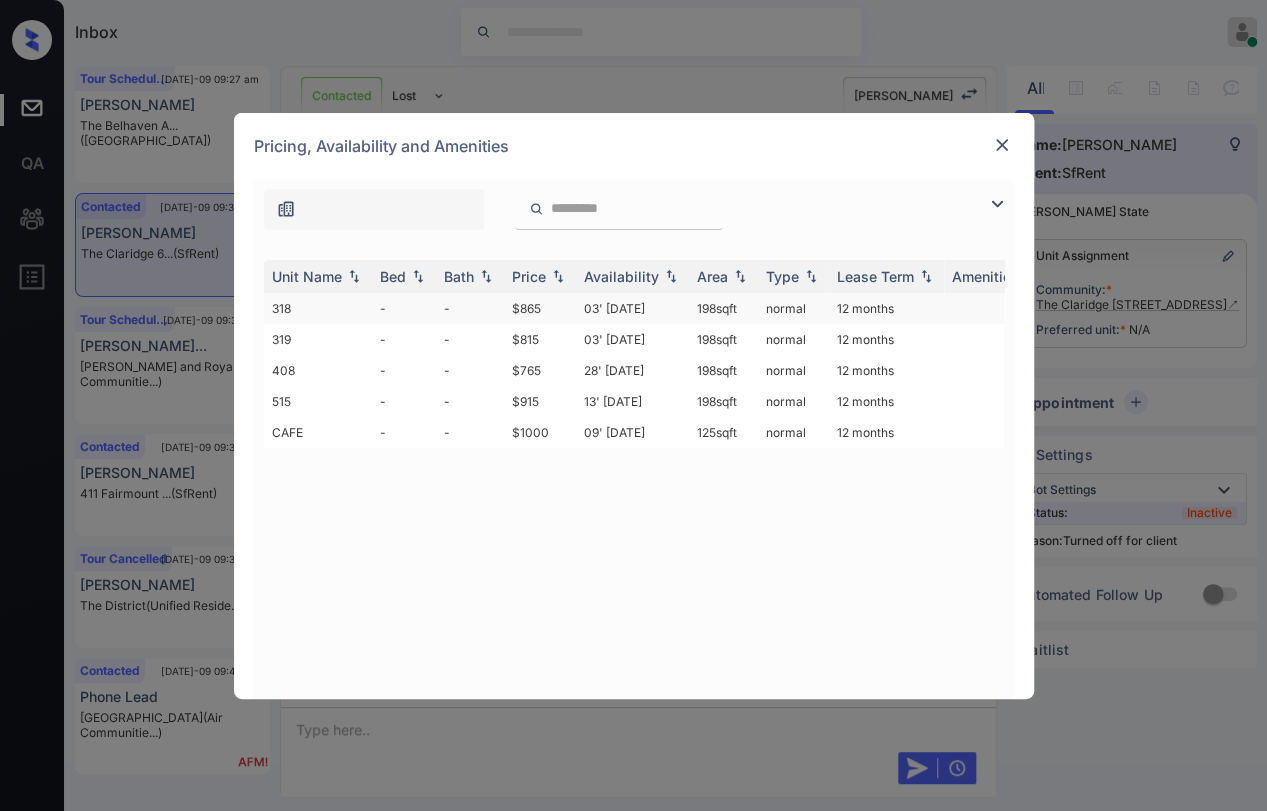 click on "318" at bounding box center [318, 308] 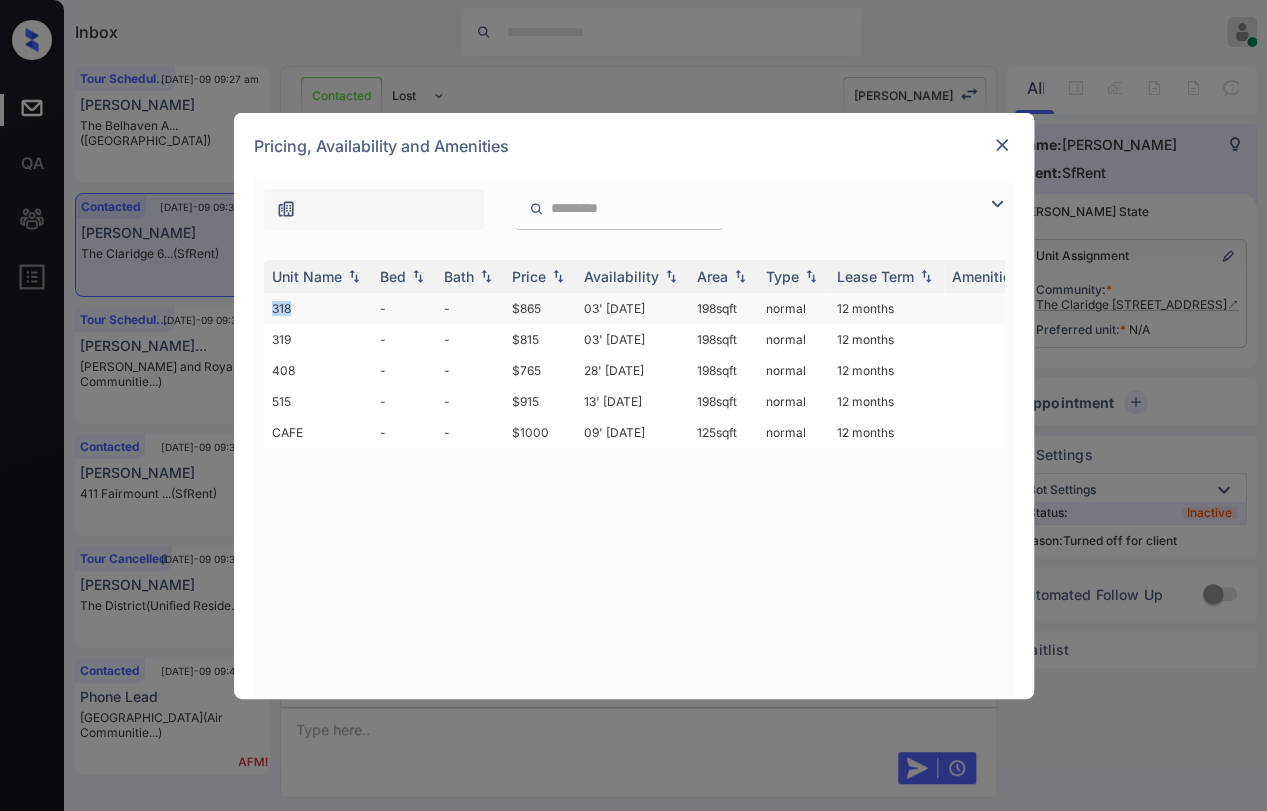 click on "318" at bounding box center [318, 308] 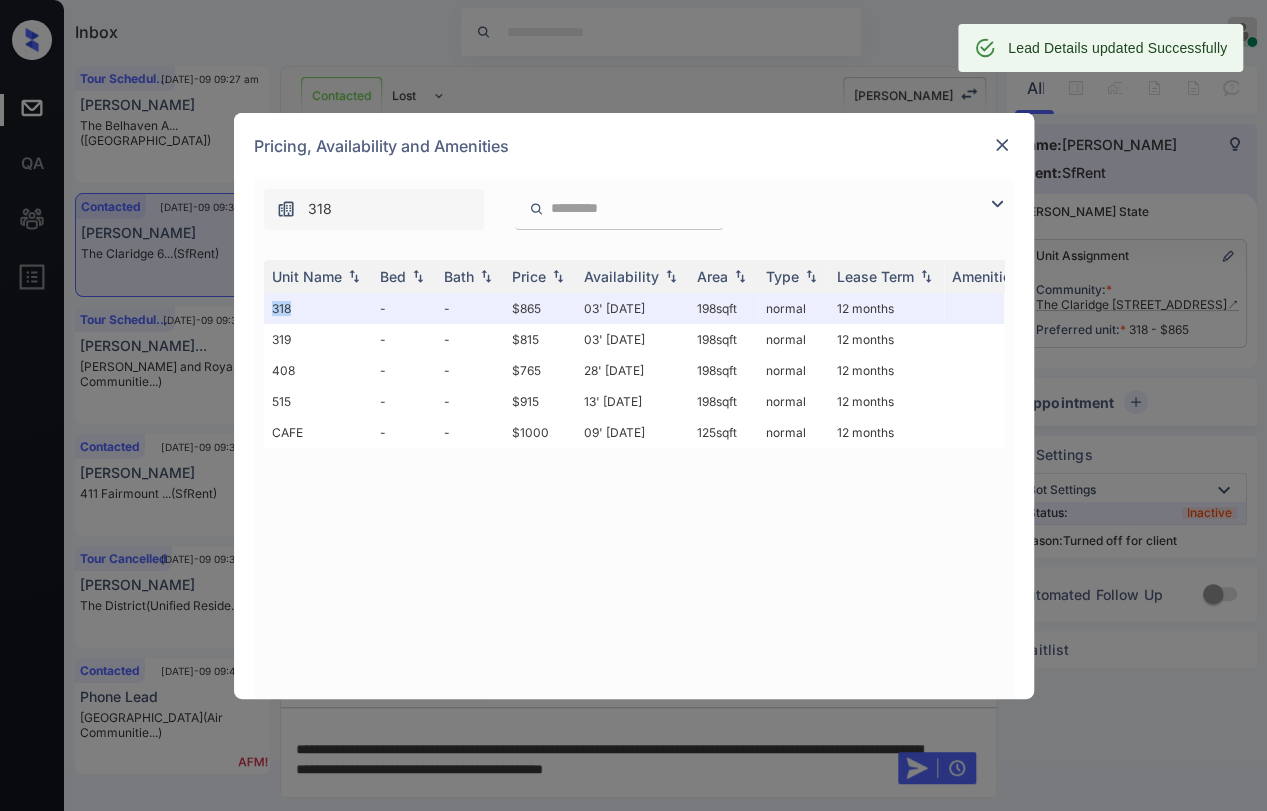click at bounding box center (1002, 145) 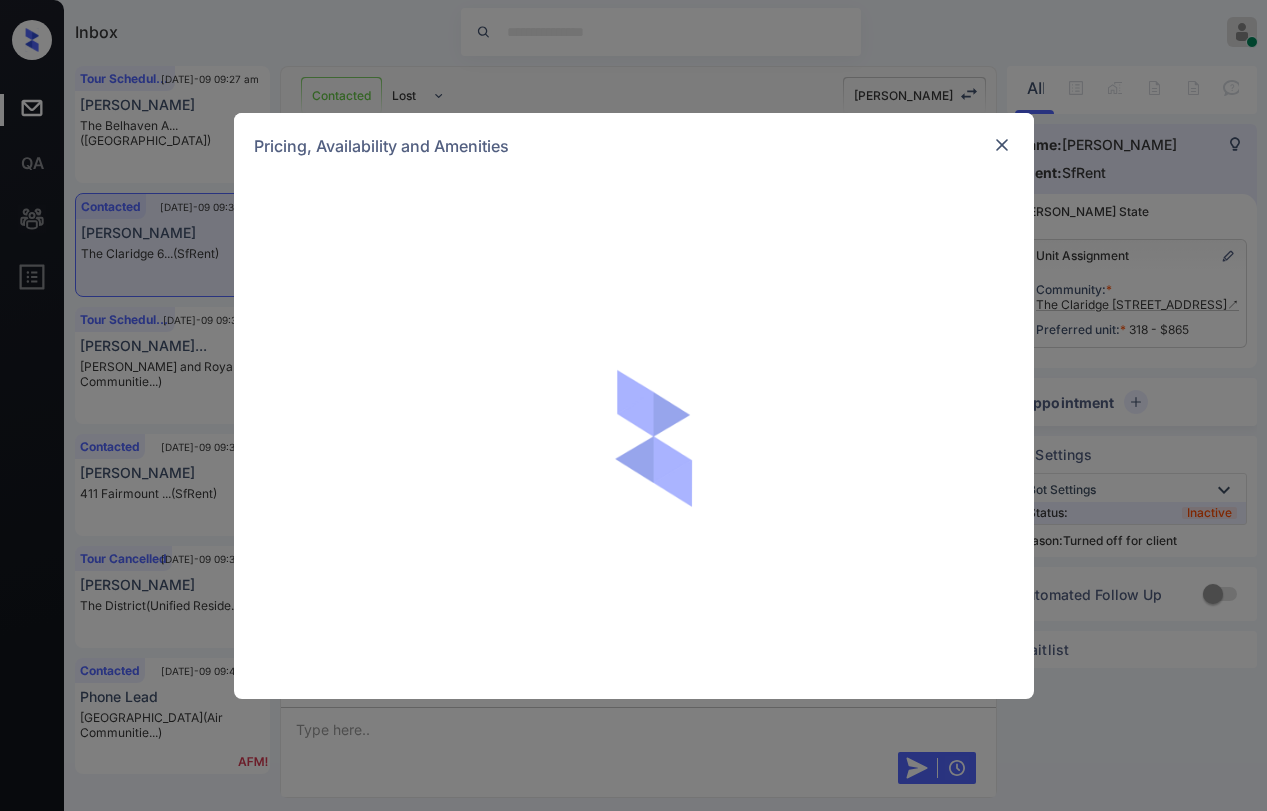 scroll, scrollTop: 0, scrollLeft: 0, axis: both 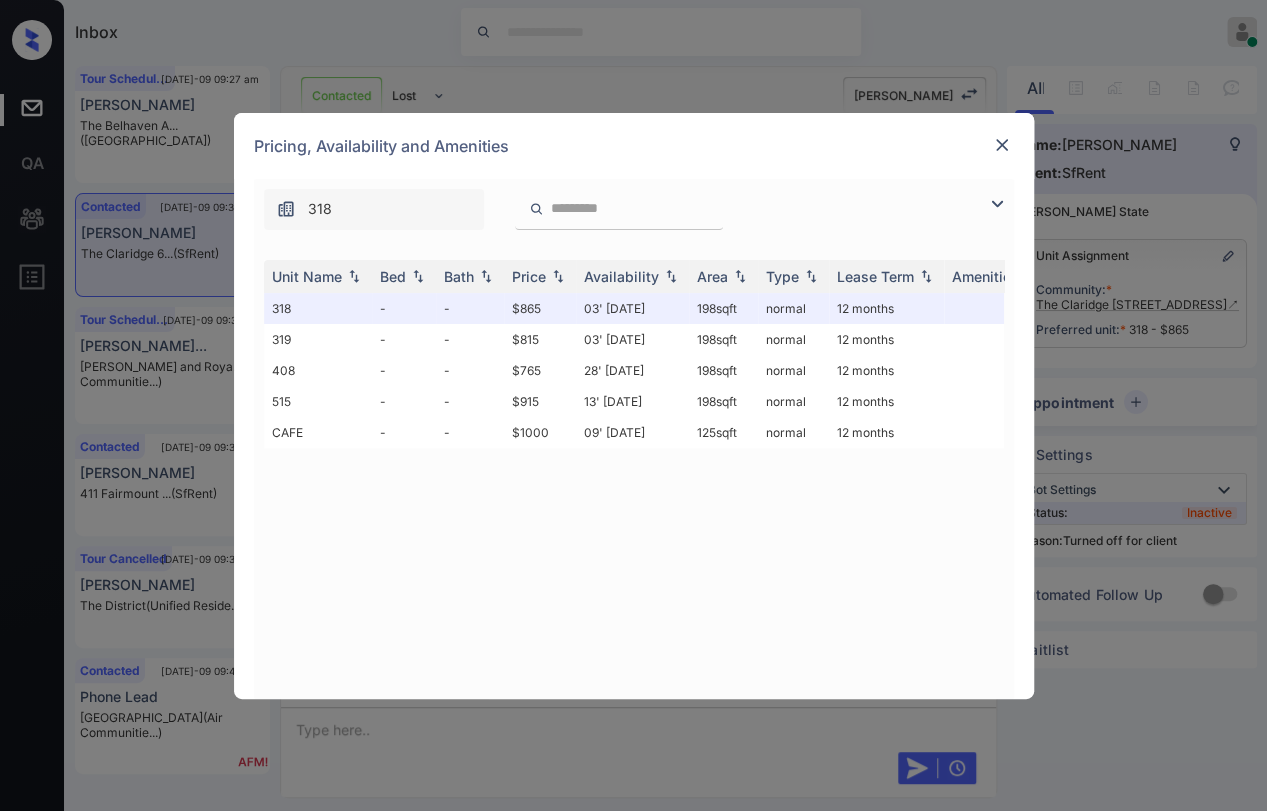 click at bounding box center [1002, 145] 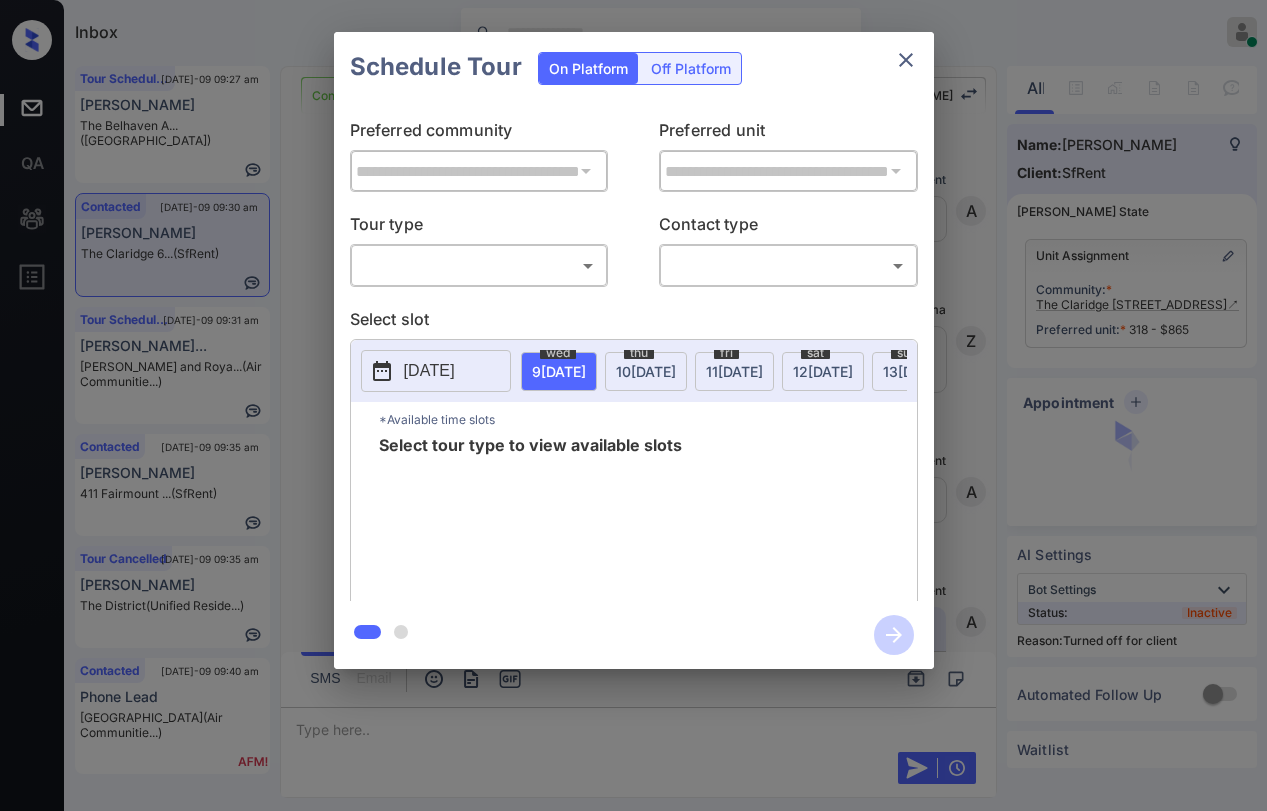scroll, scrollTop: 0, scrollLeft: 0, axis: both 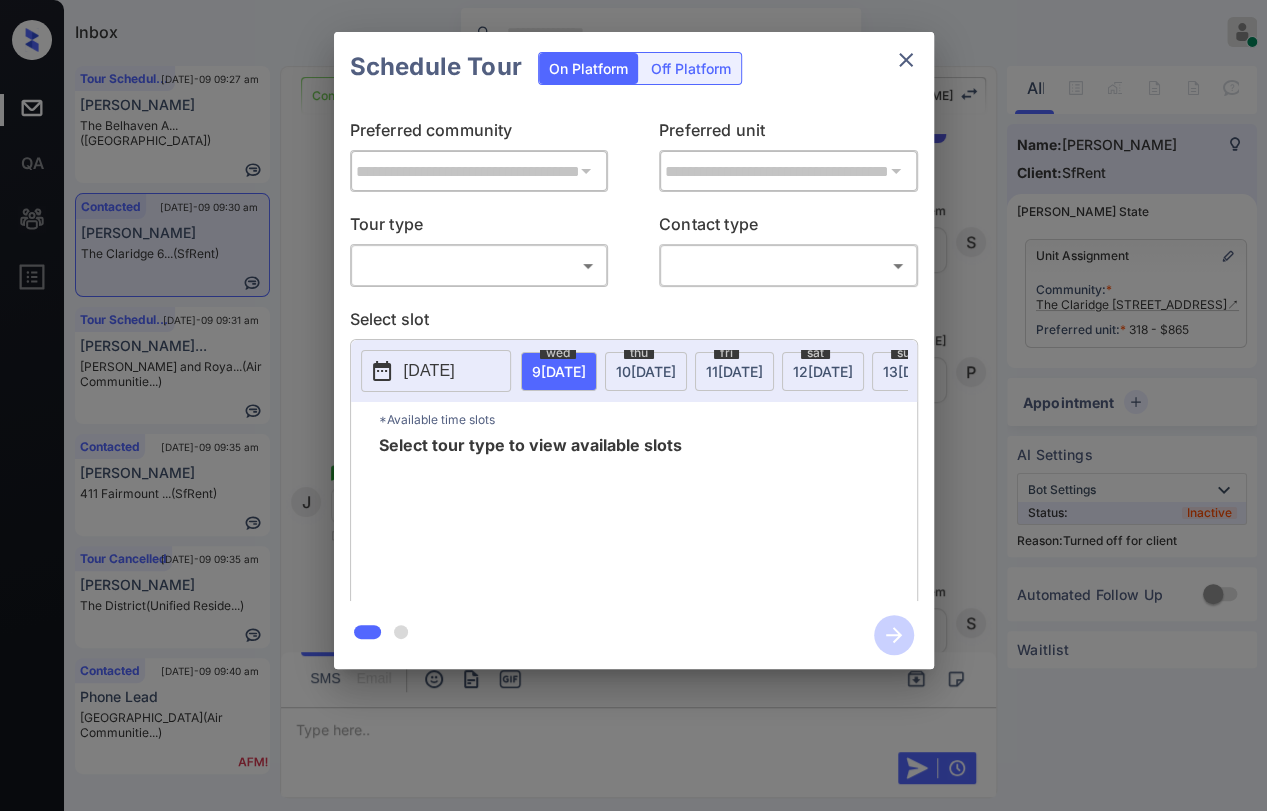 click on "Inbox Danielle Dela Cruz Online Set yourself   offline Set yourself   on break Profile Switch to  dark  mode Sign out Tour Scheduled Jul-09 09:27 am   Ali Elmouhib The Belhaven A...  (Fairfield) Contacted Jul-09 09:30 am   JJ Jakes The Claridge 6...  (SfRent) Tour Scheduled Jul-09 09:31 am   Samantha Herre... Ravel and Roya...  (Air Communitie...) Contacted Jul-09 09:35 am   Maria Rosales 411 Fairmount ...  (SfRent) Tour Cancelled Jul-09 09:35 am   Shunda Brooks The District  (Unified Reside...) Contacted Jul-09 09:40 am   Phone Lead Boulder Creek  (Air Communitie...) Contacted Lost Lead Sentiment: Angry Upon sliding the acknowledgement:  Lead will move to lost stage. * ​ SMS and call option will be set to opt out. AFM will be turned off for the lead. Kelsey New Message Agent Lead created via emailParser in Inbound stage. Jul 09, 2025 08:55 am A New Message Zuma Lead transfer skipped to agent: Kelsey as pms leadId does not exists for leadType emailParser with stage Inbound Jul 09, 2025 08:55 am Z Agent A A" at bounding box center [633, 405] 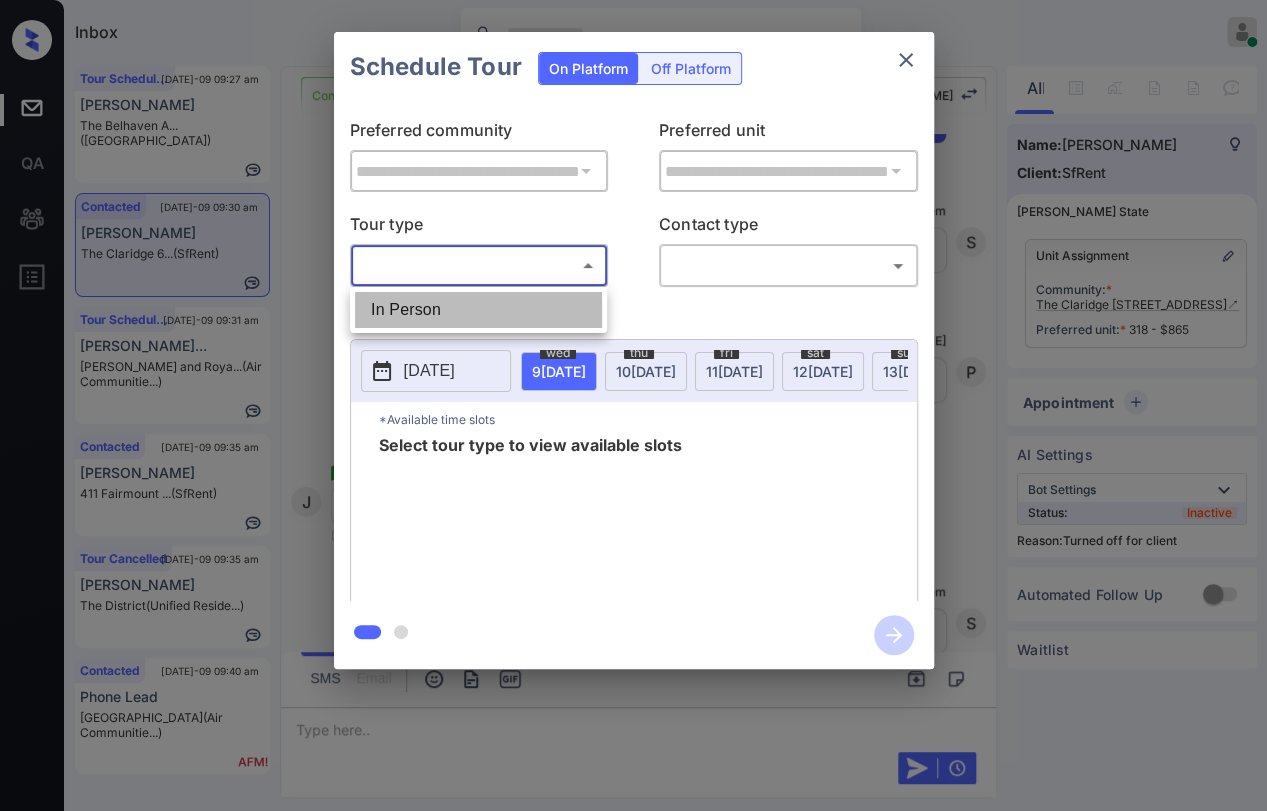 click on "In Person" at bounding box center (478, 310) 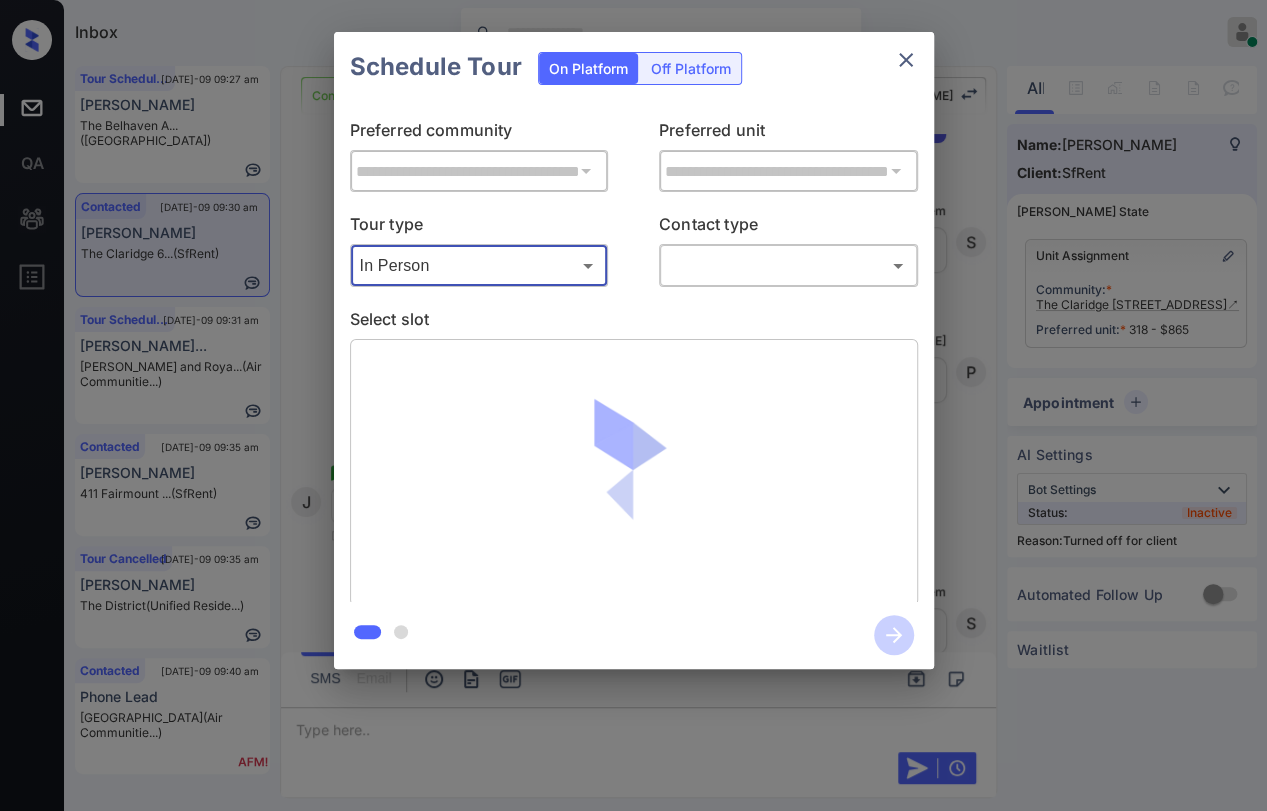 click on "Off Platform" at bounding box center [691, 68] 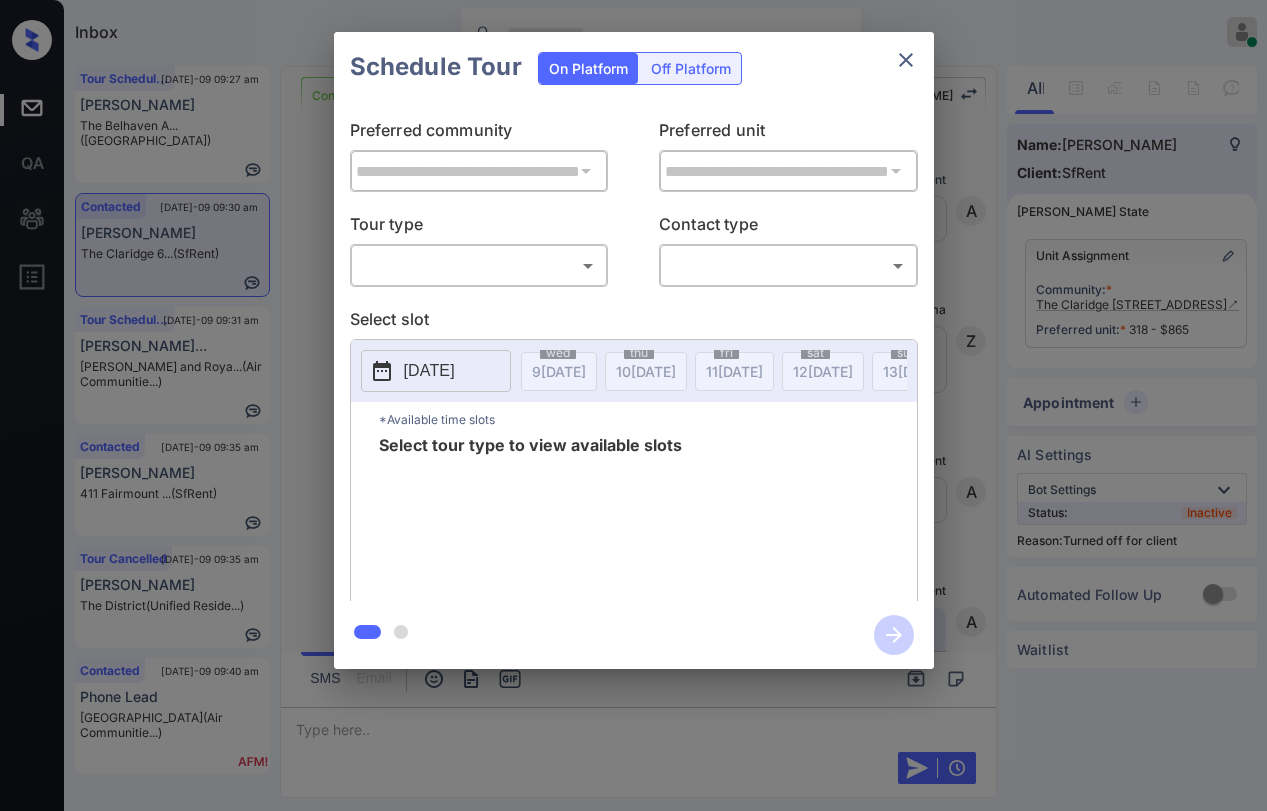 scroll, scrollTop: 0, scrollLeft: 0, axis: both 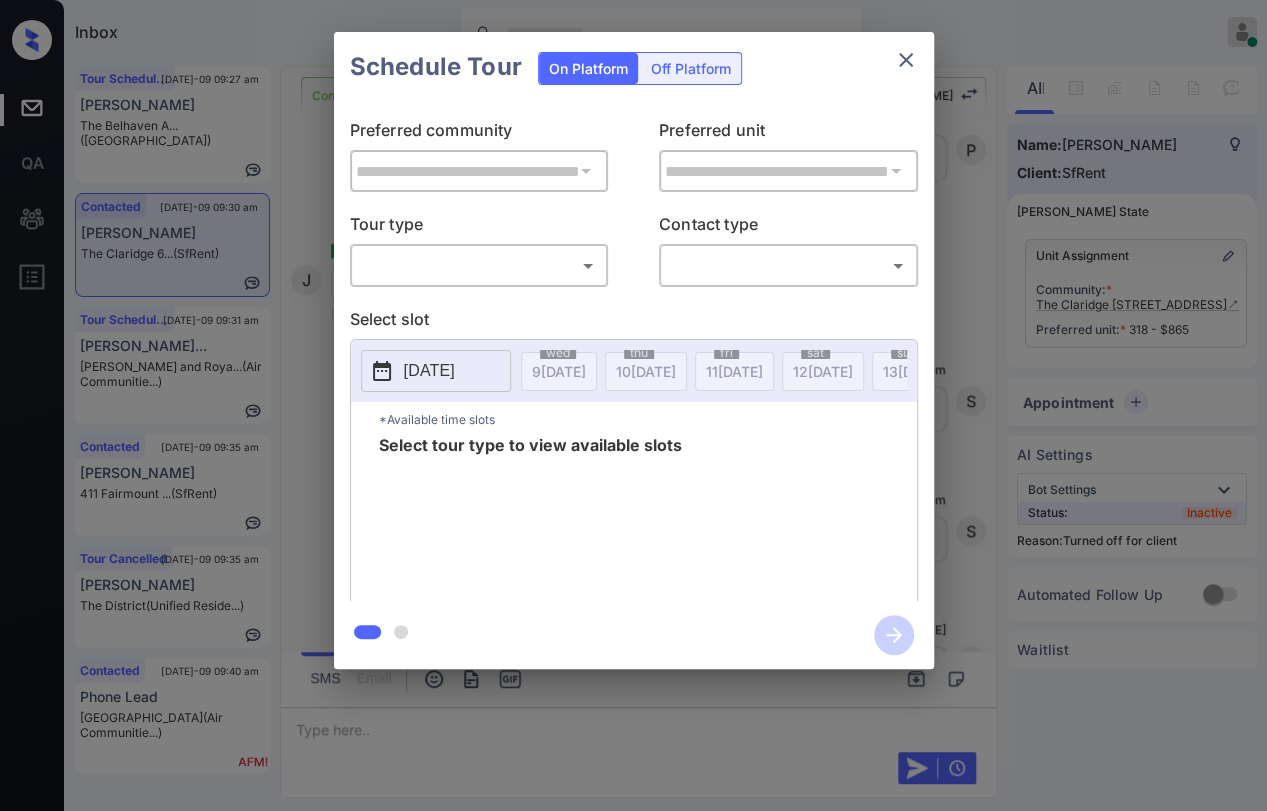 click on "Off Platform" at bounding box center (691, 68) 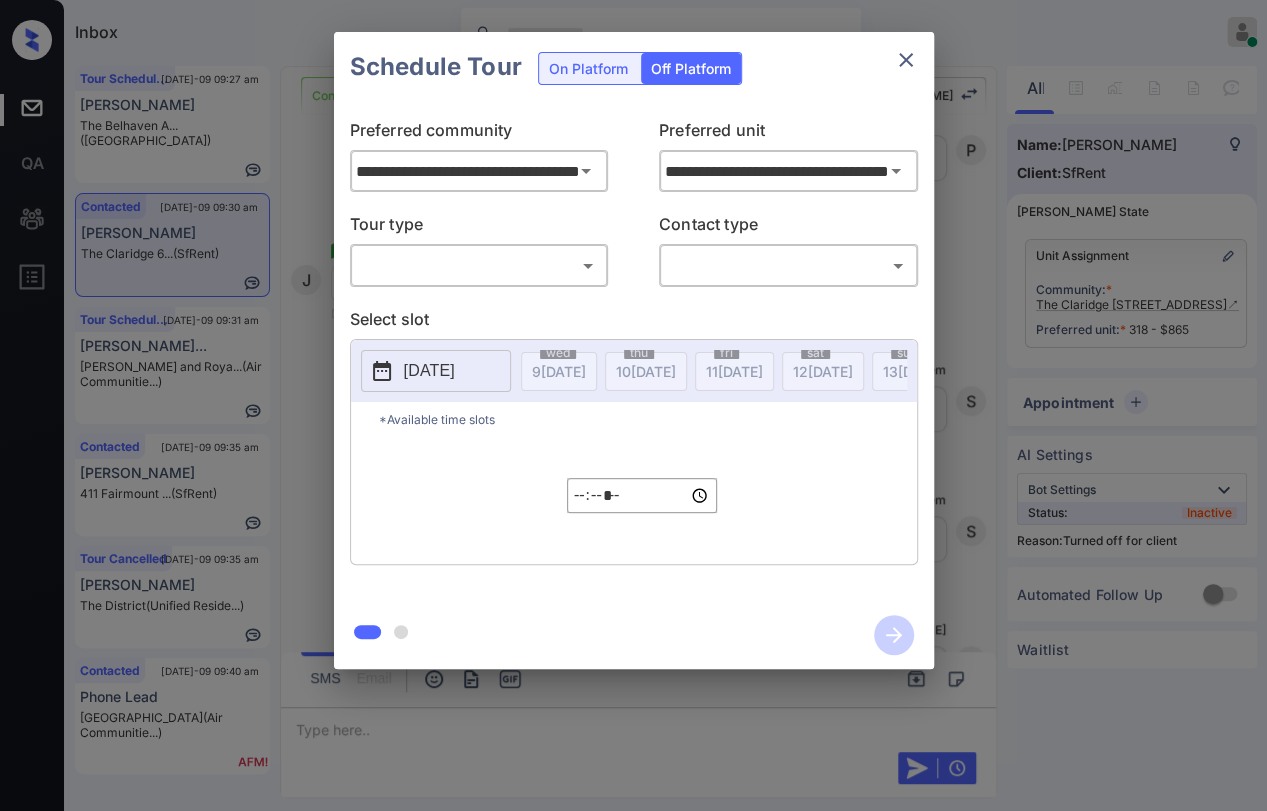 click on "Off Platform" at bounding box center (691, 68) 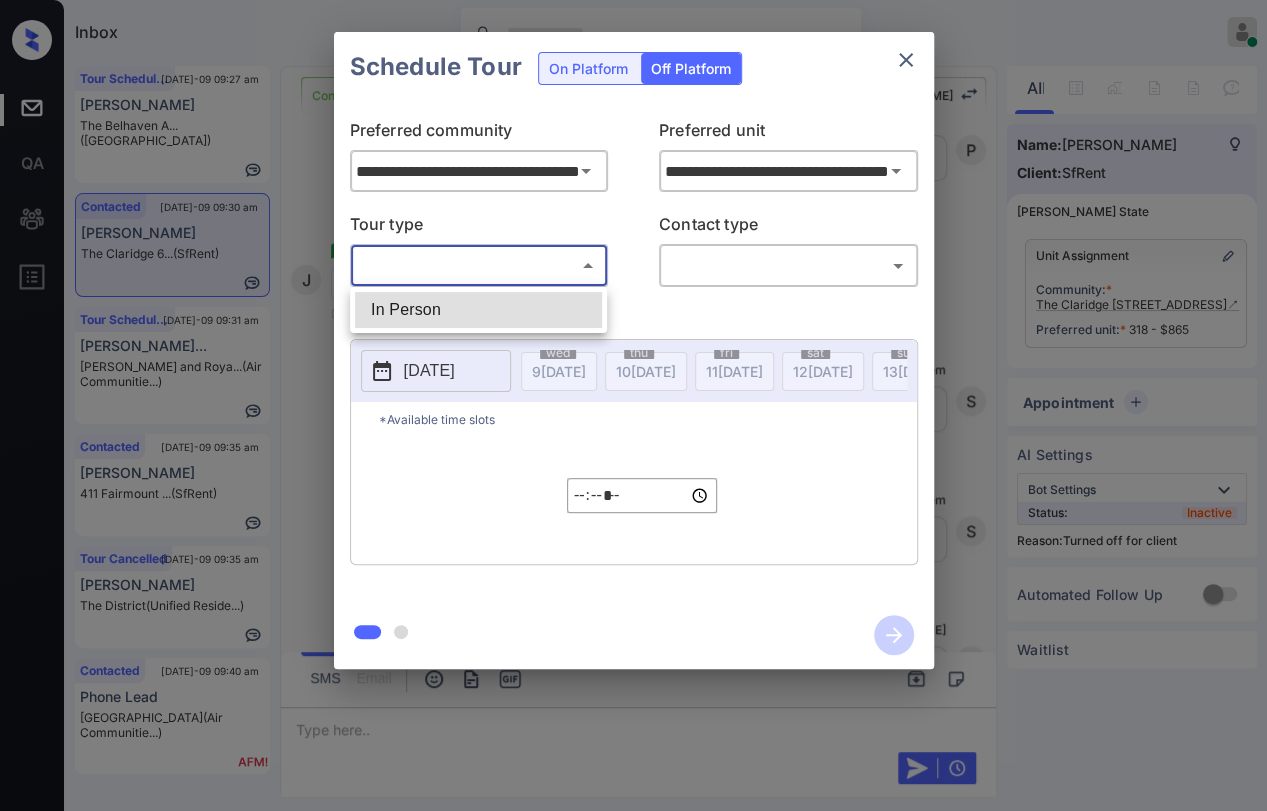 drag, startPoint x: 401, startPoint y: 312, endPoint x: 535, endPoint y: 298, distance: 134.72935 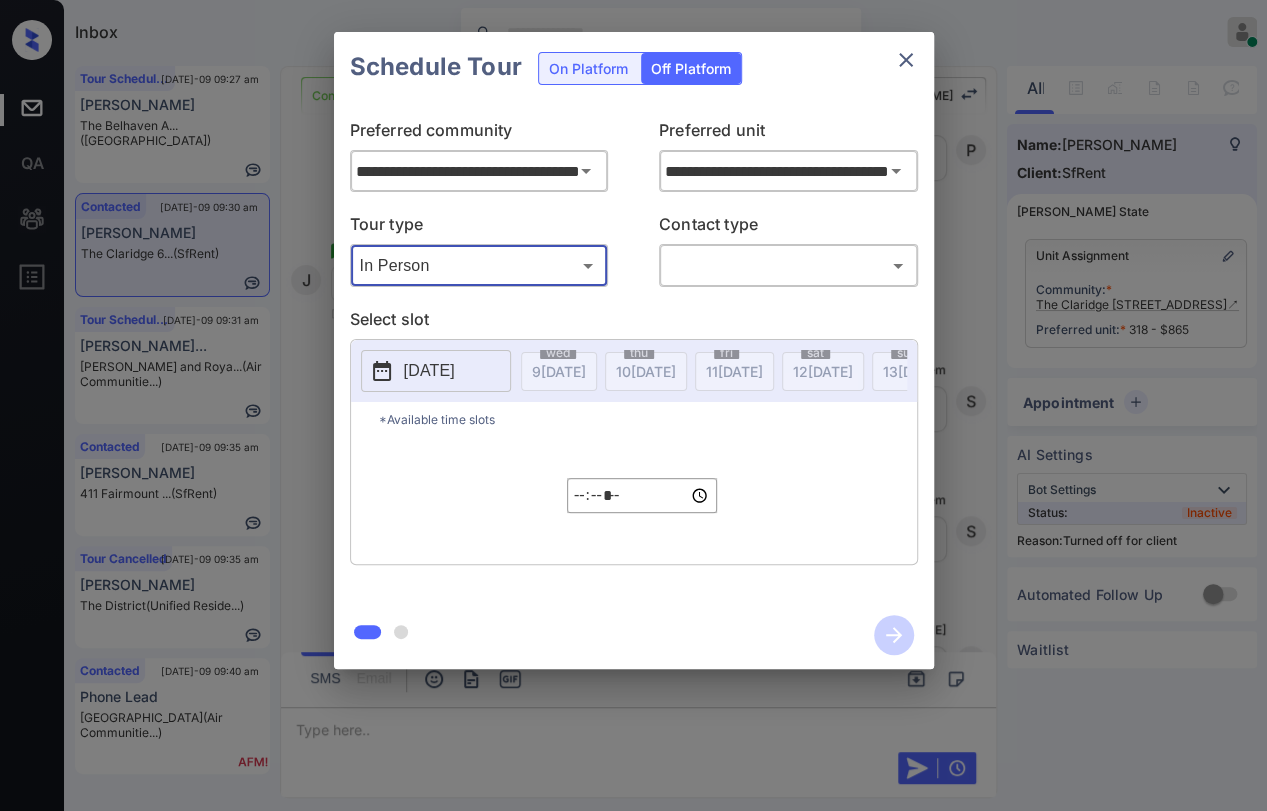 click on "Inbox Danielle Dela Cruz Online Set yourself   offline Set yourself   on break Profile Switch to  dark  mode Sign out Tour Scheduled Jul-09 09:27 am   Ali Elmouhib The Belhaven A...  (Fairfield) Contacted Jul-09 09:30 am   JJ Jakes The Claridge 6...  (SfRent) Tour Scheduled Jul-09 09:31 am   Samantha Herre... Ravel and Roya...  (Air Communitie...) Contacted Jul-09 09:35 am   Maria Rosales 411 Fairmount ...  (SfRent) Tour Cancelled Jul-09 09:35 am   Shunda Brooks The District  (Unified Reside...) Contacted Jul-09 09:40 am   Phone Lead Boulder Creek  (Air Communitie...) Contacted Lost Lead Sentiment: Angry Upon sliding the acknowledgement:  Lead will move to lost stage. * ​ SMS and call option will be set to opt out. AFM will be turned off for the lead. Kelsey New Message Agent Lead created via emailParser in Inbound stage. Jul 09, 2025 08:55 am A New Message Zuma Lead transfer skipped to agent: Kelsey as pms leadId does not exists for leadType emailParser with stage Inbound Jul 09, 2025 08:55 am Z Agent A A" at bounding box center (633, 405) 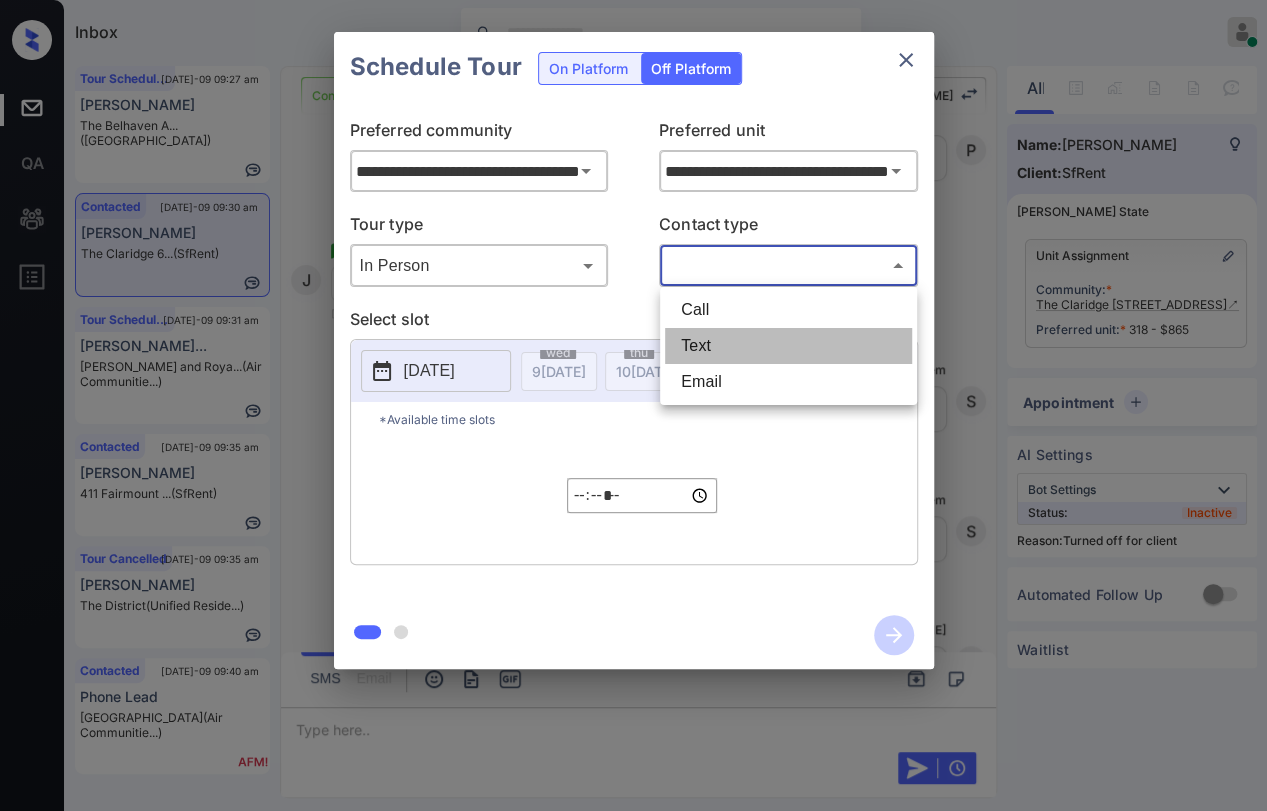 click on "Text" at bounding box center (788, 346) 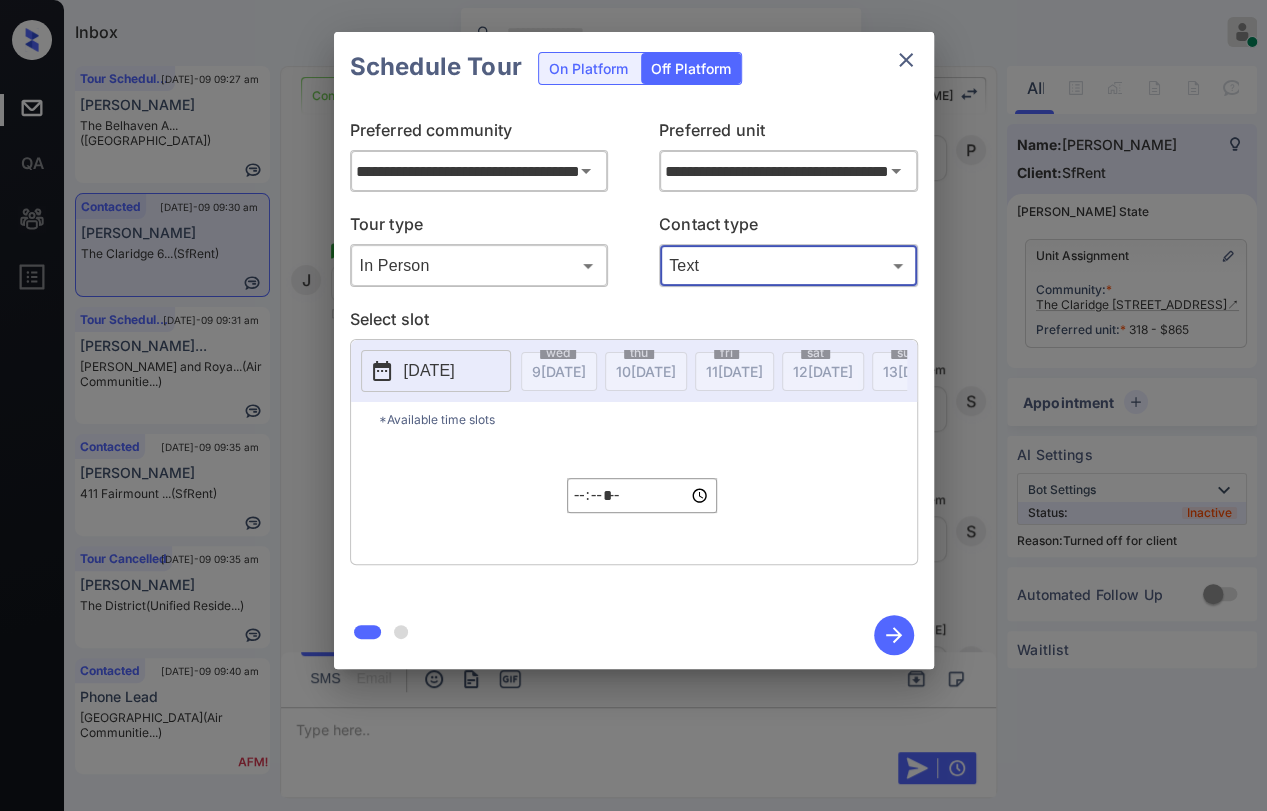 click on "[DATE]" at bounding box center [429, 371] 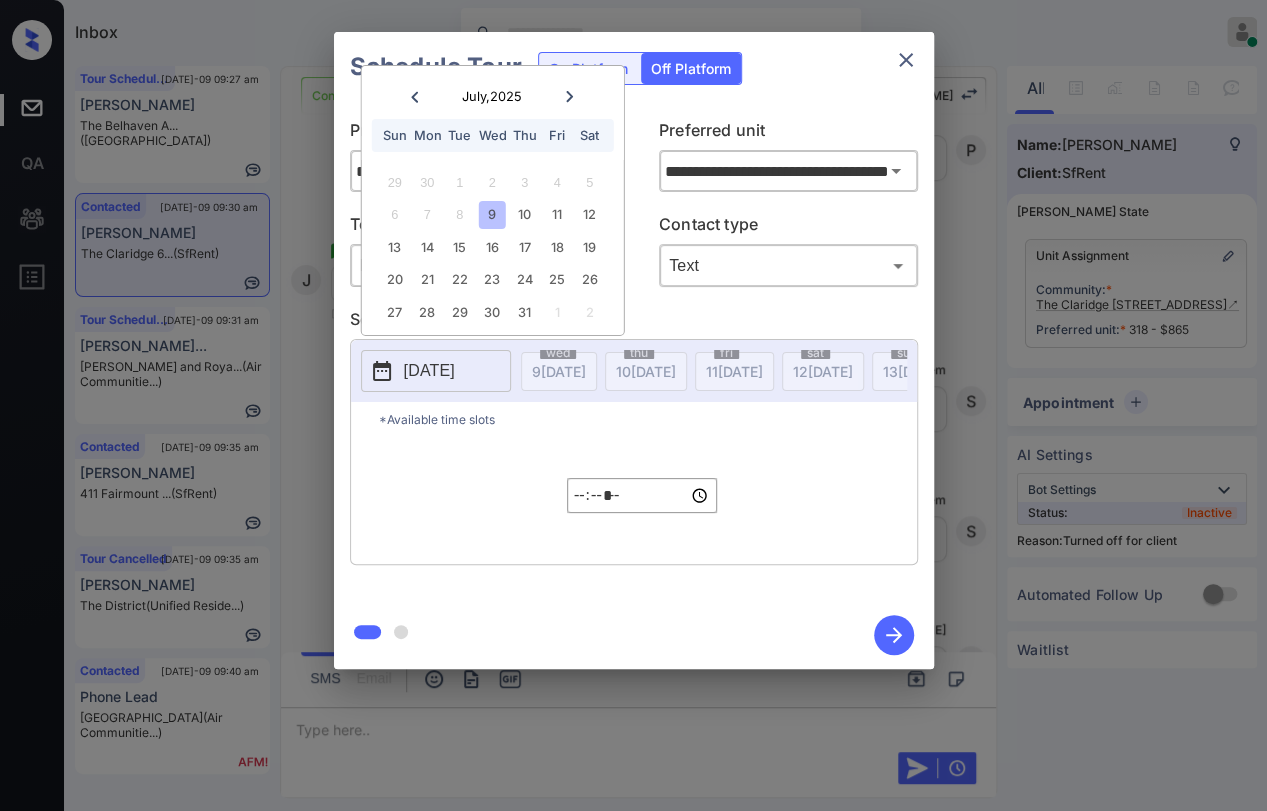 click on "9" at bounding box center [492, 214] 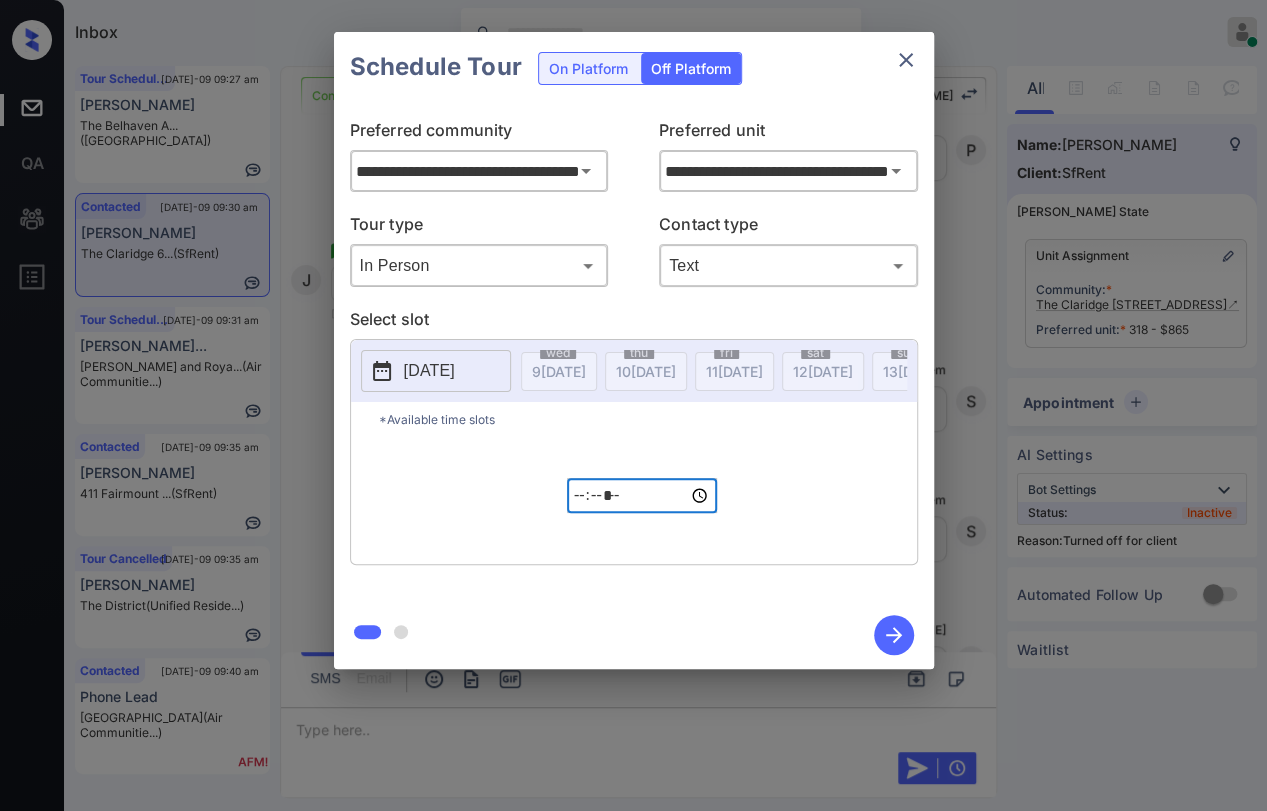 click on "*****" at bounding box center (642, 495) 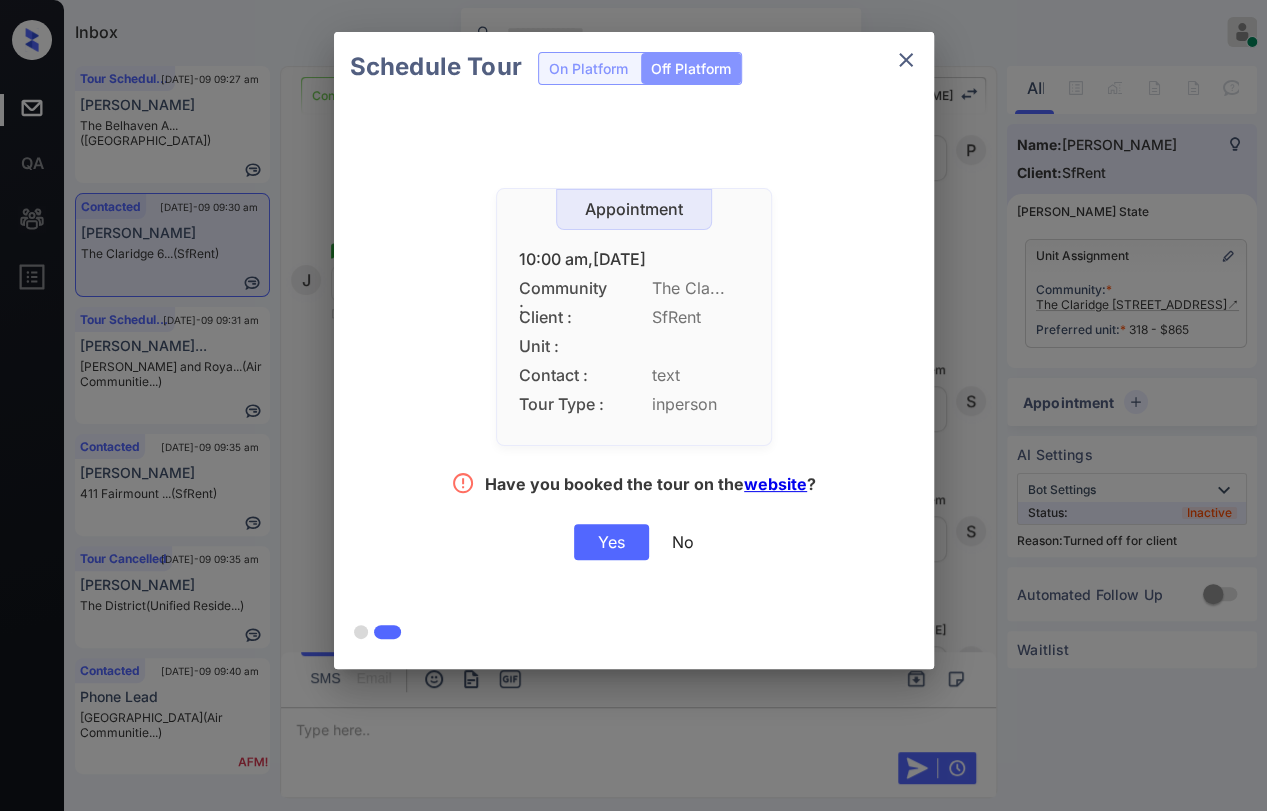 click on "Yes" at bounding box center [611, 542] 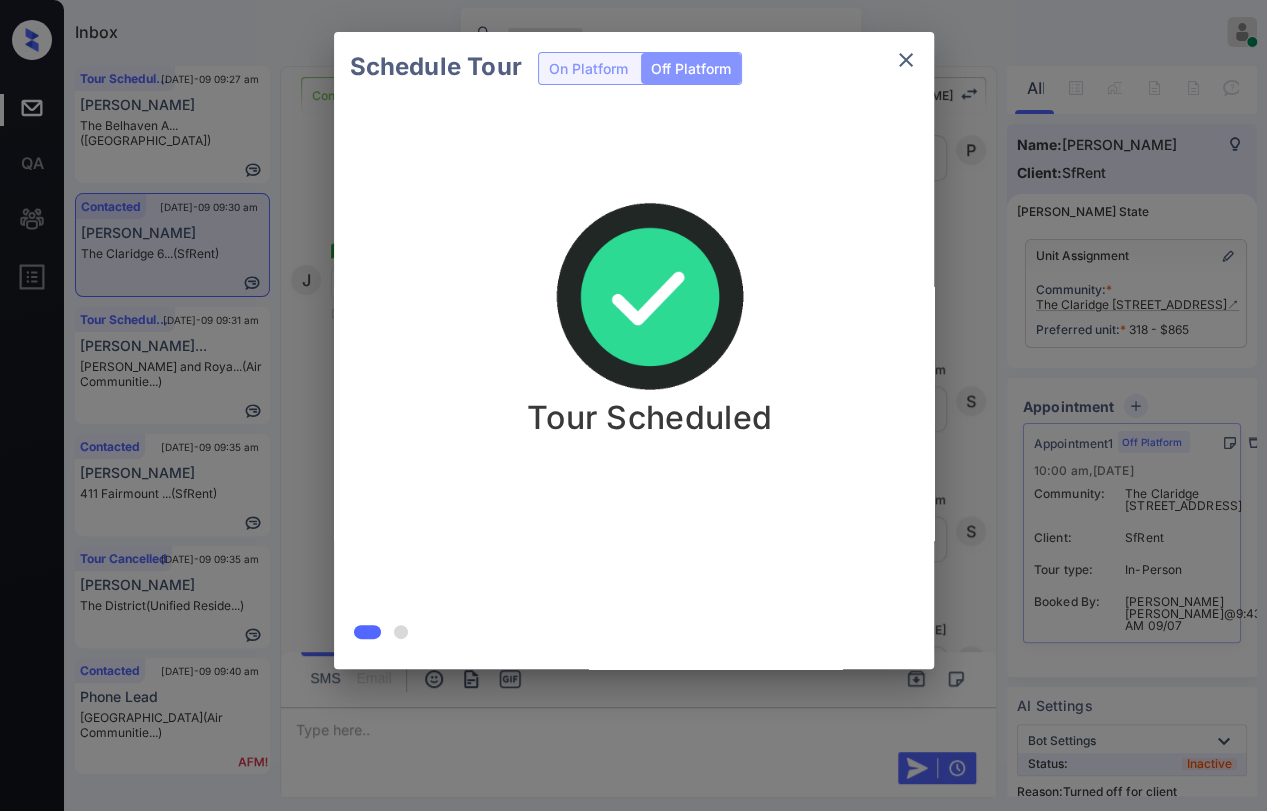click 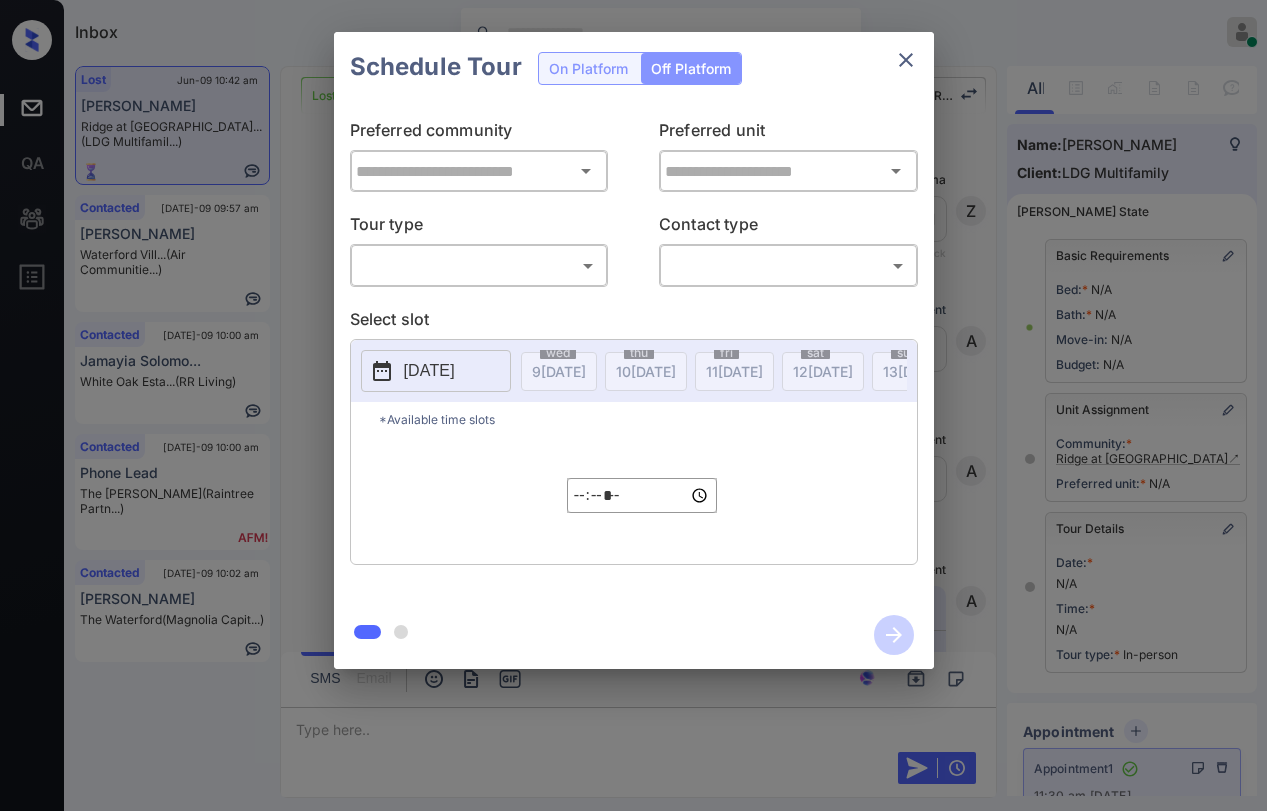 scroll, scrollTop: 0, scrollLeft: 0, axis: both 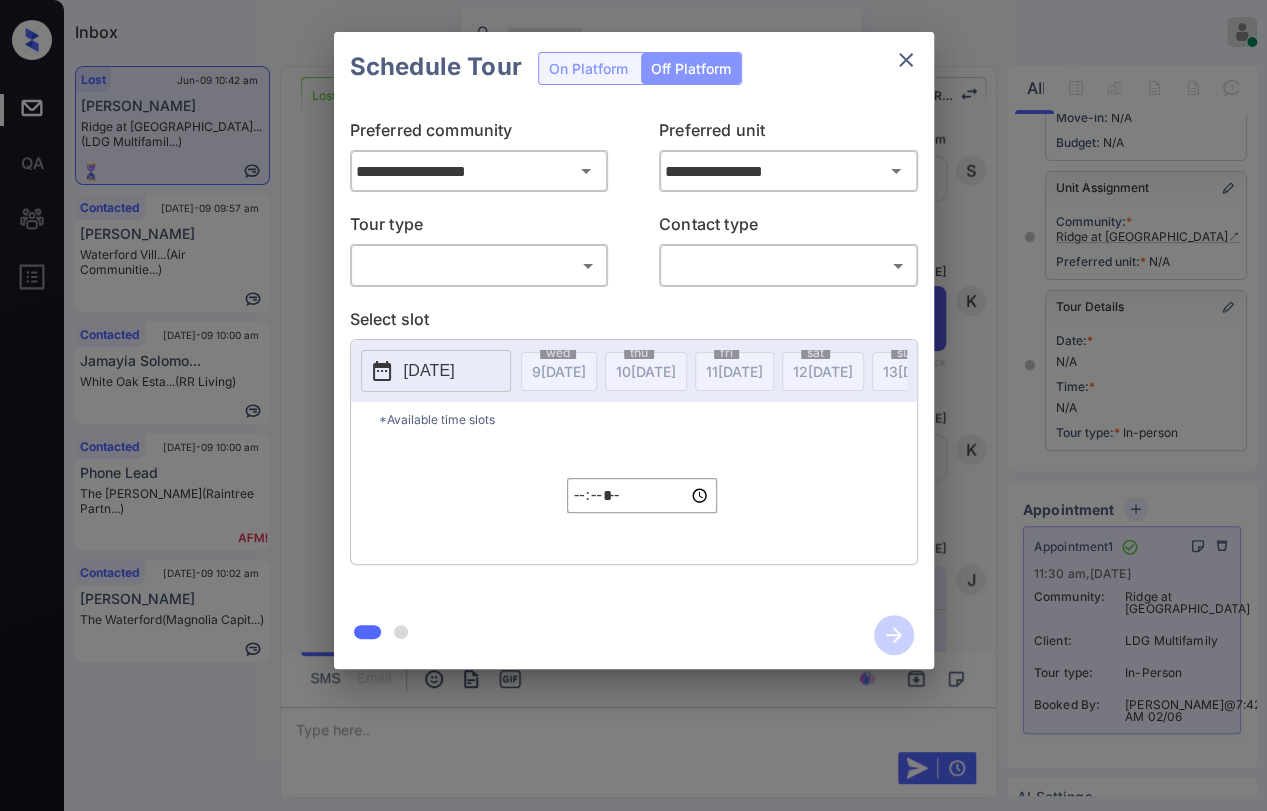 click on "Inbox Danielle Dela Cruz Online Set yourself   offline Set yourself   on break Profile Switch to  dark  mode Sign out Lost Jun-09 10:42 am   Tiffany Felton Ridge at Lanca...  (LDG Multifamil...) Contacted Jul-09 09:57 am   JACQUELINE E H... Waterford Vill...  (Air Communitie...) Contacted Jul-09 10:00 am   Jamayia Solomo... White Oak Esta...  (RR Living) Contacted Jul-09 10:00 am   Phone Lead The Martin  (Raintree Partn...) Contacted Jul-09 10:02 am   Derek Johnson The Waterford  (Magnolia Capit...) Lost Lead Sentiment: Angry Upon sliding the acknowledgement:  Lead will move to lost stage. * ​ SMS and call option will be set to opt out. AFM will be turned off for the lead. Ridge At Lancaster New Message Zuma Lead transferred to leasing agent: kelsey Jun 02, 2025 07:37 am  Sync'd w  knock Z New Message Agent Lead created via webhook in Inbound stage. Jun 02, 2025 07:37 am A New Message Agent AFM Request sent to Kelsey. Jun 02, 2025 07:37 am A New Message Agent Notes Note: Jun 02, 2025 07:37 am A New Message" at bounding box center [633, 405] 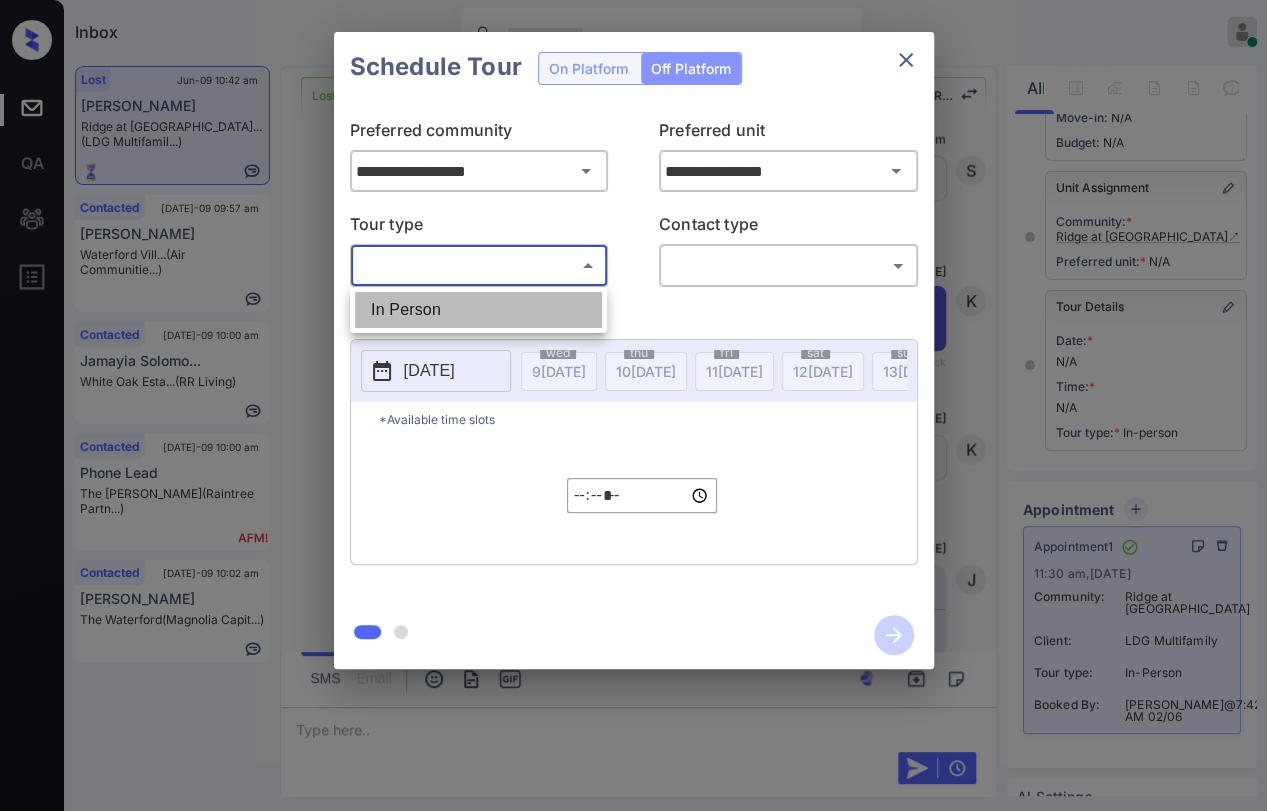 click on "In Person" at bounding box center [478, 310] 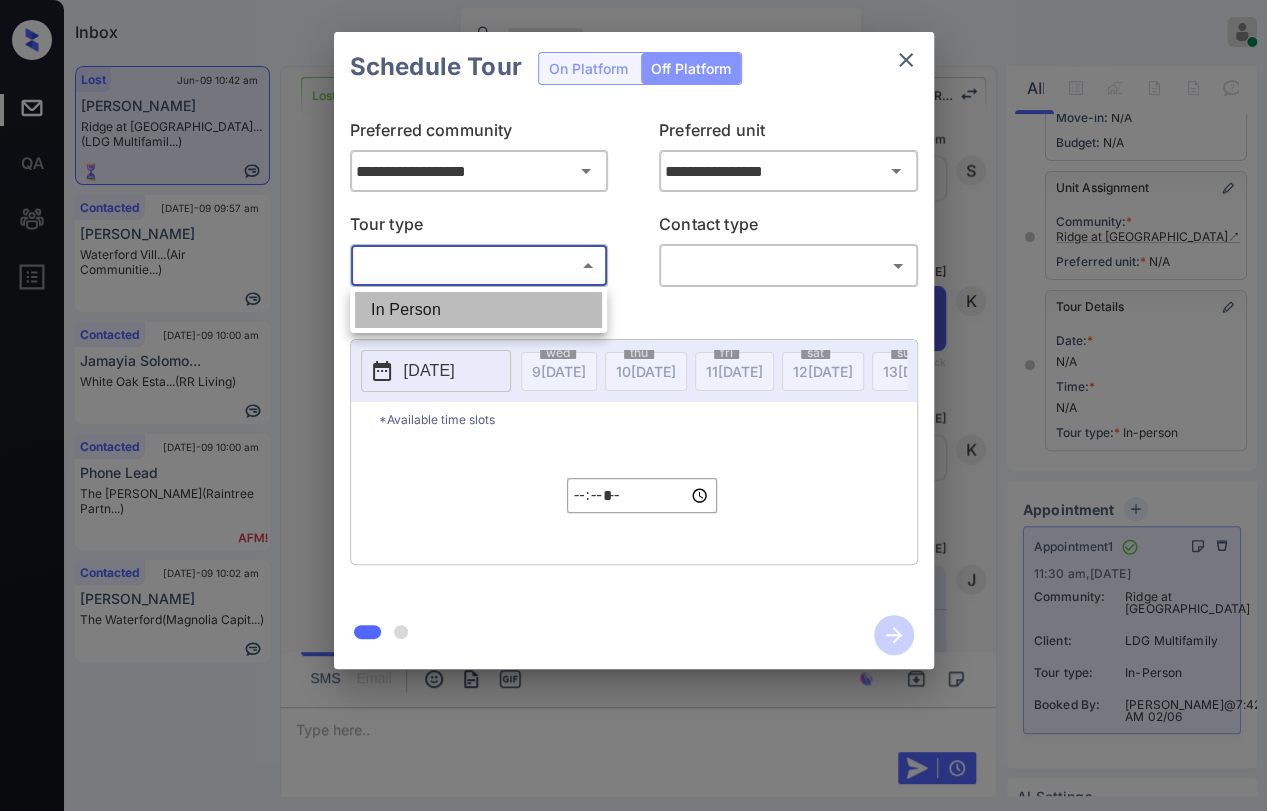 type on "********" 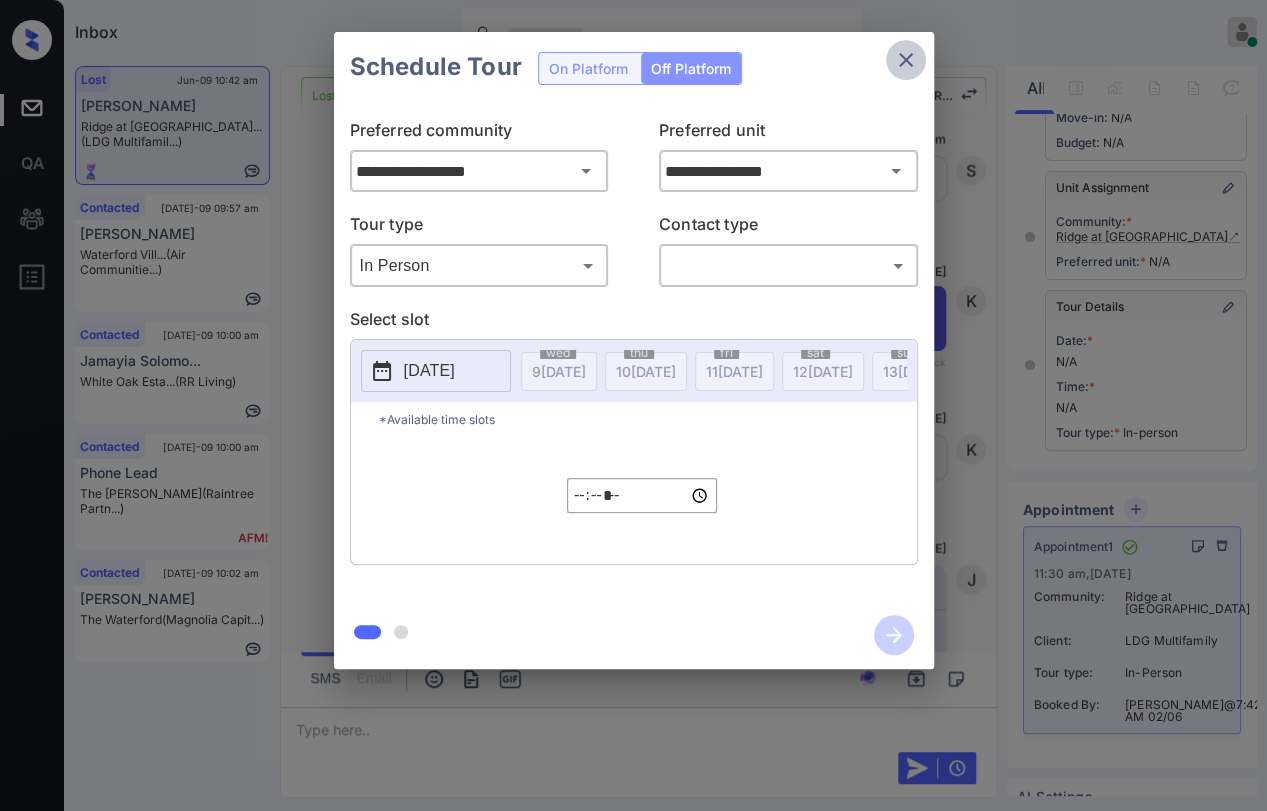 click 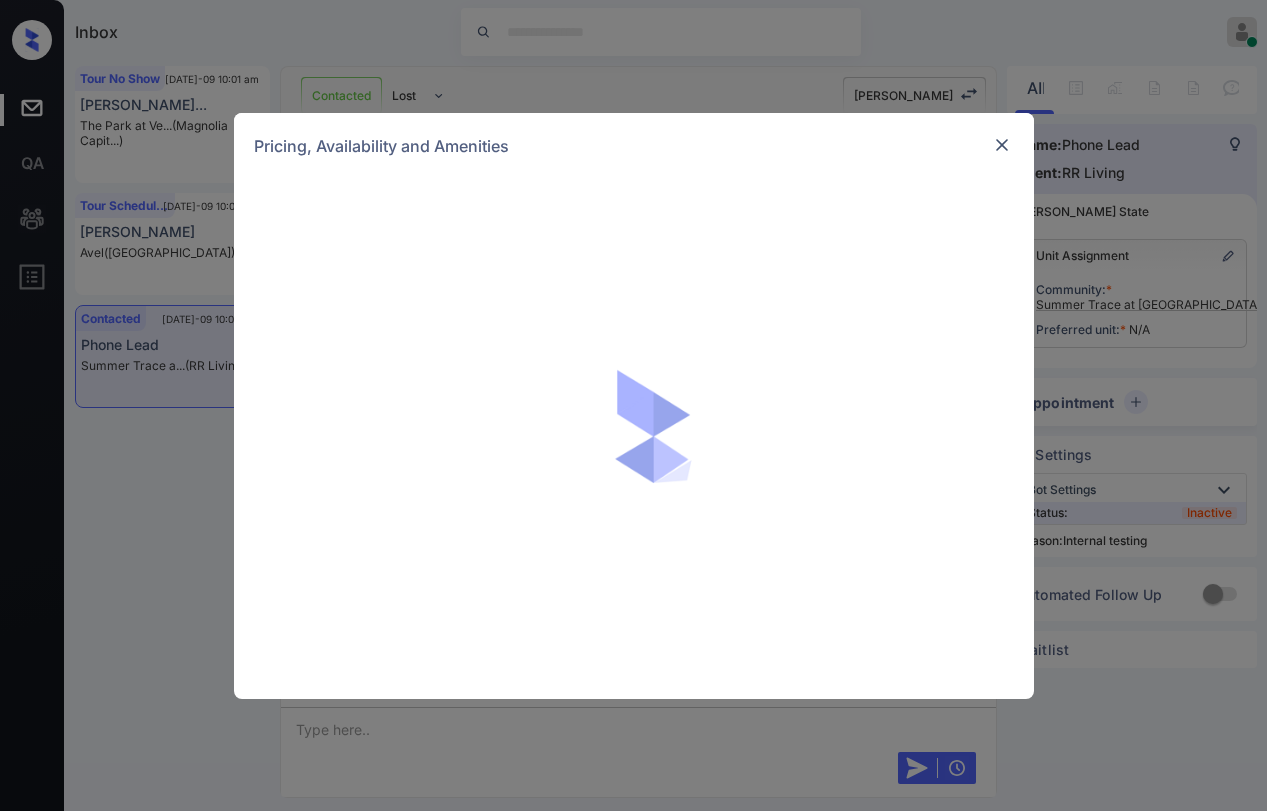 scroll, scrollTop: 0, scrollLeft: 0, axis: both 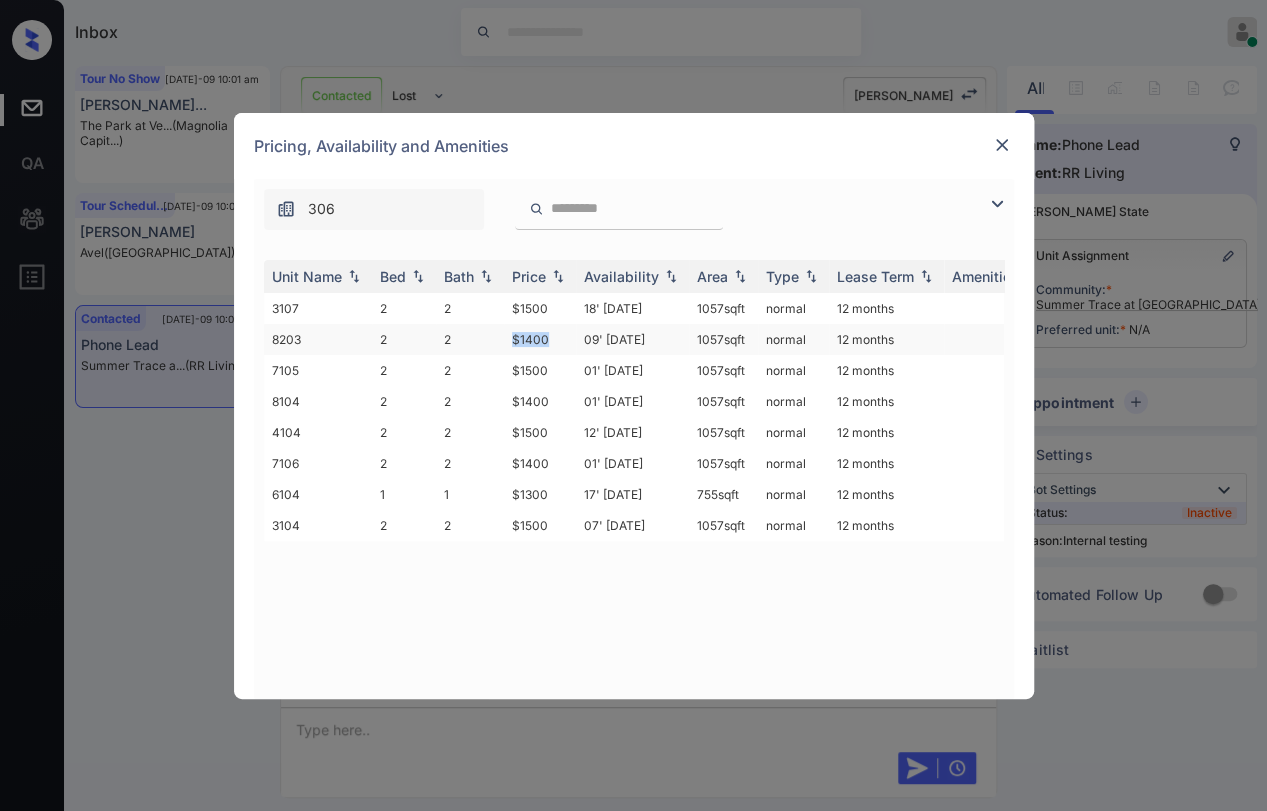 drag, startPoint x: 509, startPoint y: 331, endPoint x: 559, endPoint y: 340, distance: 50.803543 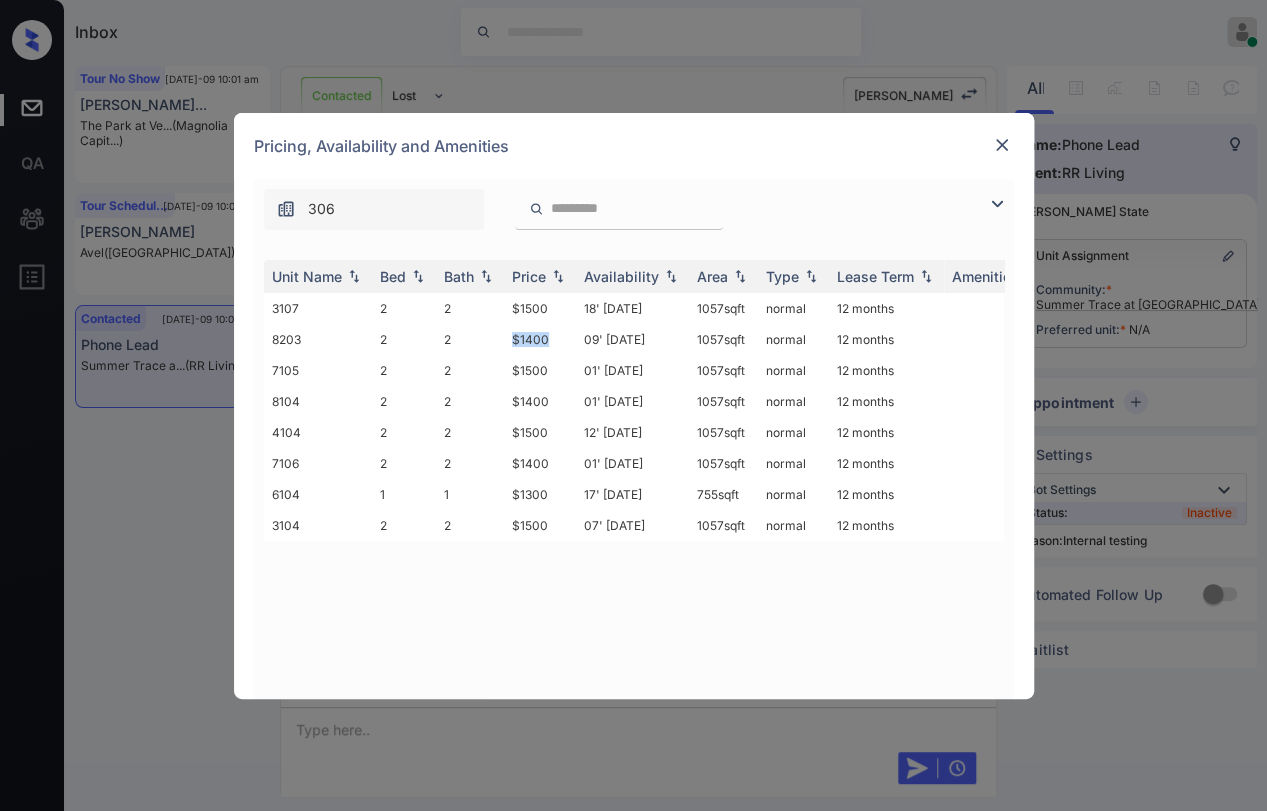 copy on "$1400" 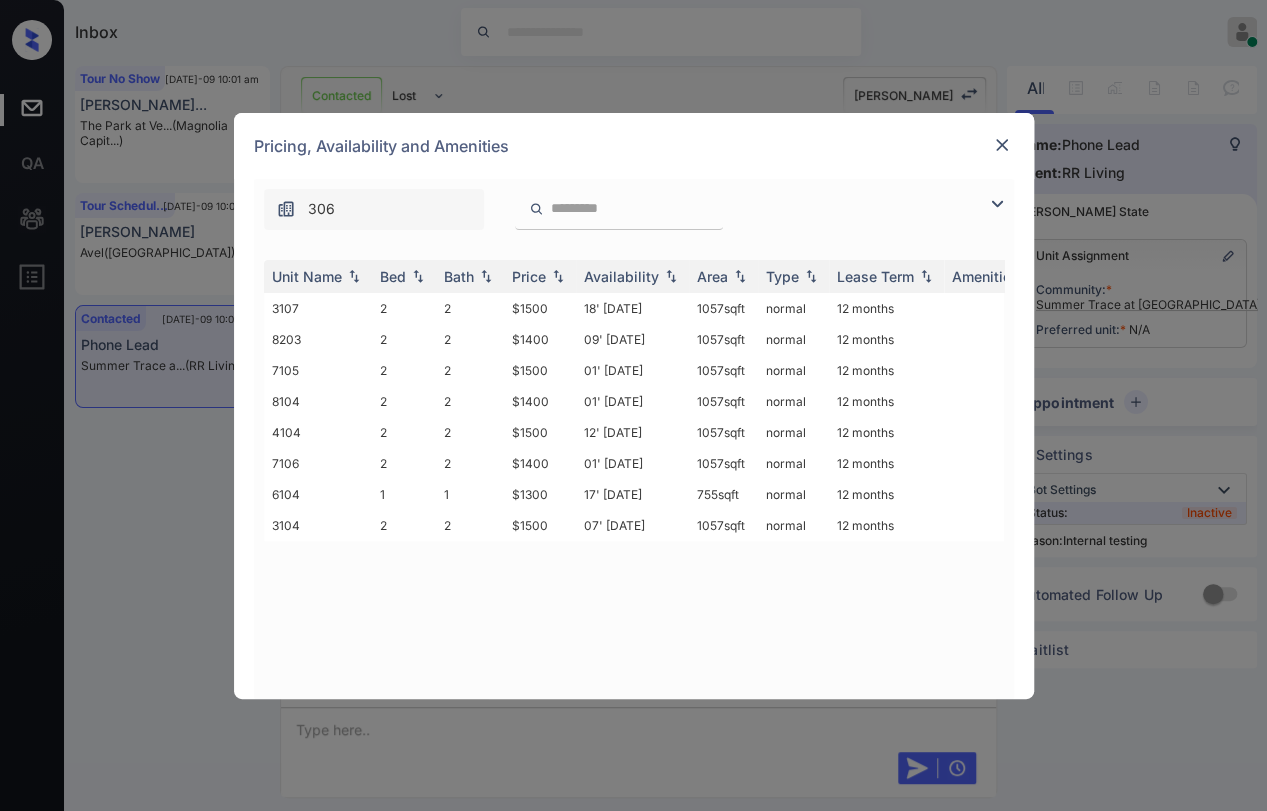 click on "Pricing, Availability and Amenities" at bounding box center [634, 146] 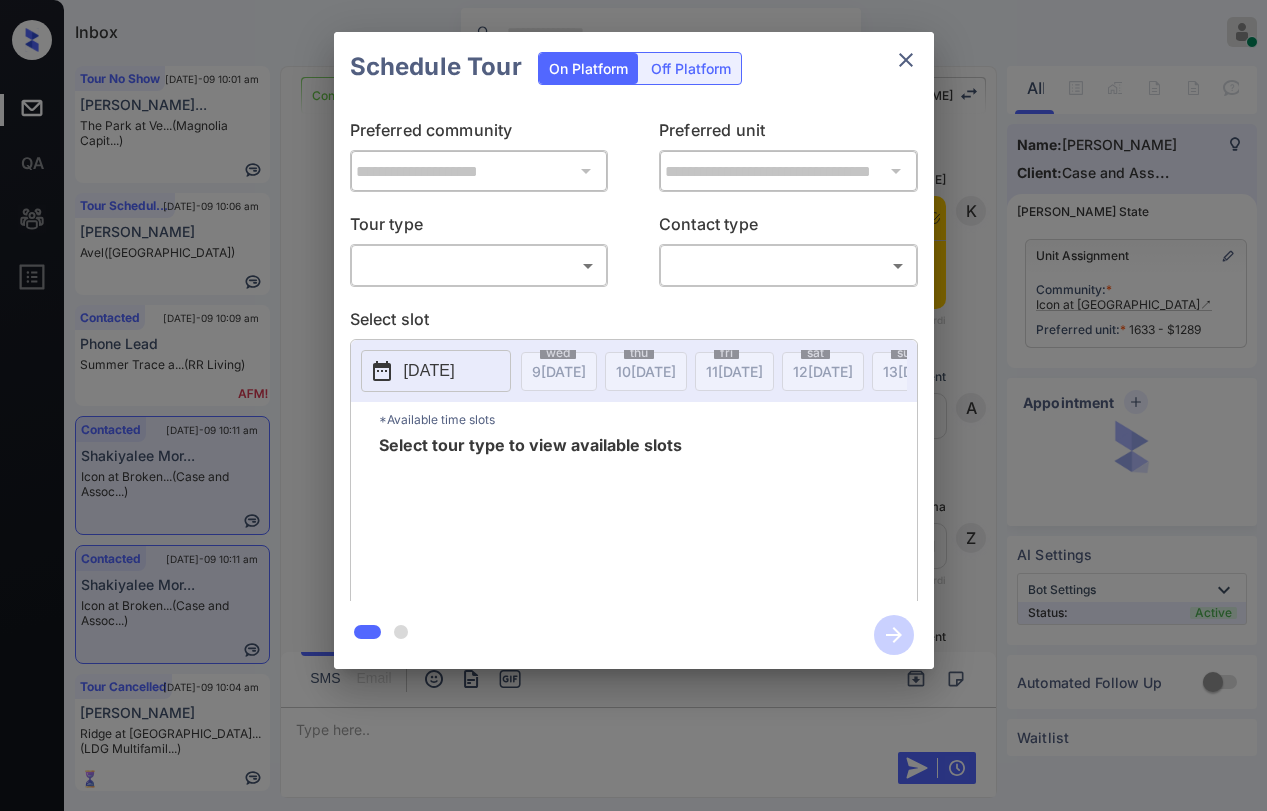 scroll, scrollTop: 0, scrollLeft: 0, axis: both 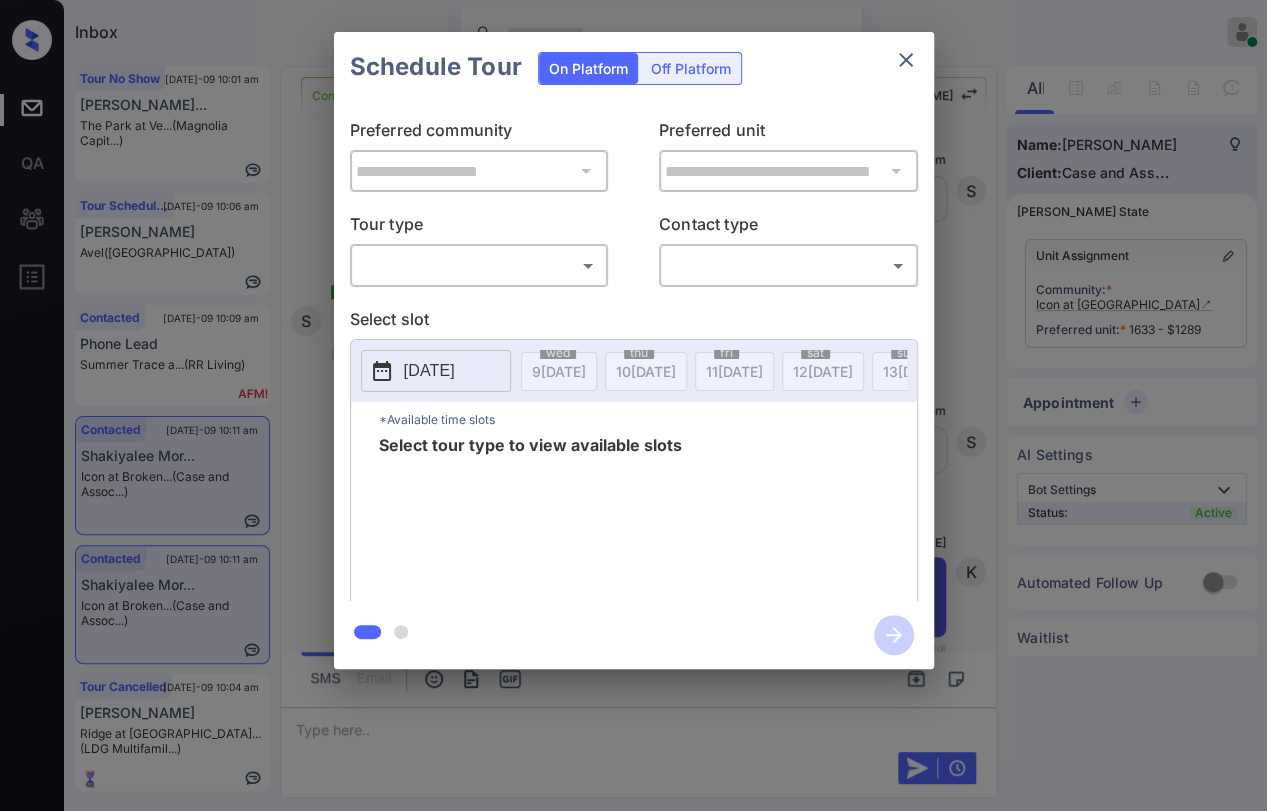 click on "Inbox Danielle Dela Cruz Online Set yourself   offline Set yourself   on break Profile Switch to  dark  mode Sign out Tour No Show Jul-09 10:01 am   Alexander Vela... The Park at Ve...  (Magnolia Capit...) Tour Scheduled Jul-09 10:06 am   Anthony Zarate Avel  (Fairfield) Contacted Jul-09 10:09 am   Phone Lead Summer Trace a...  (RR Living) Contacted Jul-09 10:11 am   Shakiyalee Mor... Icon at Broken...  (Case and Assoc...) Contacted Jul-09 10:11 am   Shakiyalee Mor... Icon at Broken...  (Case and Assoc...) Tour Cancelled Jul-09 10:04 am   Tiffany Felton Ridge at Lanca...  (LDG Multifamil...) Contacted Lost Lead Sentiment: Angry Upon sliding the acknowledgement:  Lead will move to lost stage. * ​ SMS and call option will be set to opt out. AFM will be turned off for the lead. Kelsey New Message Kelsey Notes Note: https://conversation.getzuma.com/6866436db2f4c79d305bb018 - Paste this link into your browser to view Kelsey’s conversation with the prospect Jul 03, 2025 01:46 am  Sync'd w  yardi K New Message A" at bounding box center [633, 405] 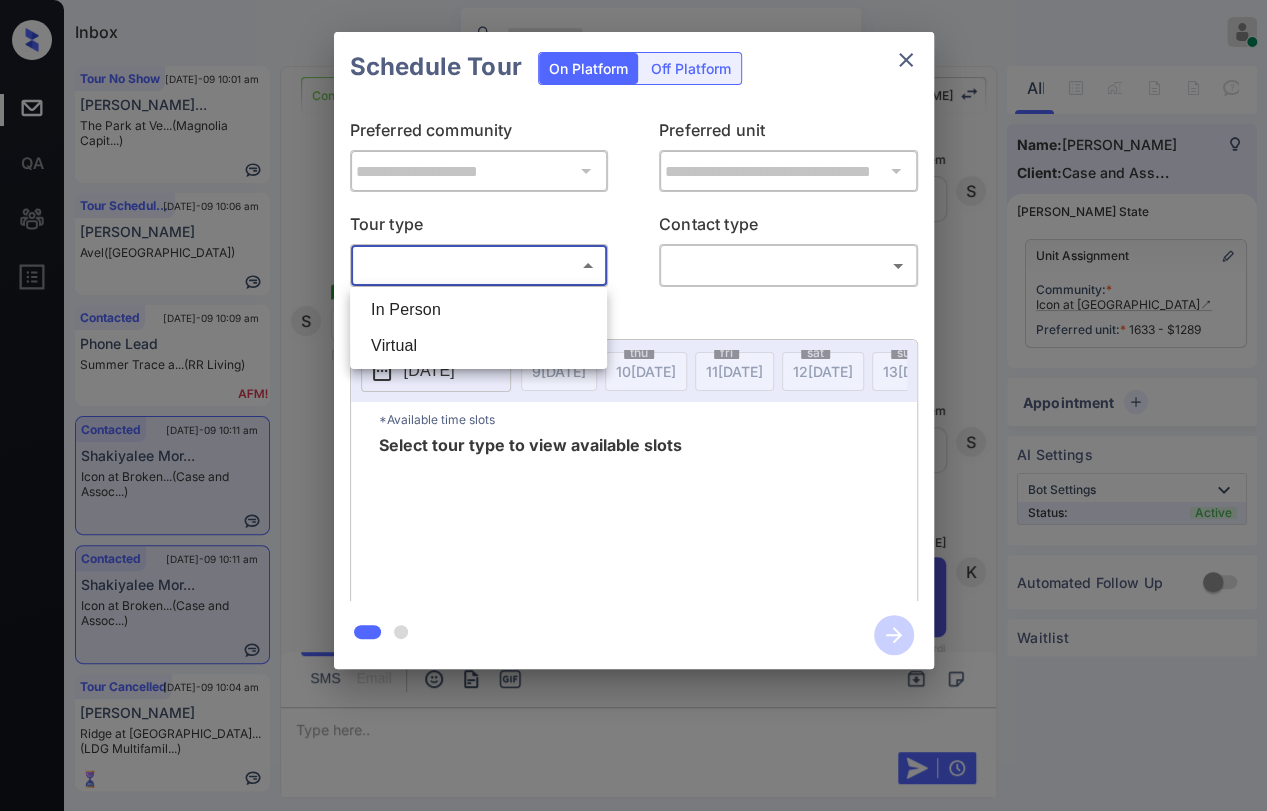 click on "In Person" at bounding box center [478, 310] 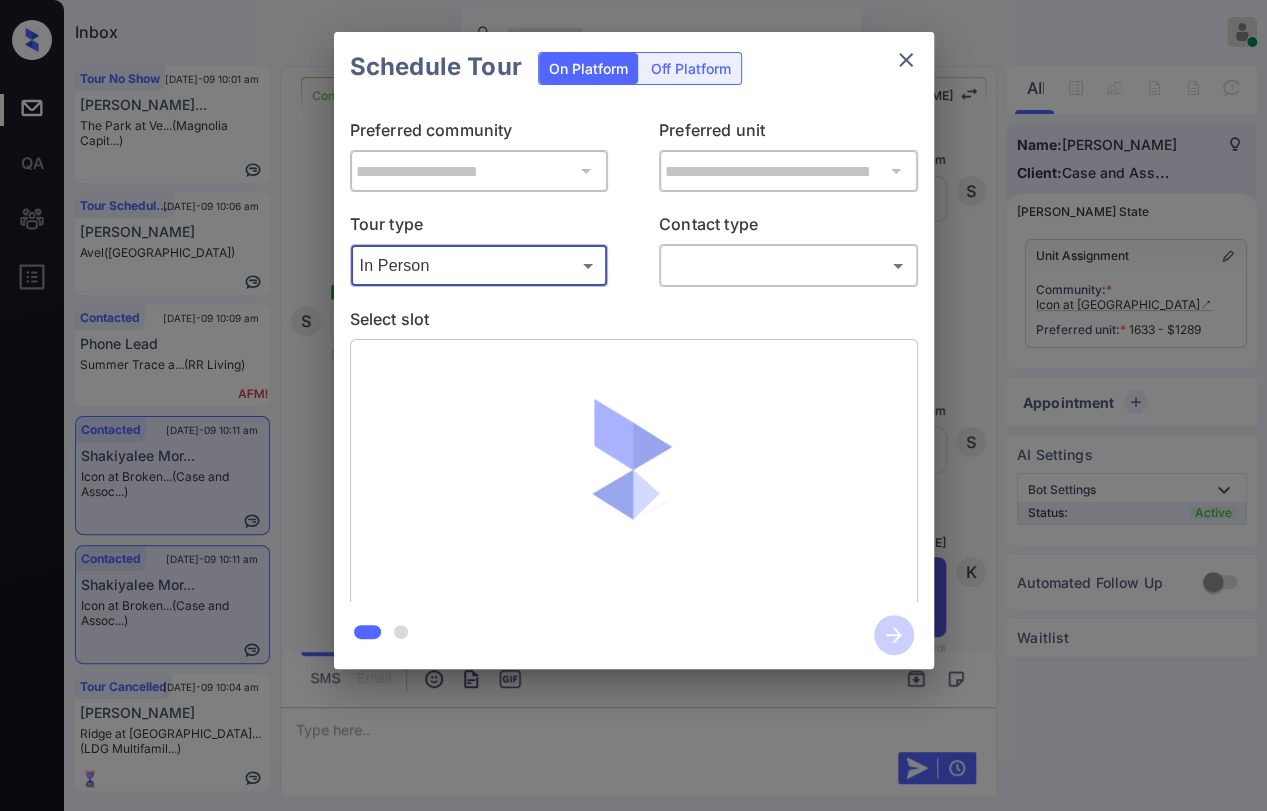 click on "Inbox Danielle Dela Cruz Online Set yourself   offline Set yourself   on break Profile Switch to  dark  mode Sign out Tour No Show Jul-09 10:01 am   Alexander Vela... The Park at Ve...  (Magnolia Capit...) Tour Scheduled Jul-09 10:06 am   Anthony Zarate Avel  (Fairfield) Contacted Jul-09 10:09 am   Phone Lead Summer Trace a...  (RR Living) Contacted Jul-09 10:11 am   Shakiyalee Mor... Icon at Broken...  (Case and Assoc...) Contacted Jul-09 10:11 am   Shakiyalee Mor... Icon at Broken...  (Case and Assoc...) Tour Cancelled Jul-09 10:04 am   Tiffany Felton Ridge at Lanca...  (LDG Multifamil...) Contacted Lost Lead Sentiment: Angry Upon sliding the acknowledgement:  Lead will move to lost stage. * ​ SMS and call option will be set to opt out. AFM will be turned off for the lead. Kelsey New Message Kelsey Notes Note: https://conversation.getzuma.com/6866436db2f4c79d305bb018 - Paste this link into your browser to view Kelsey’s conversation with the prospect Jul 03, 2025 01:46 am  Sync'd w  yardi K New Message A" at bounding box center (633, 405) 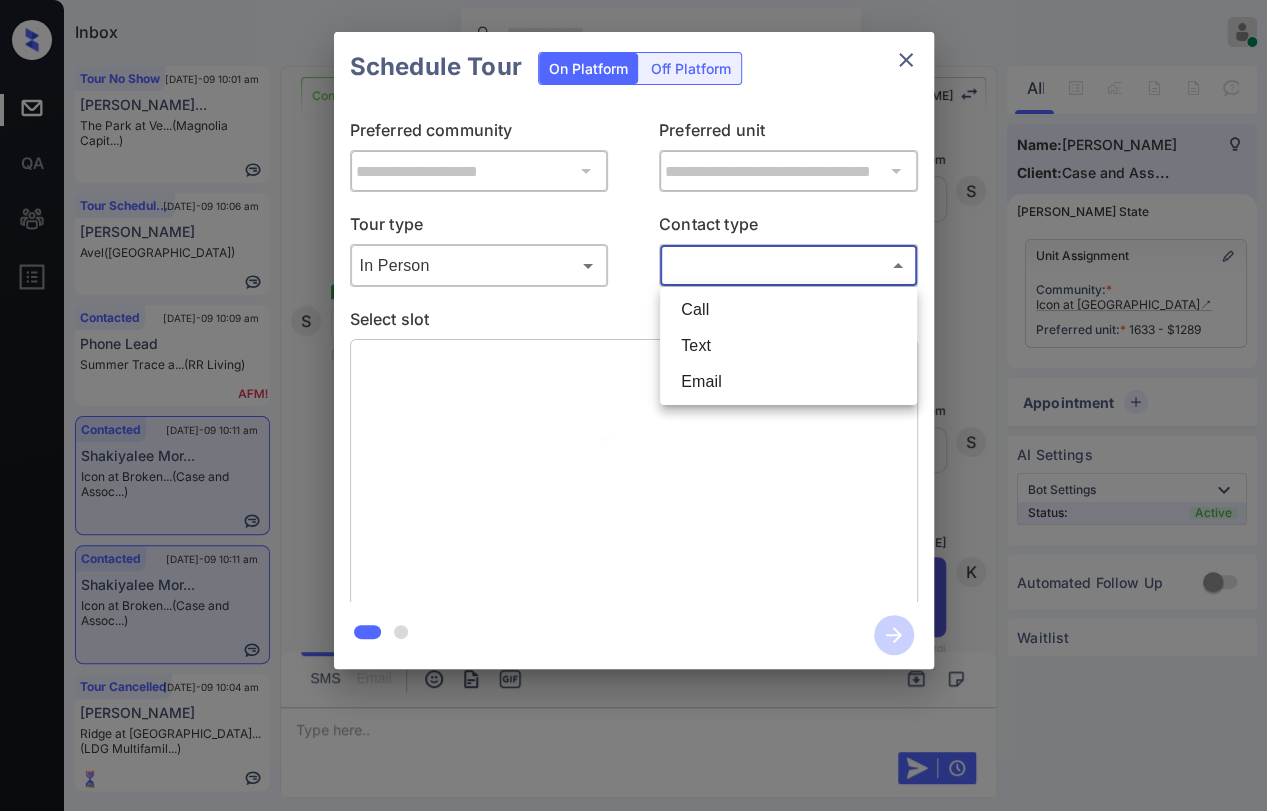 click on "Text" at bounding box center (788, 346) 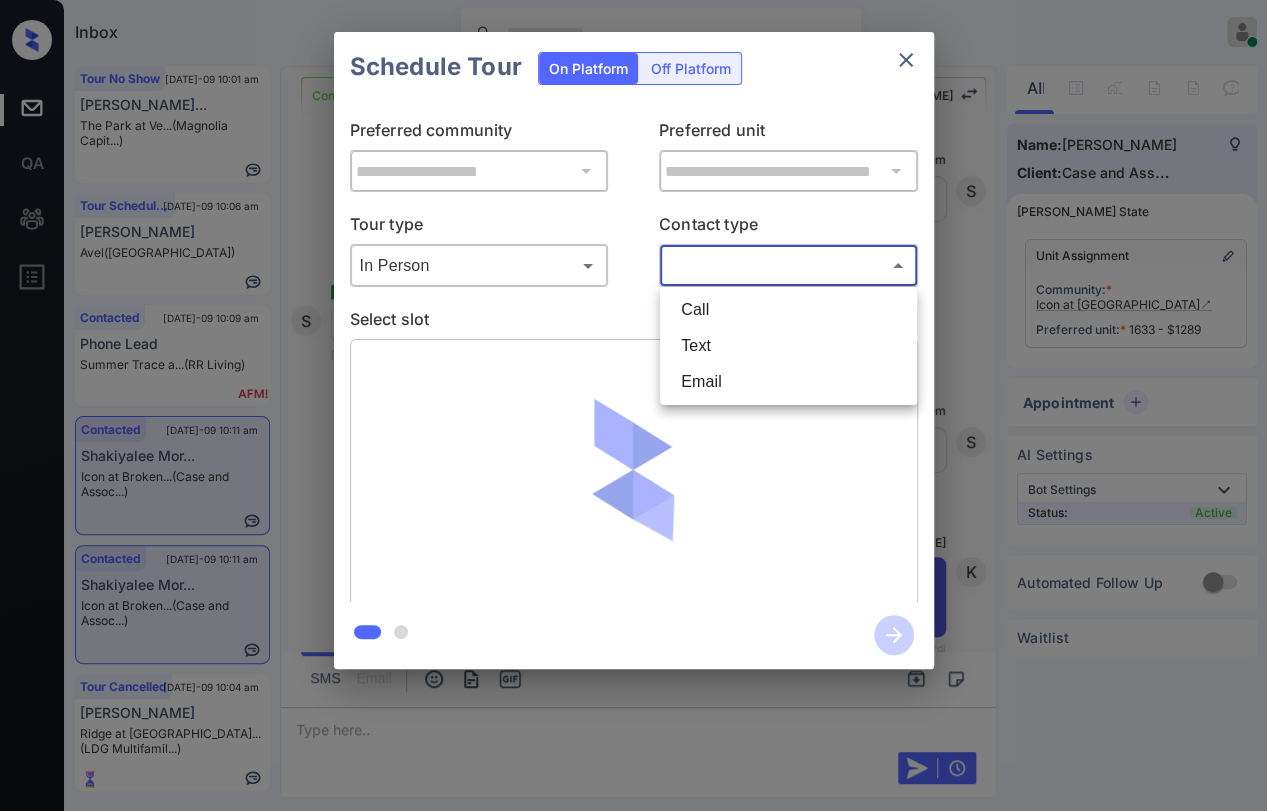 type on "****" 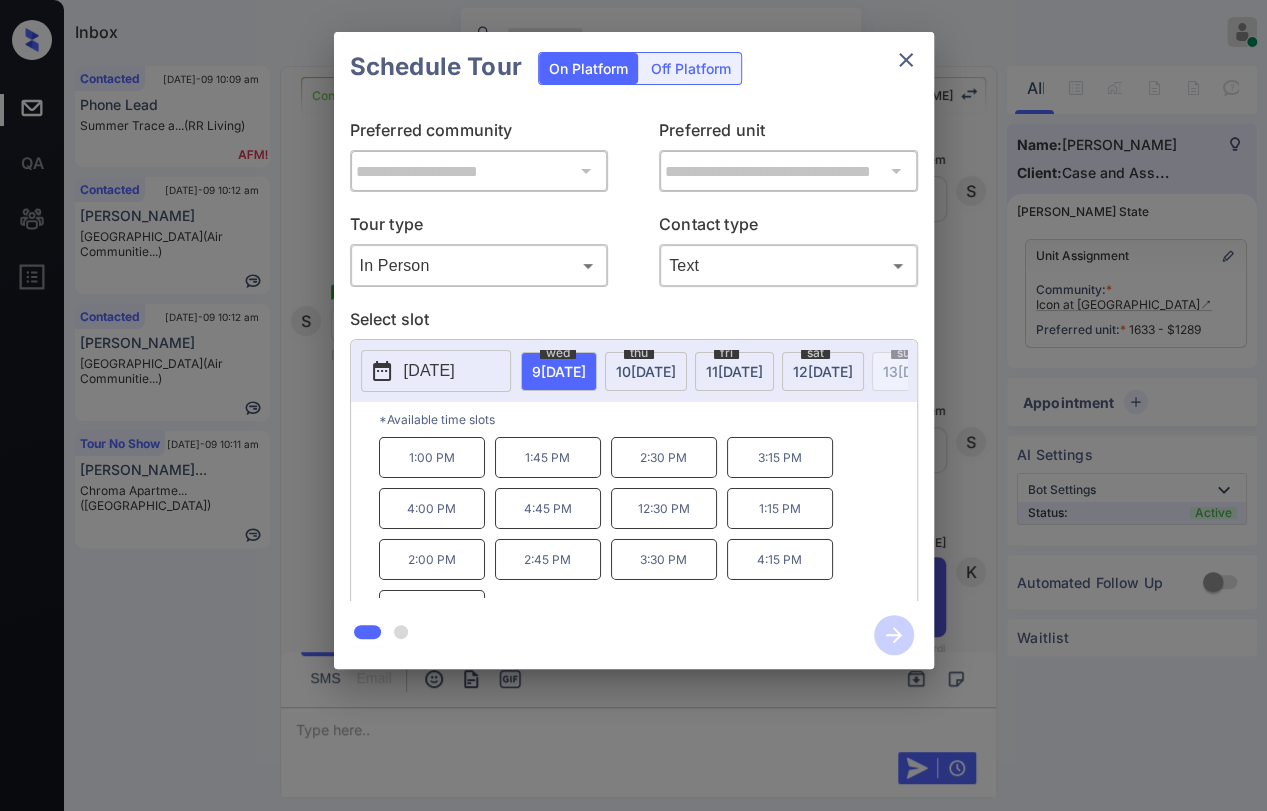 click on "1:45 PM" at bounding box center [548, 457] 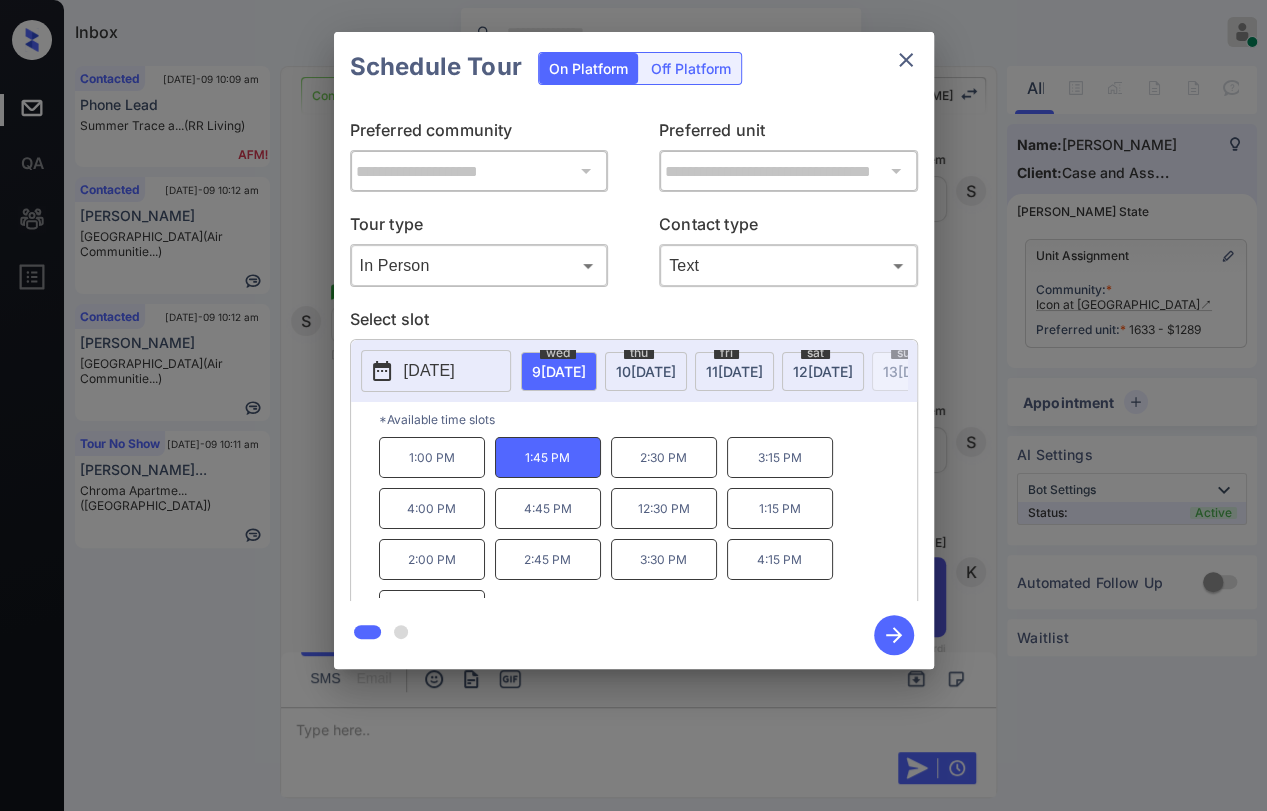 click 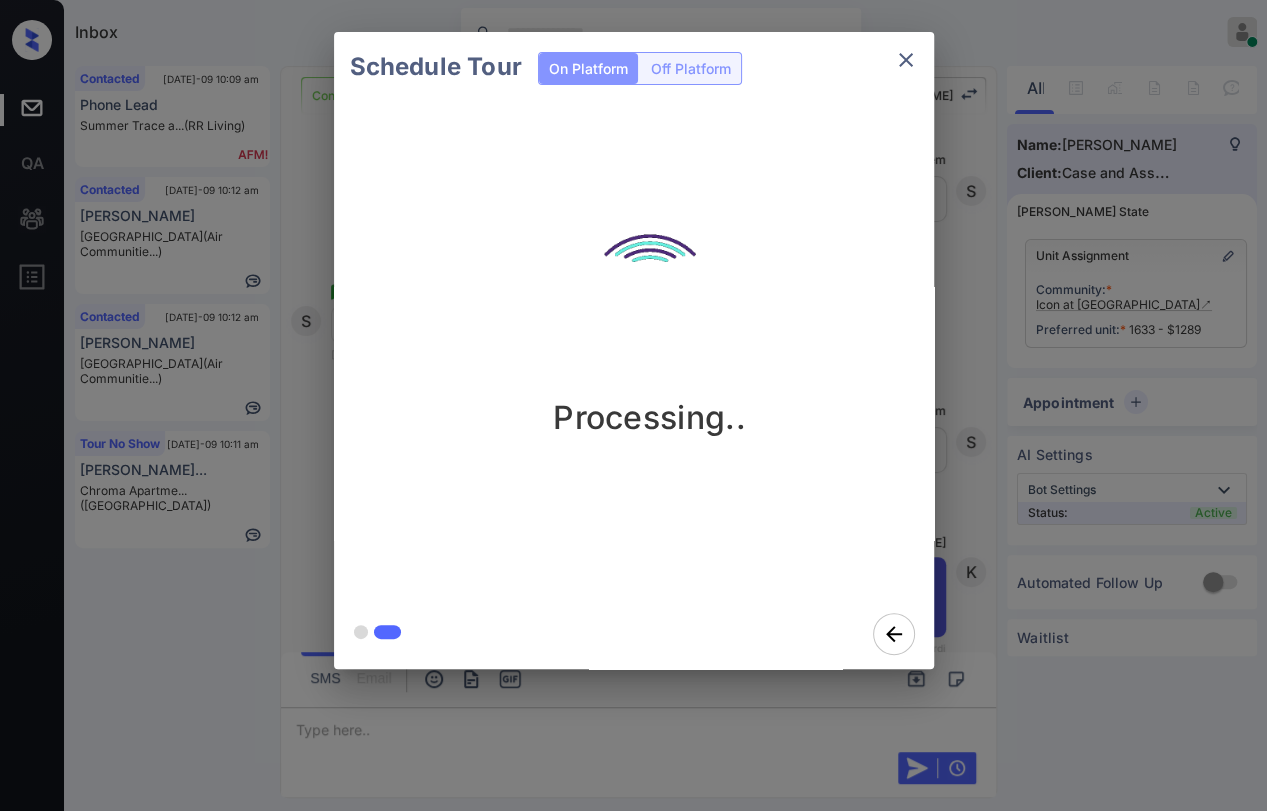click on "Schedule Tour On Platform Off Platform Processing.." at bounding box center [633, 350] 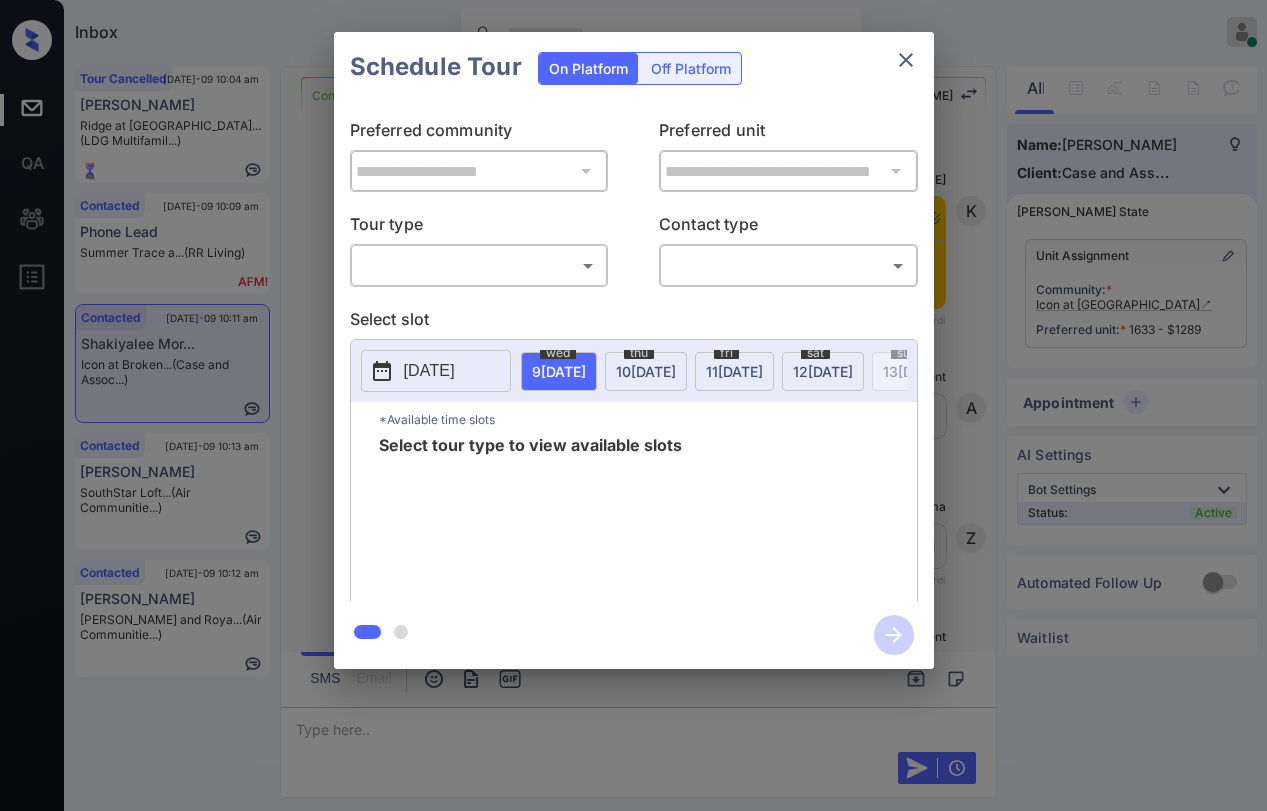 scroll, scrollTop: 0, scrollLeft: 0, axis: both 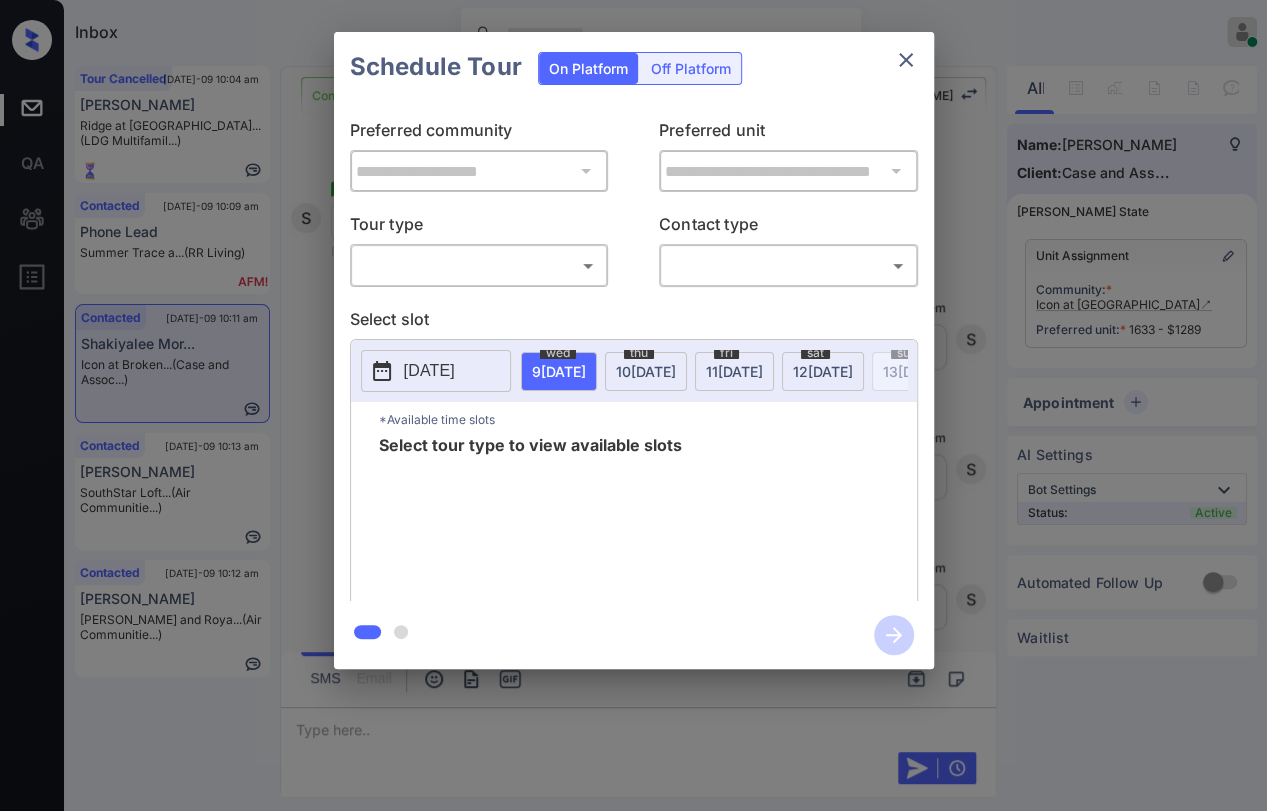 click on "Tour type" at bounding box center (479, 228) 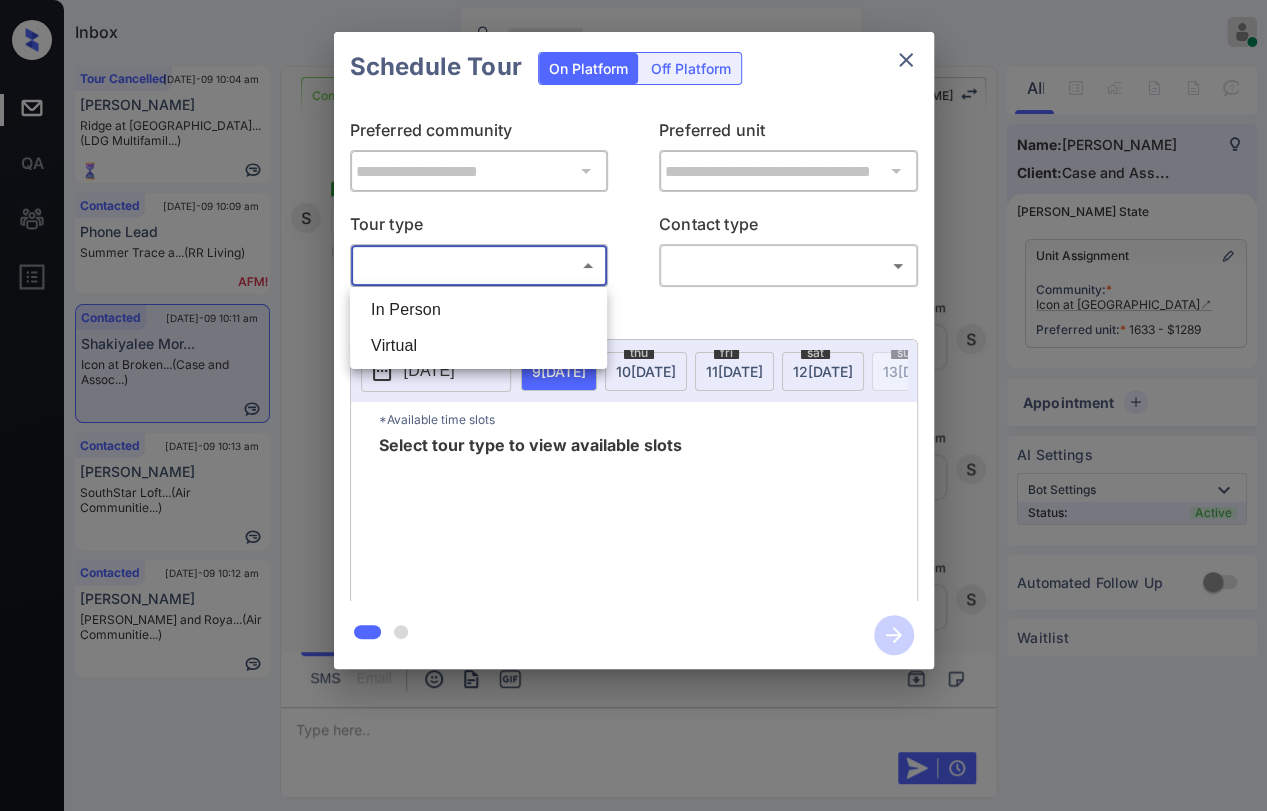 click on "Inbox Danielle Dela Cruz Online Set yourself   offline Set yourself   on break Profile Switch to  dark  mode Sign out Tour Cancelled Jul-09 10:04 am   Tiffany Felton Ridge at Lanca...  (LDG Multifamil...) Contacted Jul-09 10:09 am   Phone Lead Summer Trace a...  (RR Living) Contacted Jul-09 10:11 am   Shakiyalee Mor... Icon at Broken...  (Case and Assoc...) Contacted Jul-09 10:13 am   Vilina Singla SouthStar Loft...  (Air Communitie...) Contacted Jul-09 10:12 am   Josue Akre Ravel and Roya...  (Air Communitie...) Contacted Lost Lead Sentiment: Angry Upon sliding the acknowledgement:  Lead will move to lost stage. * ​ SMS and call option will be set to opt out. AFM will be turned off for the lead. Kelsey New Message Kelsey Notes Note: https://conversation.getzuma.com/6866436db2f4c79d305bb018 - Paste this link into your browser to view Kelsey’s conversation with the prospect Jul 03, 2025 01:46 am  Sync'd w  yardi K New Message Agent Lead created via leadPoller in Inbound stage. Jul 03, 2025 01:46 am A Zuma" at bounding box center (633, 405) 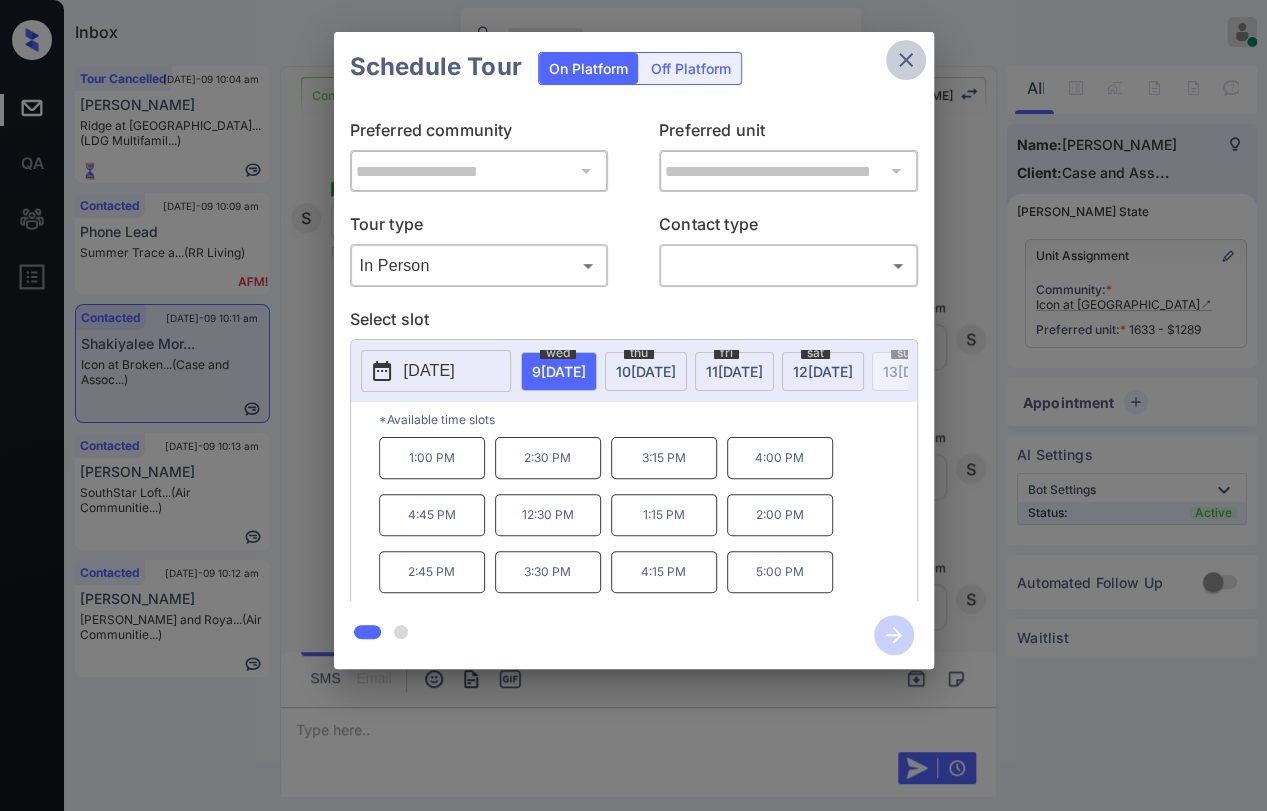 click 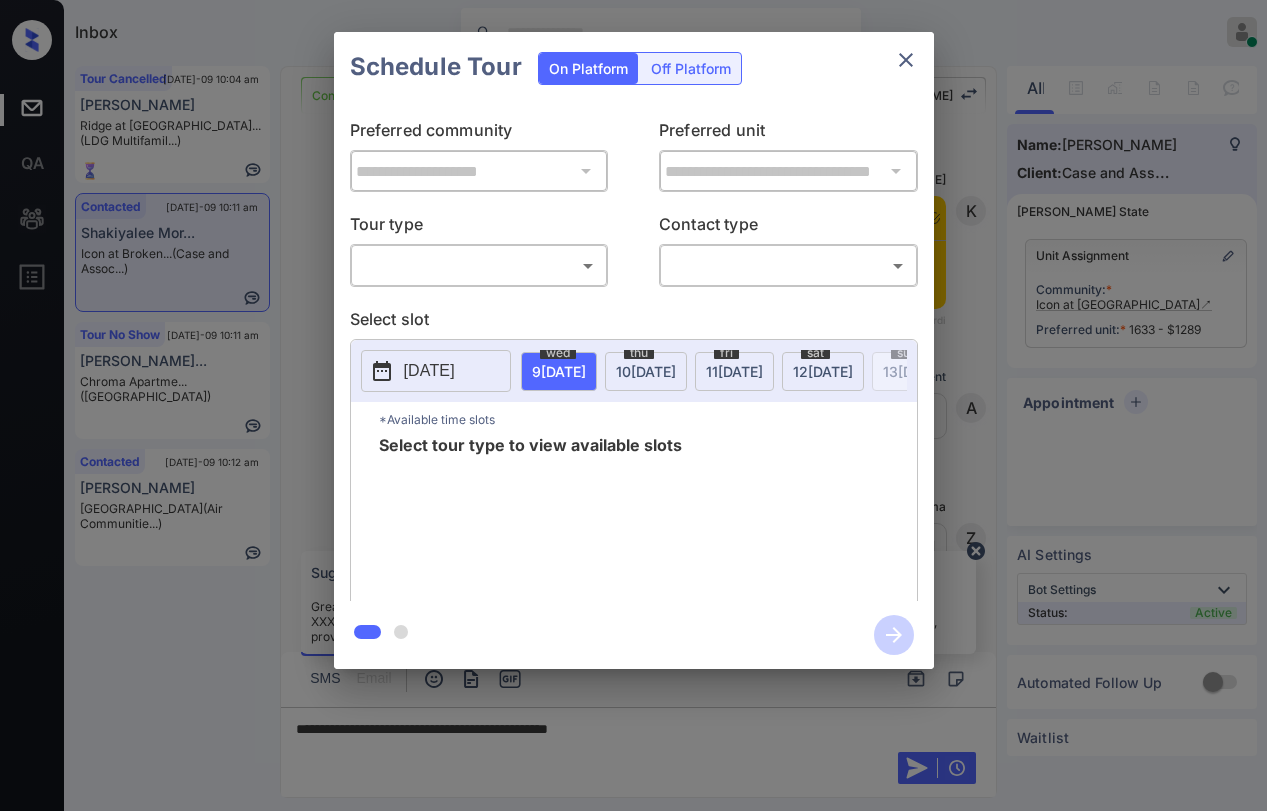 scroll, scrollTop: 0, scrollLeft: 0, axis: both 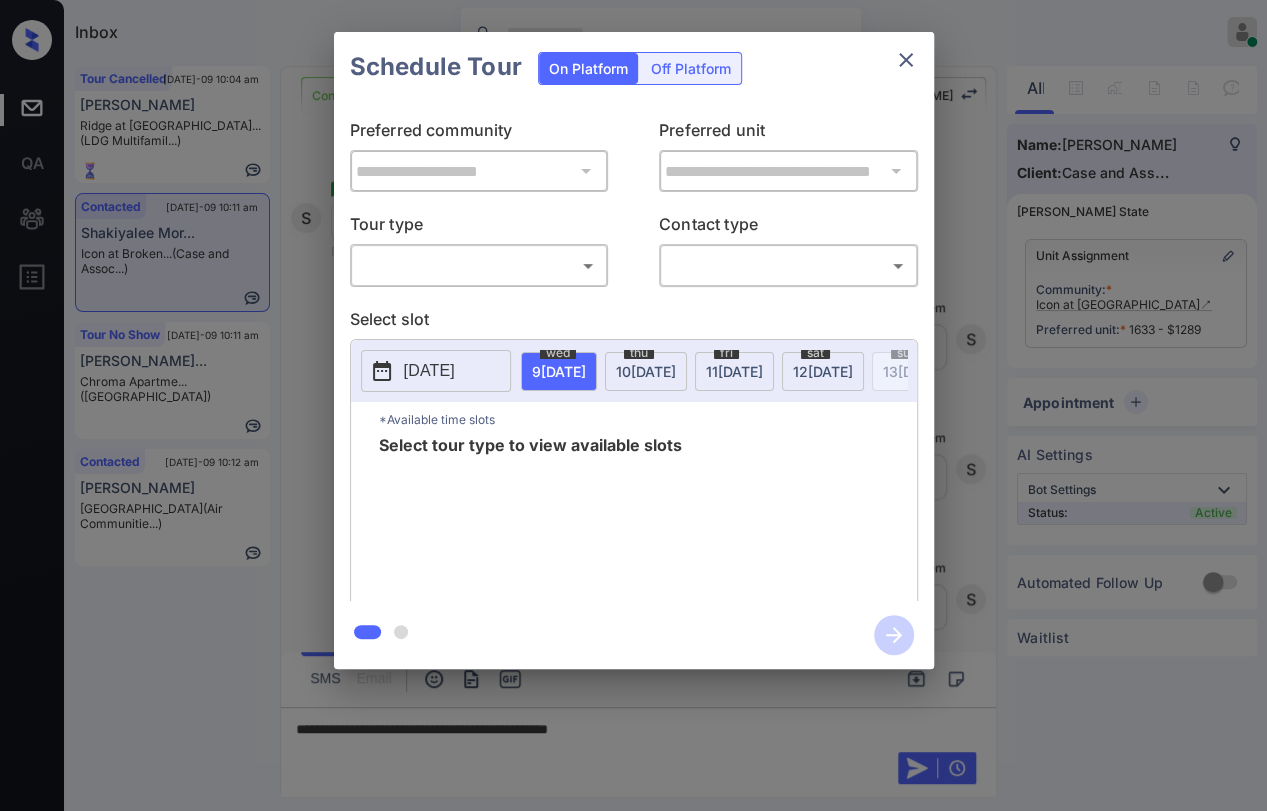 click on "Inbox Danielle Dela Cruz Online Set yourself   offline Set yourself   on break Profile Switch to  dark  mode Sign out Tour Cancelled Jul-09 10:04 am   Tiffany Felton Ridge at Lanca...  (LDG Multifamil...) Contacted Jul-09 10:11 am   Shakiyalee Mor... Icon at Broken...  (Case and Assoc...) Tour No Show Jul-09 10:11 am   Juliano Magsay... Chroma Apartme...  (Fairfield) Contacted Jul-09 10:12 am   Erika Garcia Pacifica Park  (Air Communitie...) Contacted Lost Lead Sentiment: Angry Upon sliding the acknowledgement:  Lead will move to lost stage. * ​ SMS and call option will be set to opt out. AFM will be turned off for the lead. Kelsey New Message Kelsey Notes Note: https://conversation.getzuma.com/6866436db2f4c79d305bb018 - Paste this link into your browser to view Kelsey’s conversation with the prospect Jul 03, 2025 01:46 am  Sync'd w  yardi K New Message Agent Lead created via leadPoller in Inbound stage. Jul 03, 2025 01:46 am A New Message Zuma Lead transferred to leasing agent: kelsey  Sync'd w  yardi Z" at bounding box center (633, 405) 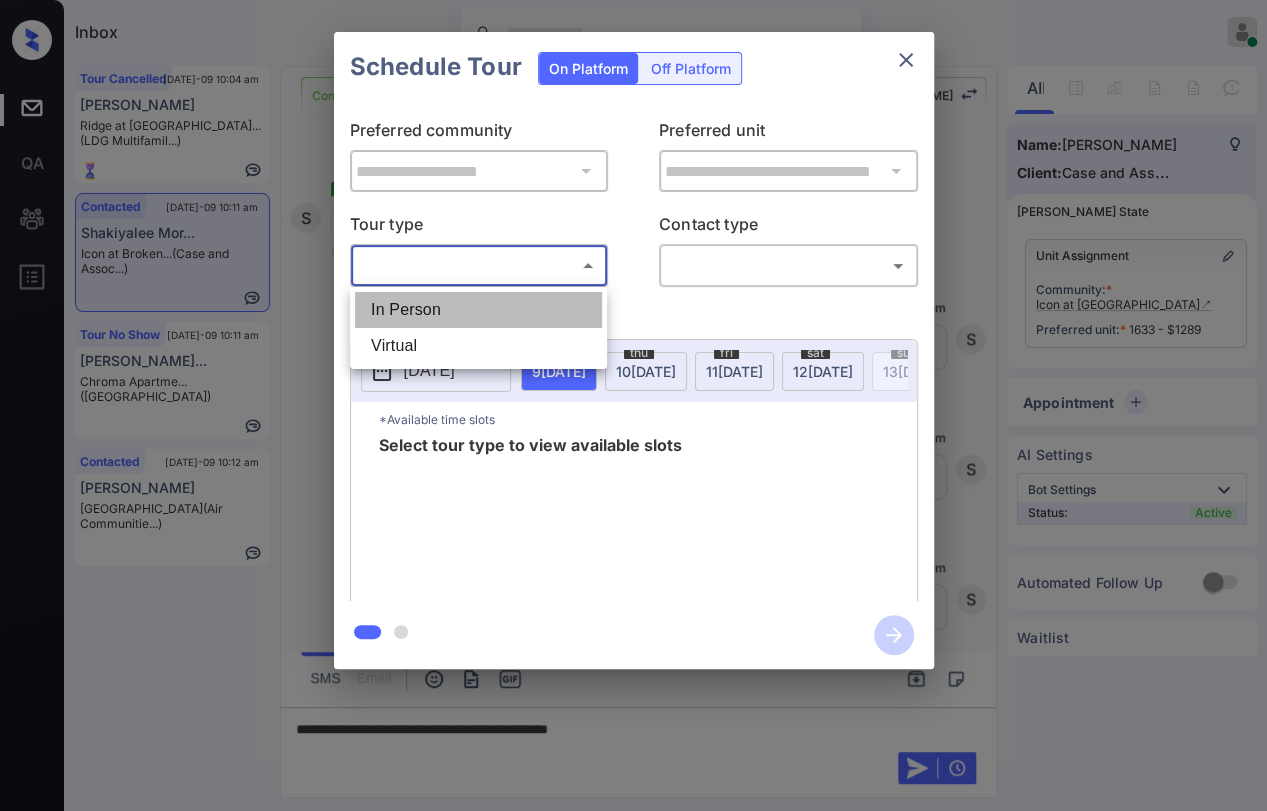 click on "In Person" at bounding box center [478, 310] 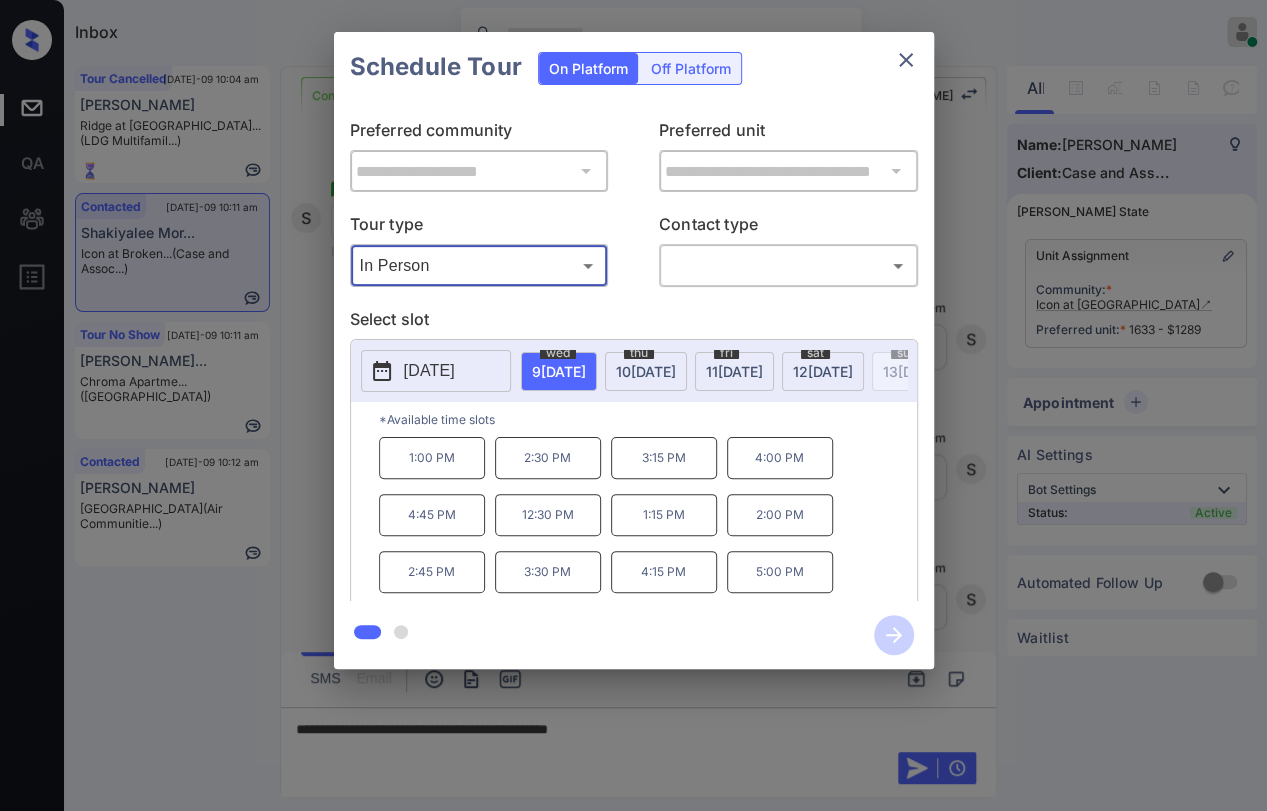 click 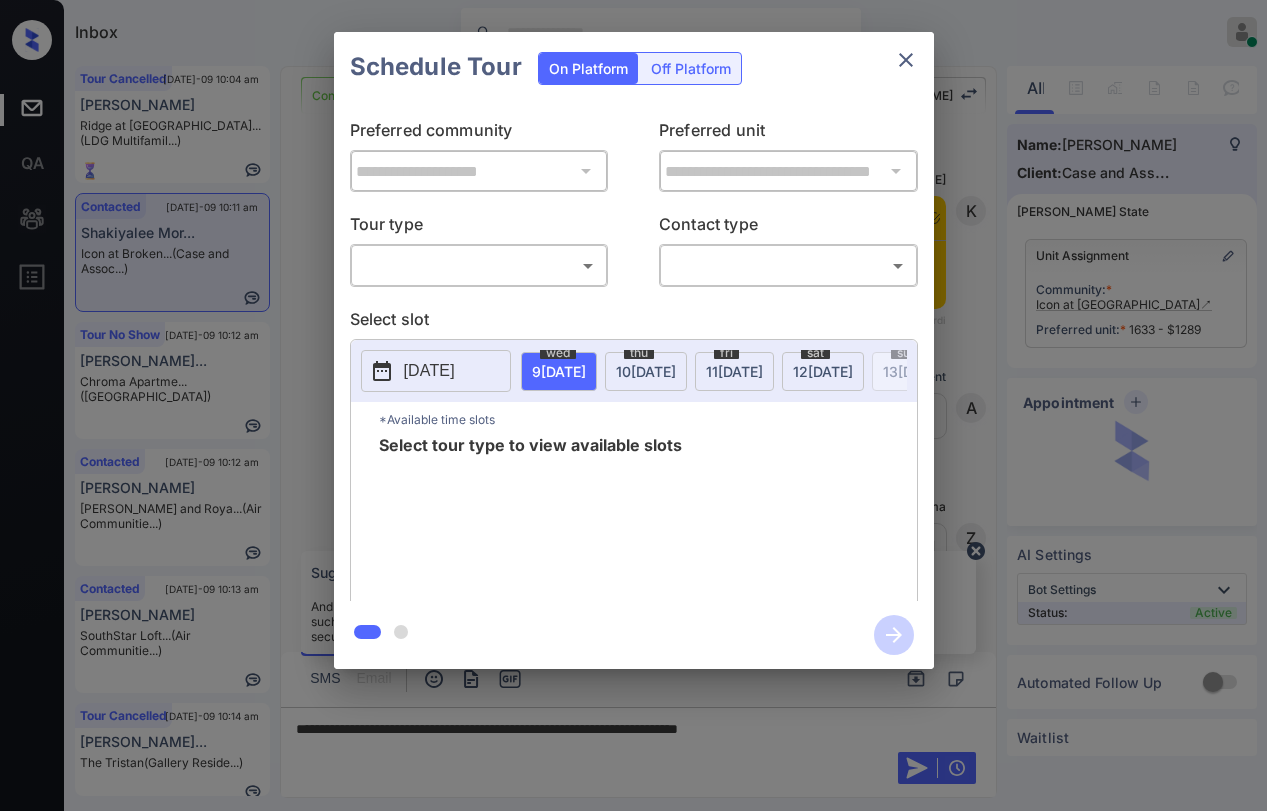 scroll, scrollTop: 0, scrollLeft: 0, axis: both 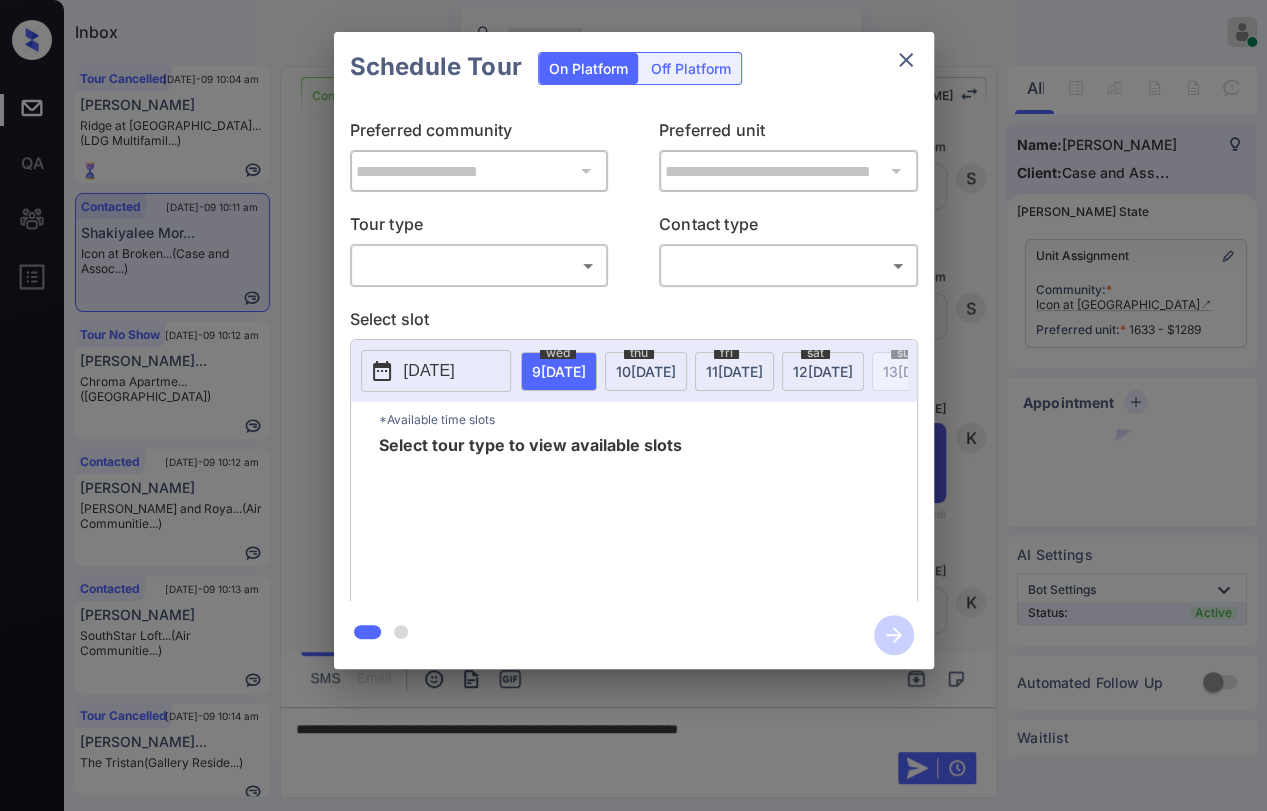 click on "Inbox Danielle Dela Cruz Online Set yourself   offline Set yourself   on break Profile Switch to  dark  mode Sign out Tour Cancelled Jul-09 10:04 am   Tiffany Felton Ridge at Lanca...  (LDG Multifamil...) Contacted Jul-09 10:11 am   Shakiyalee Mor... Icon at Broken...  (Case and Assoc...) Tour No Show Jul-09 10:12 am   Juliano Magsay... Chroma Apartme...  (Fairfield) Contacted Jul-09 10:12 am   Josue Akre Ravel and Roya...  (Air Communitie...) Contacted Jul-09 10:13 am   Vilina Singla SouthStar Loft...  (Air Communitie...) Tour Cancelled Jul-09 10:14 am   Kullen Guttenb... The Tristan  (Gallery Reside...) Contacted Lost Lead Sentiment: Angry Upon sliding the acknowledgement:  Lead will move to lost stage. * ​ SMS and call option will be set to opt out. AFM will be turned off for the lead. Kelsey New Message Kelsey Notes Note: https://conversation.getzuma.com/6866436db2f4c79d305bb018 - Paste this link into your browser to view Kelsey’s conversation with the prospect Jul 03, 2025 01:46 am  Sync'd w  yardi K" at bounding box center [633, 405] 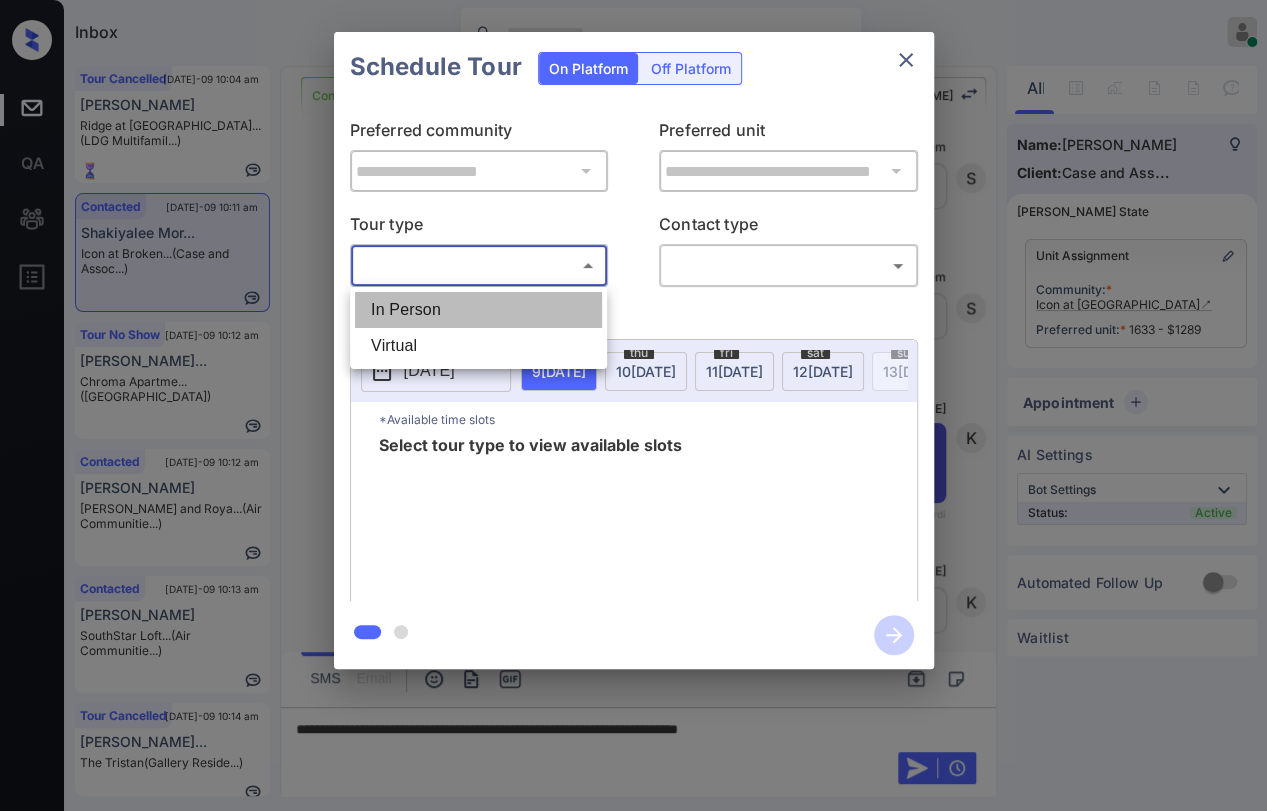 click on "In Person" at bounding box center (478, 310) 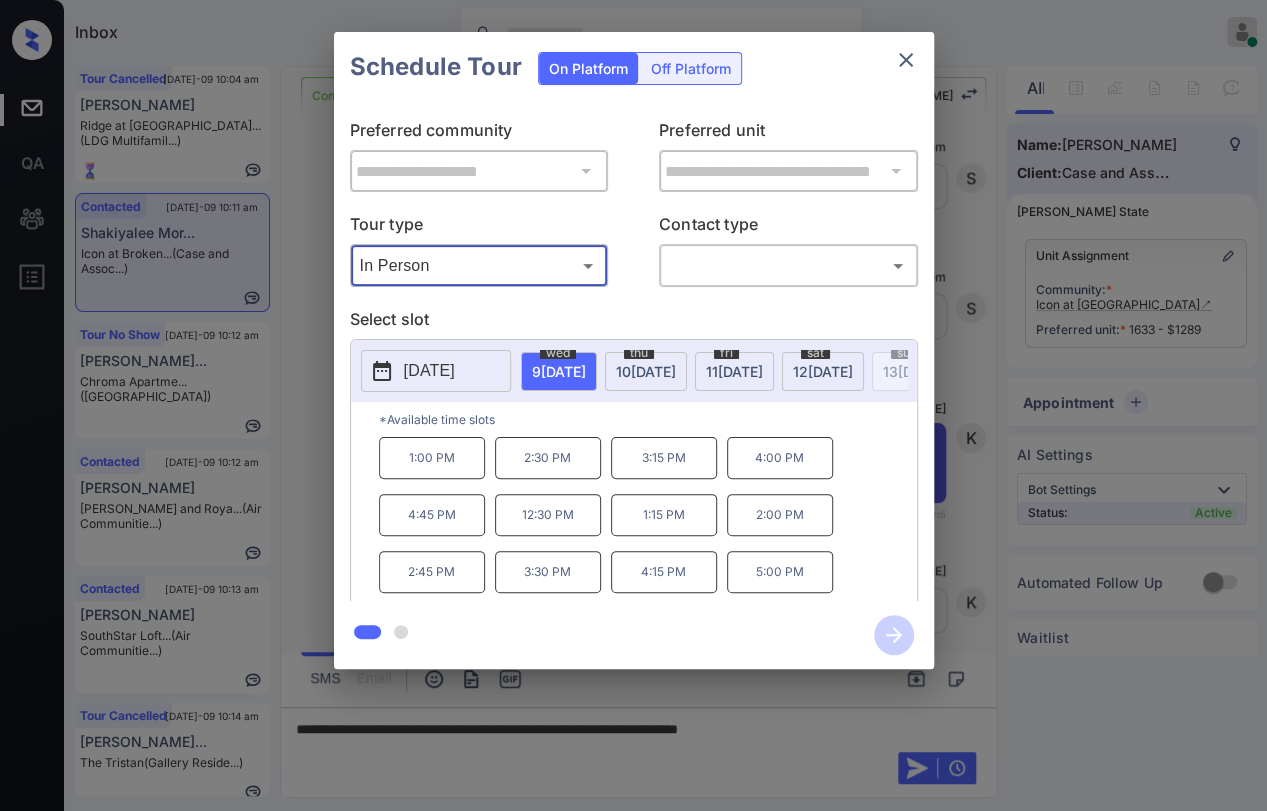 click 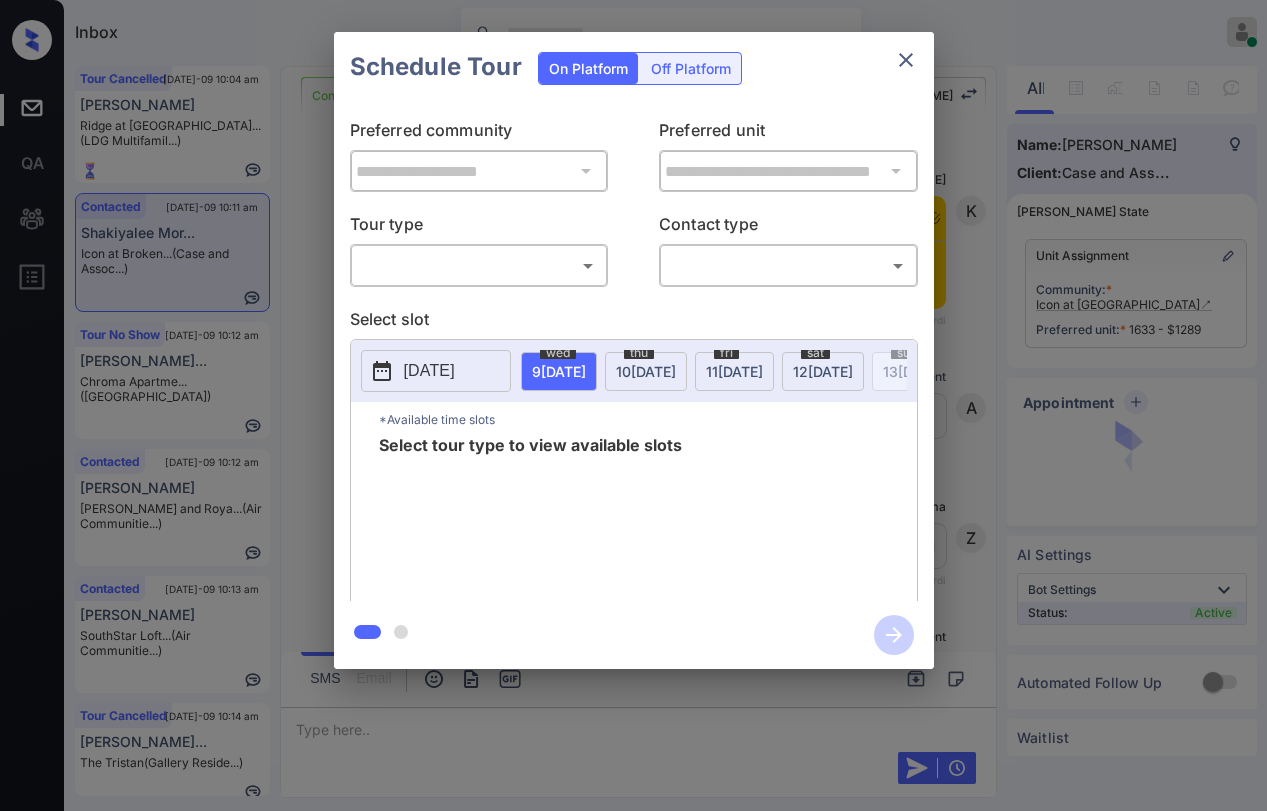 scroll, scrollTop: 0, scrollLeft: 0, axis: both 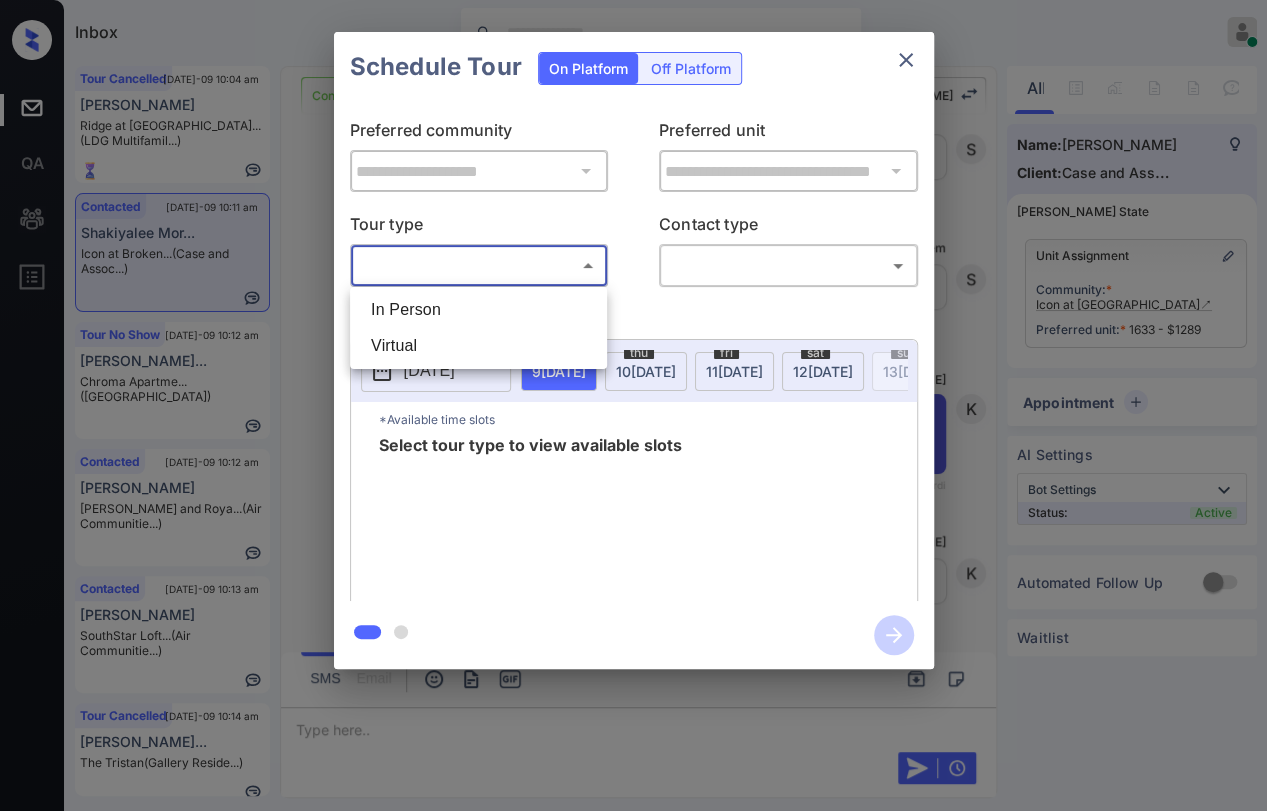 click on "Inbox [PERSON_NAME] [PERSON_NAME] Online Set yourself   offline Set yourself   on break Profile Switch to  dark  mode Sign out Tour Cancelled [DATE]-09 10:04 am   [PERSON_NAME] Ridge at [GEOGRAPHIC_DATA]...  (LDG Multifamil...) Contacted [DATE]-09 10:11 am   Shakiyalee Mor... Icon at Broken...  (Case and Assoc...) Tour No Show [DATE]-09 10:12 am   [PERSON_NAME]... Chroma Apartme...  ([GEOGRAPHIC_DATA]) Contacted [DATE]-09 10:12 am   [PERSON_NAME] and [PERSON_NAME]...  (Air Communitie...) Contacted [DATE]-09 10:13 am   [PERSON_NAME] SouthStar Loft...  (Air Communitie...) Tour Cancelled [DATE]-09 10:14 am   Kullen Guttenb... The Tristan  (Gallery Reside...) Contacted Lost Lead Sentiment: Angry Upon sliding the acknowledgement:  Lead will move to lost stage. * ​ SMS and call option will be set to opt out. AFM will be turned off for the lead. Kelsey New Message Kelsey Notes Note: [URL][DOMAIN_NAME] - Paste this link into your browser to view [PERSON_NAME] conversation with the prospect [DATE] 01:46 am  Sync'd w  yardi K" at bounding box center (633, 405) 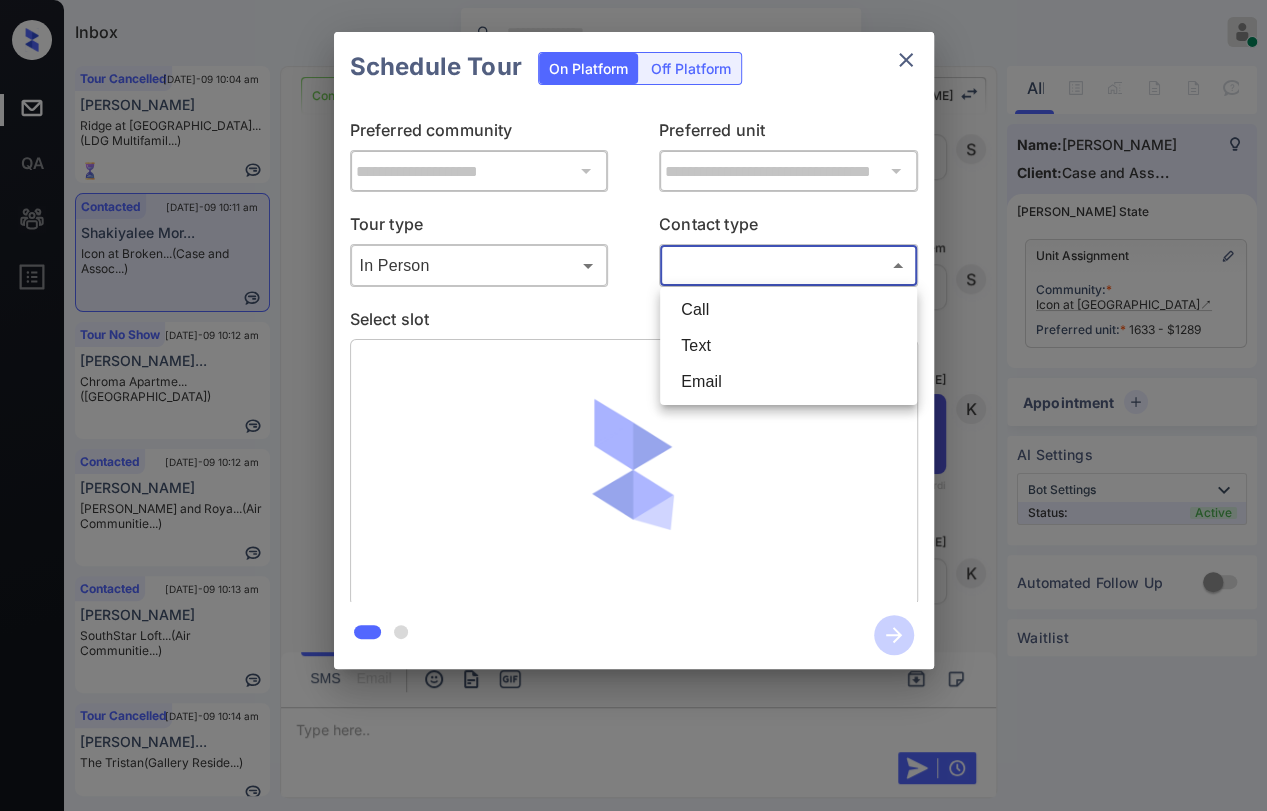 click on "Inbox Danielle Dela Cruz Online Set yourself   offline Set yourself   on break Profile Switch to  dark  mode Sign out Tour Cancelled Jul-09 10:04 am   Tiffany Felton Ridge at Lanca...  (LDG Multifamil...) Contacted Jul-09 10:11 am   Shakiyalee Mor... Icon at Broken...  (Case and Assoc...) Tour No Show Jul-09 10:12 am   Juliano Magsay... Chroma Apartme...  (Fairfield) Contacted Jul-09 10:12 am   Josue Akre Ravel and Roya...  (Air Communitie...) Contacted Jul-09 10:13 am   Vilina Singla SouthStar Loft...  (Air Communitie...) Tour Cancelled Jul-09 10:14 am   Kullen Guttenb... The Tristan  (Gallery Reside...) Contacted Lost Lead Sentiment: Angry Upon sliding the acknowledgement:  Lead will move to lost stage. * ​ SMS and call option will be set to opt out. AFM will be turned off for the lead. Kelsey New Message Kelsey Notes Note: https://conversation.getzuma.com/6866436db2f4c79d305bb018 - Paste this link into your browser to view Kelsey’s conversation with the prospect Jul 03, 2025 01:46 am  Sync'd w  yardi K" at bounding box center (633, 405) 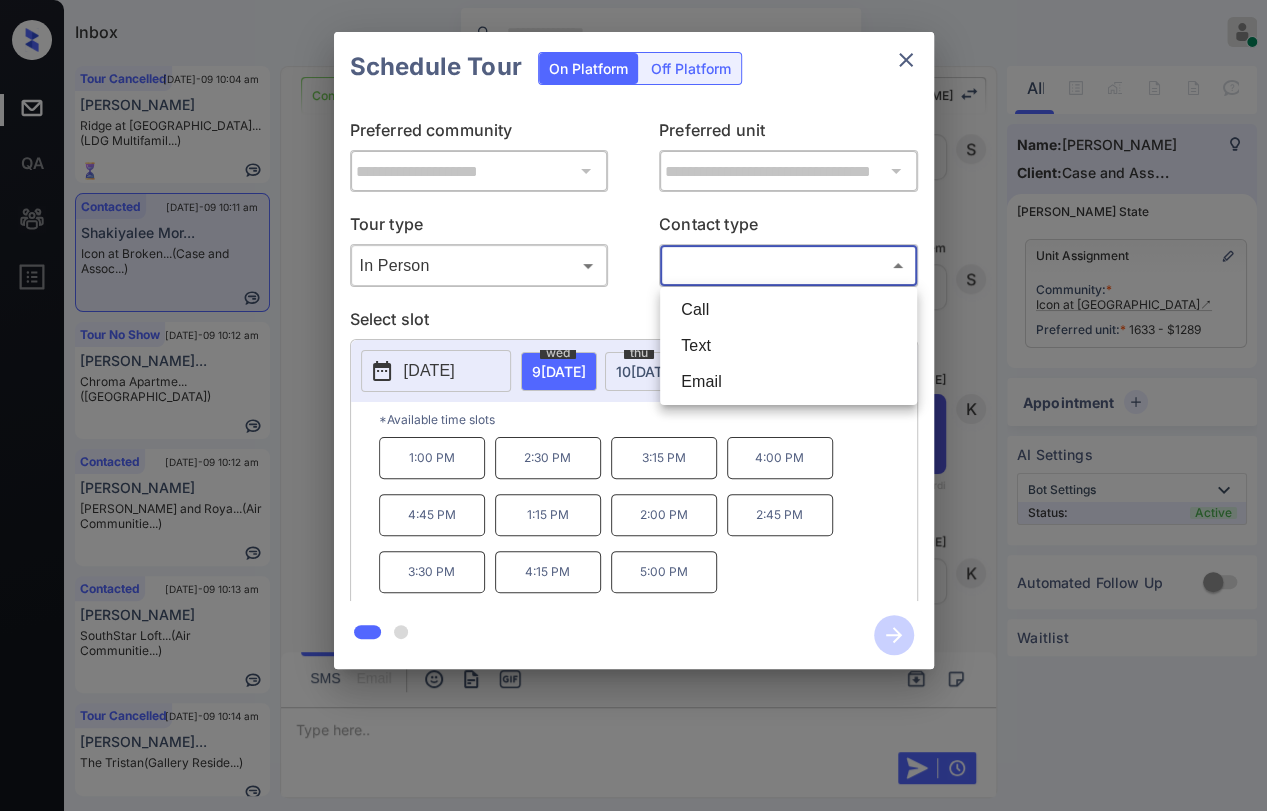 click on "Text" at bounding box center [788, 346] 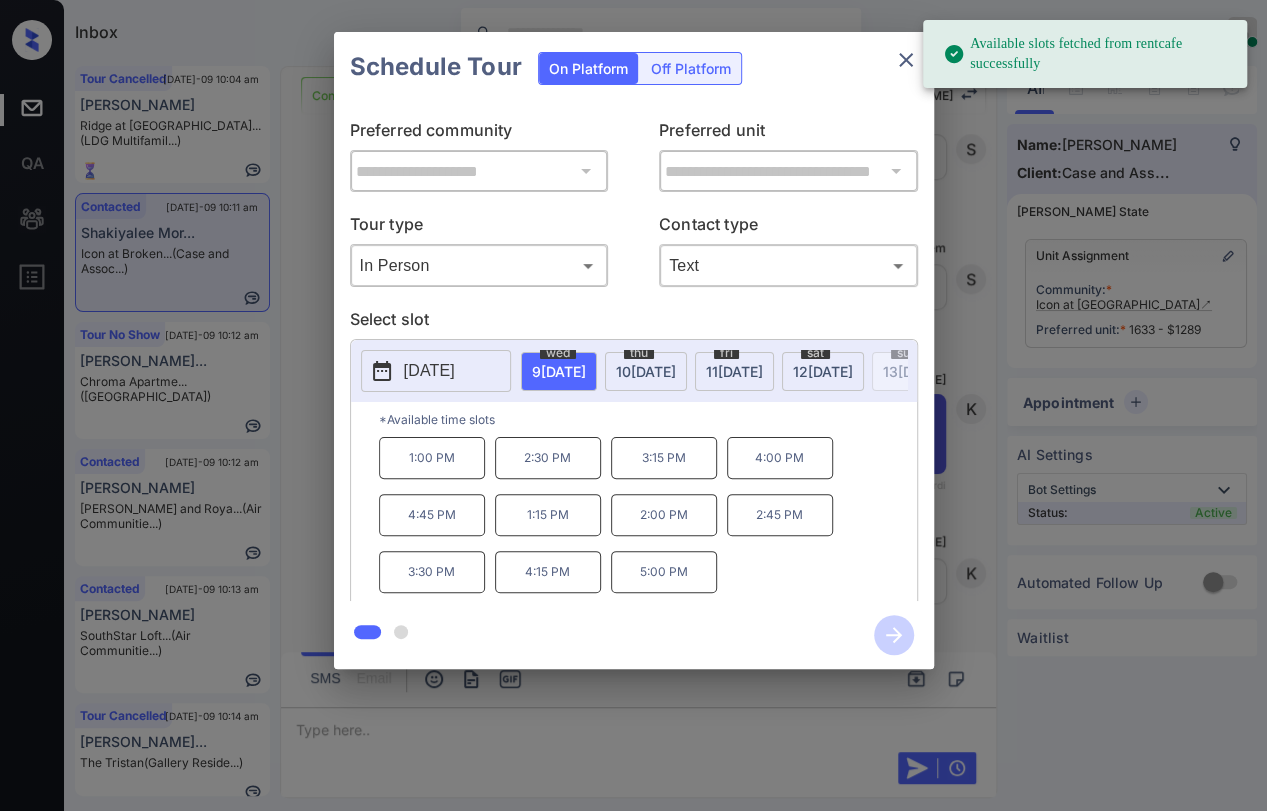 click on "10 JUL" at bounding box center (559, 371) 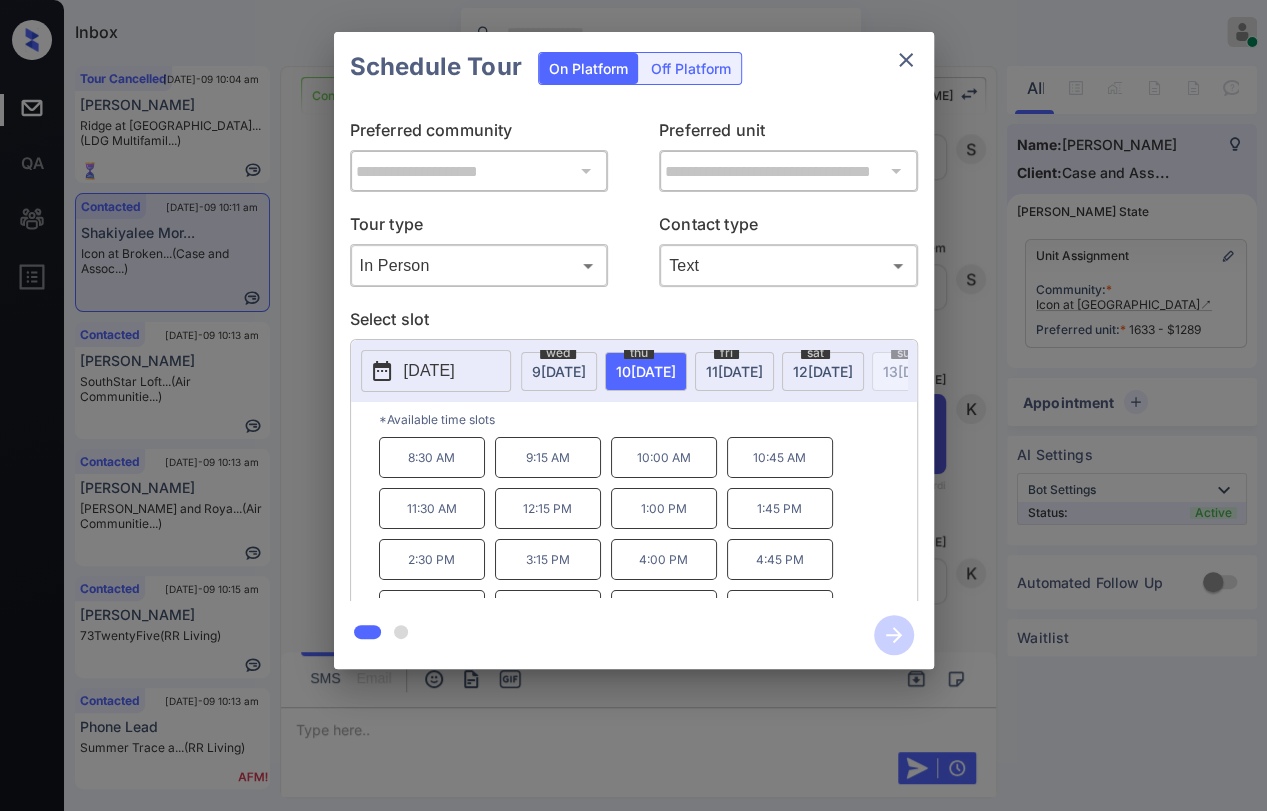 click on "1:45 PM" at bounding box center [780, 508] 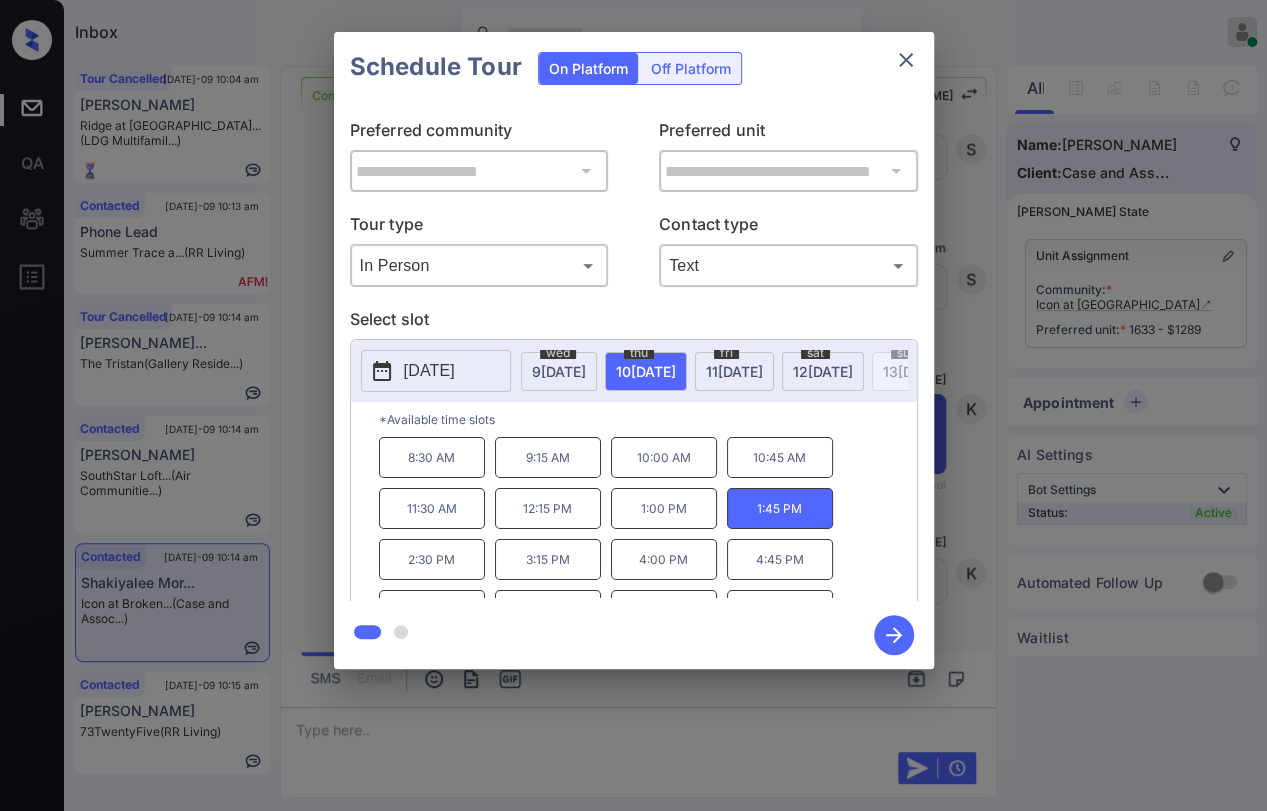 click 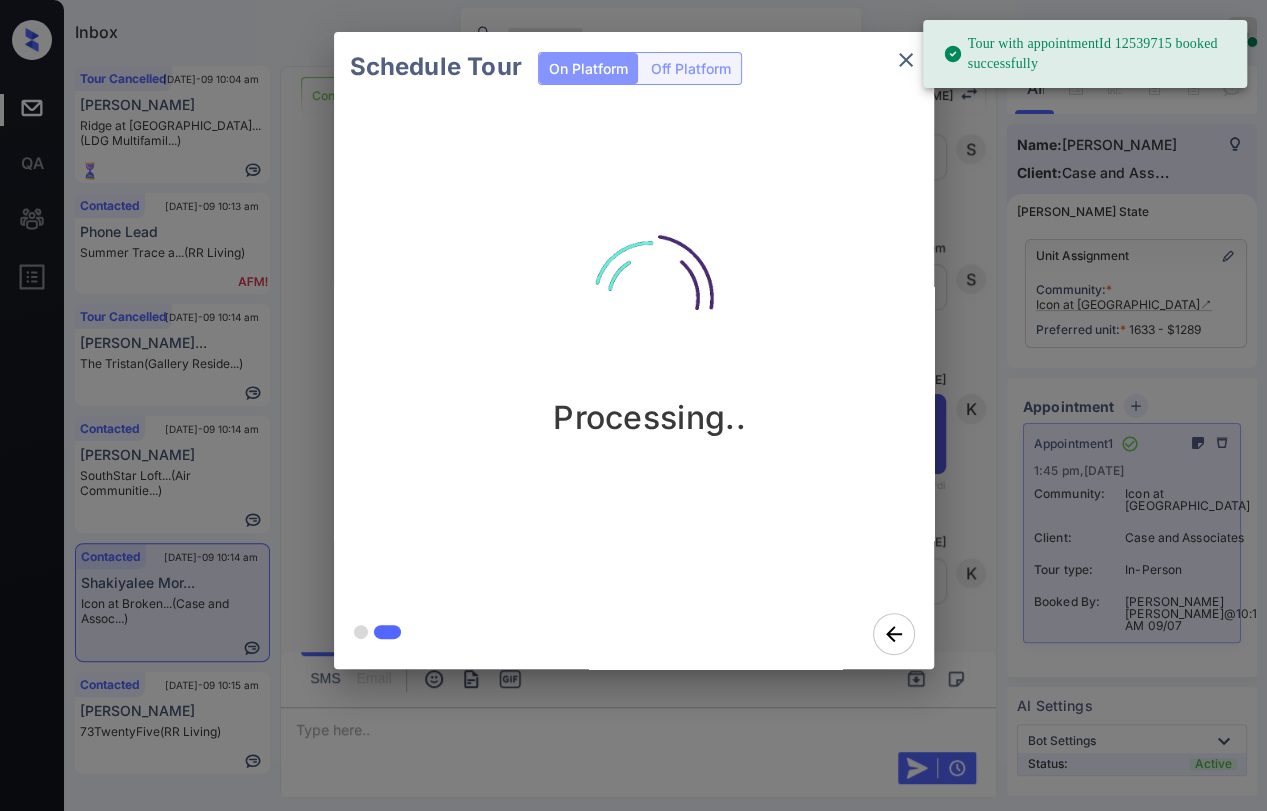 click 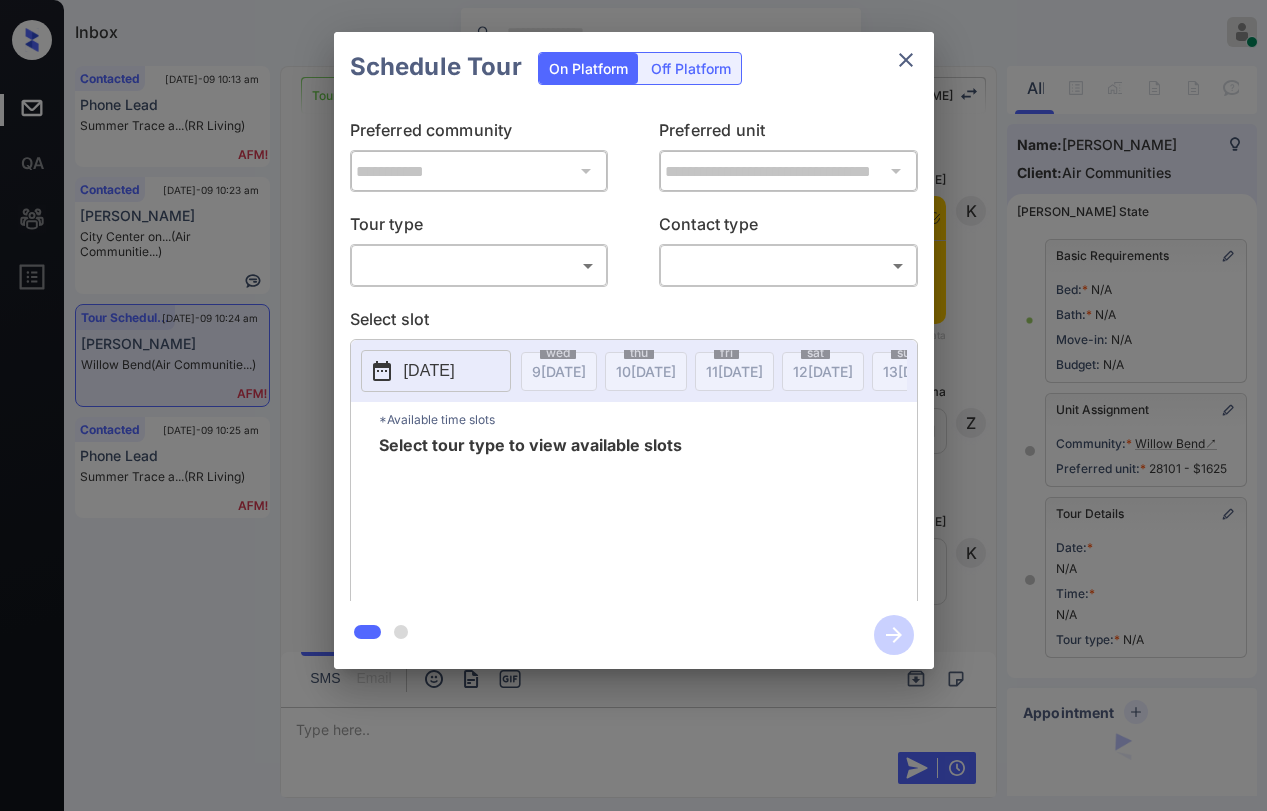 scroll, scrollTop: 0, scrollLeft: 0, axis: both 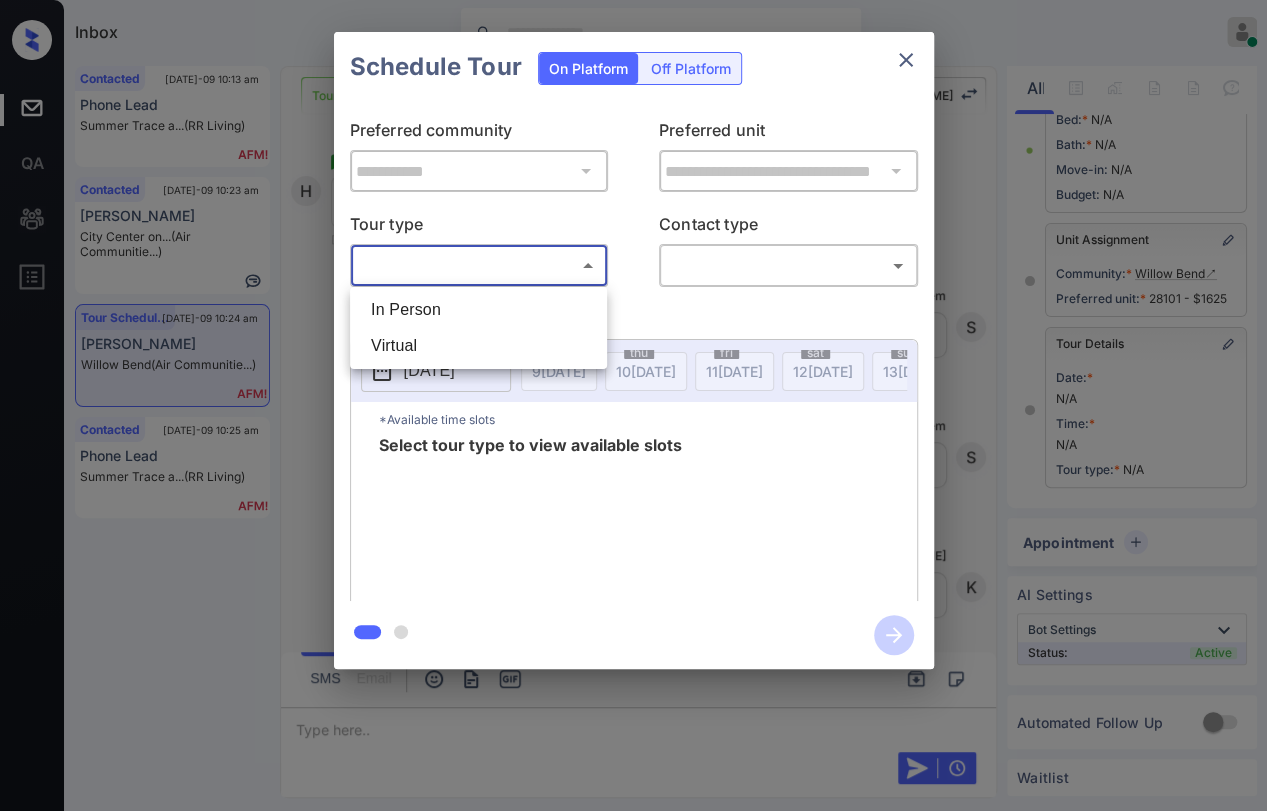 click on "Inbox [PERSON_NAME] [PERSON_NAME] Online Set yourself   offline Set yourself   on break Profile Switch to  dark  mode Sign out Contacted [DATE]-09 10:13 am   Phone Lead Summer Trace a...  (RR Living) Contacted [DATE]-09 10:23 am   [PERSON_NAME][GEOGRAPHIC_DATA] on...  (Air Communitie...) Tour Scheduled [DATE]-09 10:24 am   [PERSON_NAME]  (Air Communitie...) Contacted [DATE]-09 10:25 am   Phone Lead Summer Trace a...  (RR Living) Tour Cancelled Lost Lead Sentiment: Angry Upon sliding the acknowledgement:  Lead will move to lost stage. * ​ SMS and call option will be set to opt out. AFM will be turned off for the lead. Kelsey New Message [PERSON_NAME] Notes Note: <a href="[URL][DOMAIN_NAME]">[URL][DOMAIN_NAME]</a> - Paste this link into your browser to view [PERSON_NAME] conversation with the prospect [DATE] 04:45 pm  Sync'd w  entrata K New Message Zuma Lead transferred to leasing agent: [PERSON_NAME] [DATE] 04:45 pm Z New Message [PERSON_NAME] New Message A" at bounding box center (633, 405) 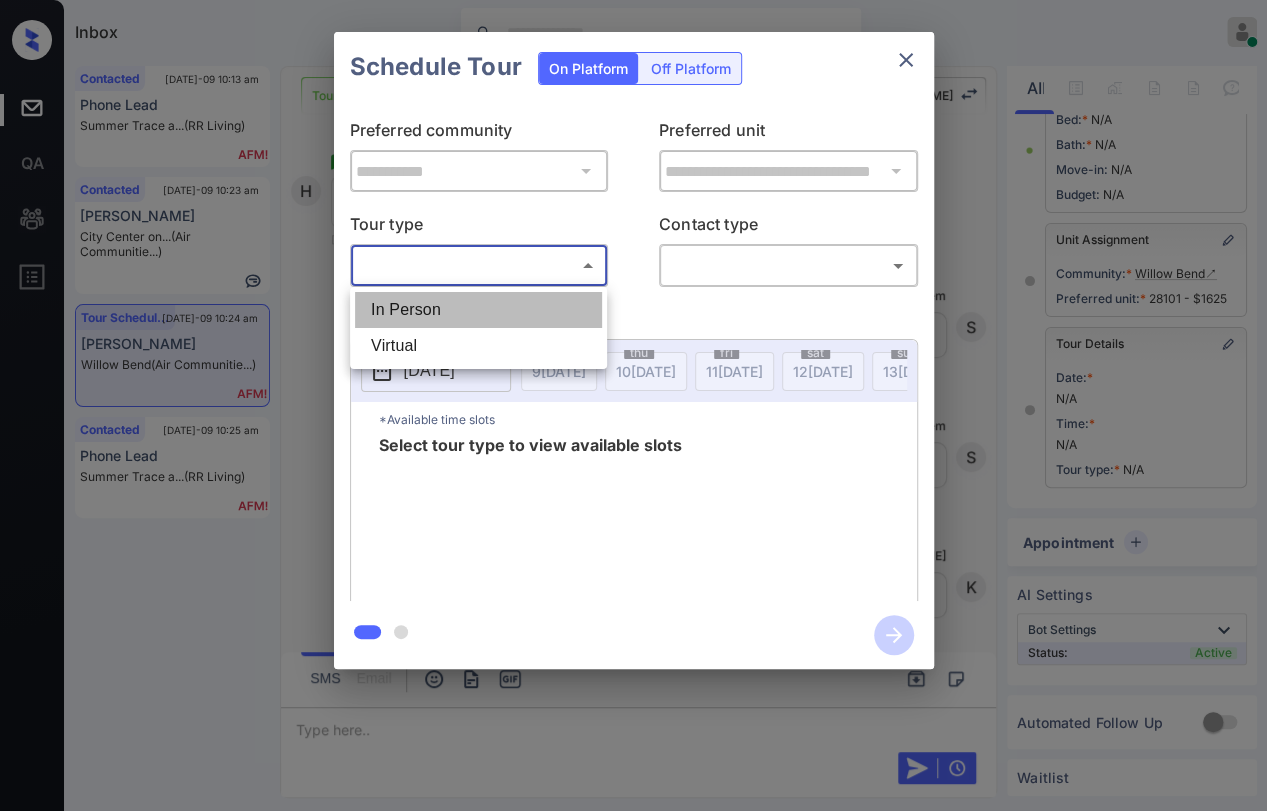 click on "In Person" at bounding box center (478, 310) 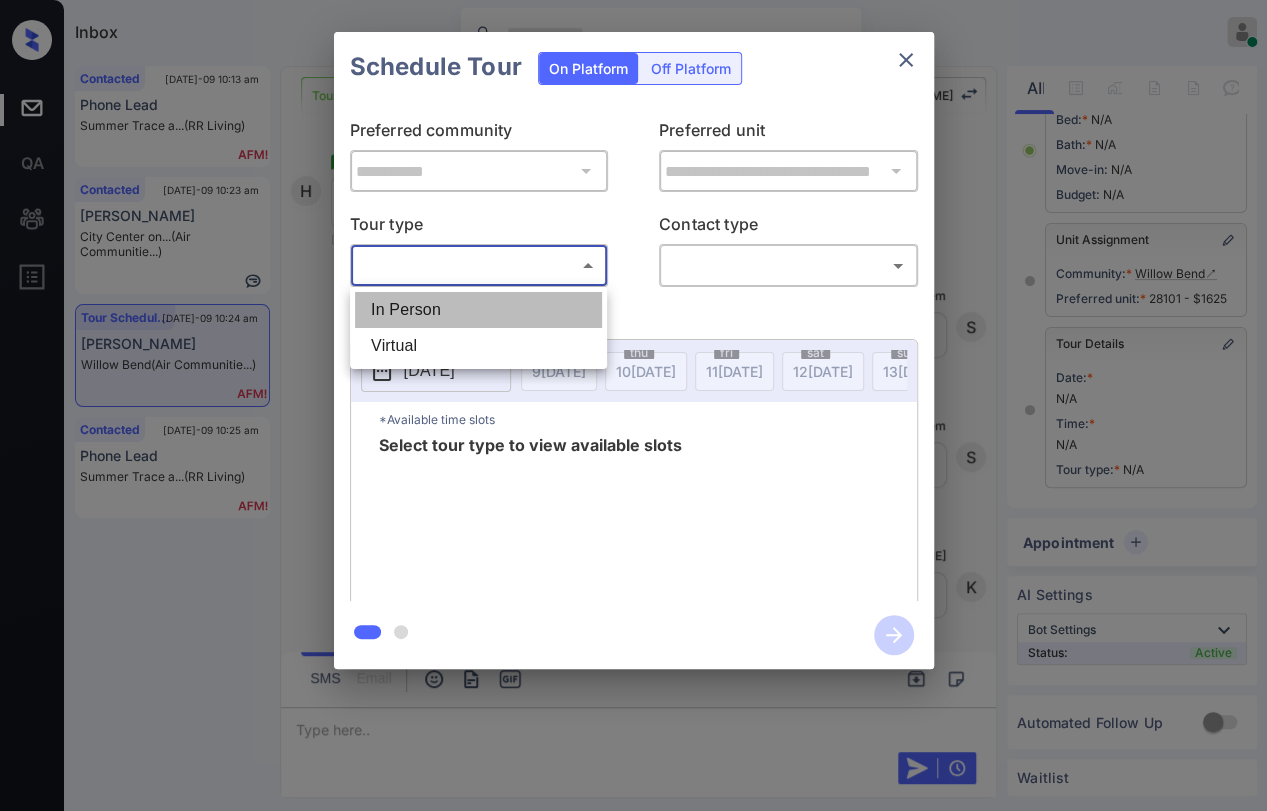 type on "********" 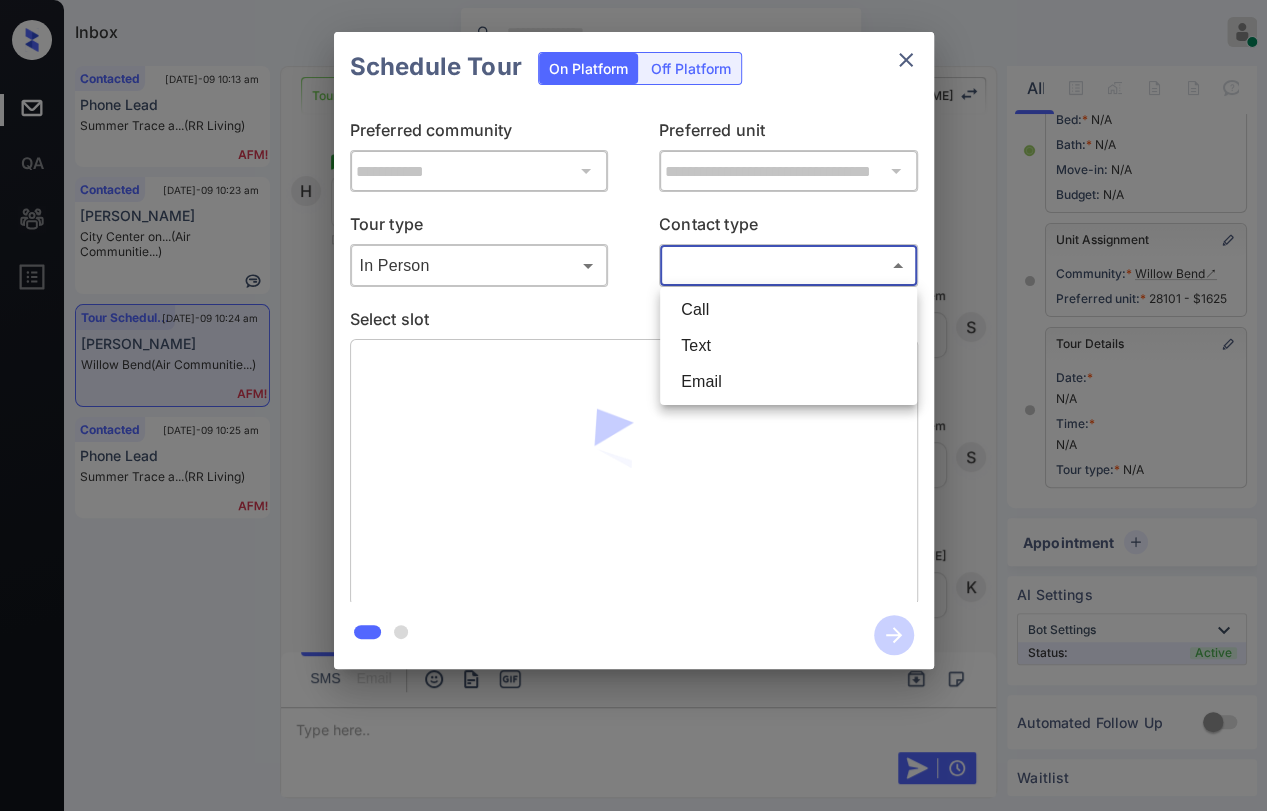 click on "Inbox [PERSON_NAME] [PERSON_NAME] Online Set yourself   offline Set yourself   on break Profile Switch to  dark  mode Sign out Contacted [DATE]-09 10:13 am   Phone Lead Summer Trace a...  (RR Living) Contacted [DATE]-09 10:23 am   [PERSON_NAME][GEOGRAPHIC_DATA] on...  (Air Communitie...) Tour Scheduled [DATE]-09 10:24 am   [PERSON_NAME]  (Air Communitie...) Contacted [DATE]-09 10:25 am   Phone Lead Summer Trace a...  (RR Living) Tour Cancelled Lost Lead Sentiment: Angry Upon sliding the acknowledgement:  Lead will move to lost stage. * ​ SMS and call option will be set to opt out. AFM will be turned off for the lead. Kelsey New Message [PERSON_NAME] Notes Note: <a href="[URL][DOMAIN_NAME]">[URL][DOMAIN_NAME]</a> - Paste this link into your browser to view [PERSON_NAME] conversation with the prospect [DATE] 04:45 pm  Sync'd w  entrata K New Message Zuma Lead transferred to leasing agent: [PERSON_NAME] [DATE] 04:45 pm Z New Message [PERSON_NAME] New Message A" at bounding box center (633, 405) 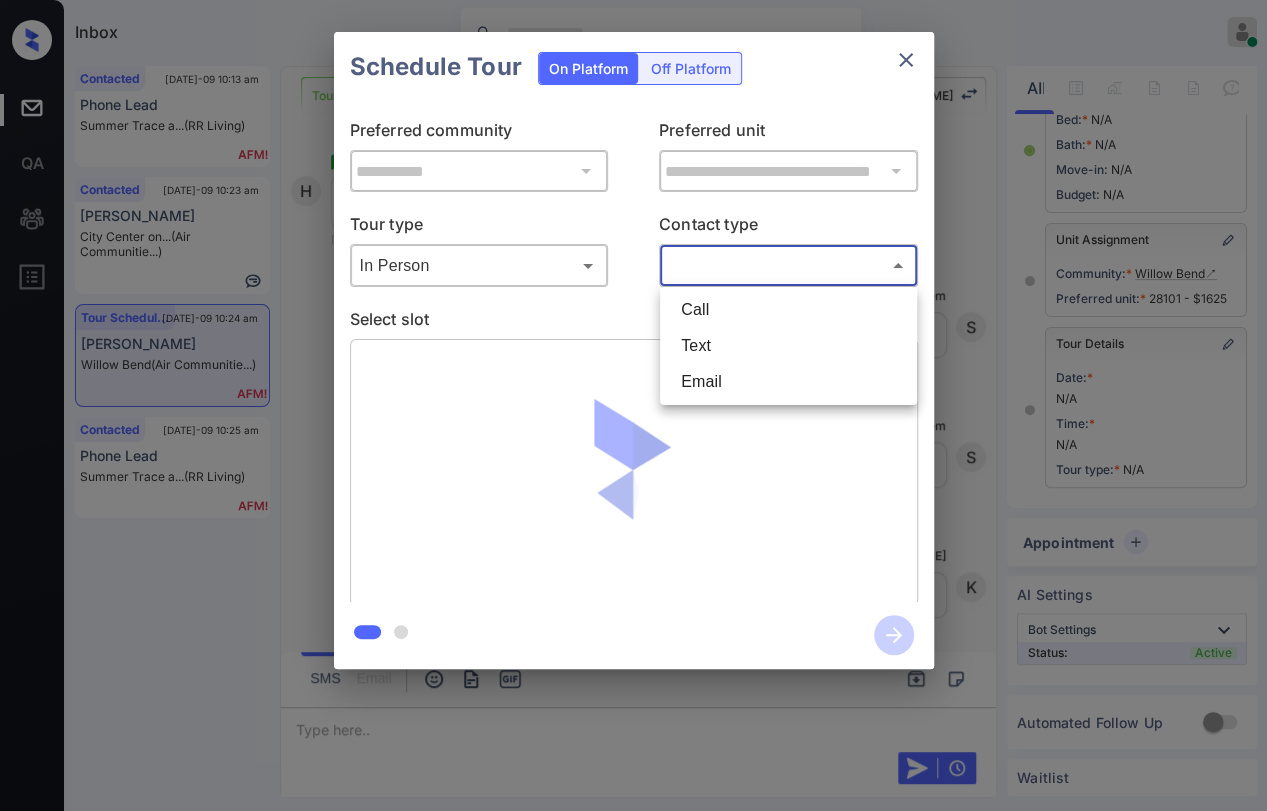 click on "Text" at bounding box center [788, 346] 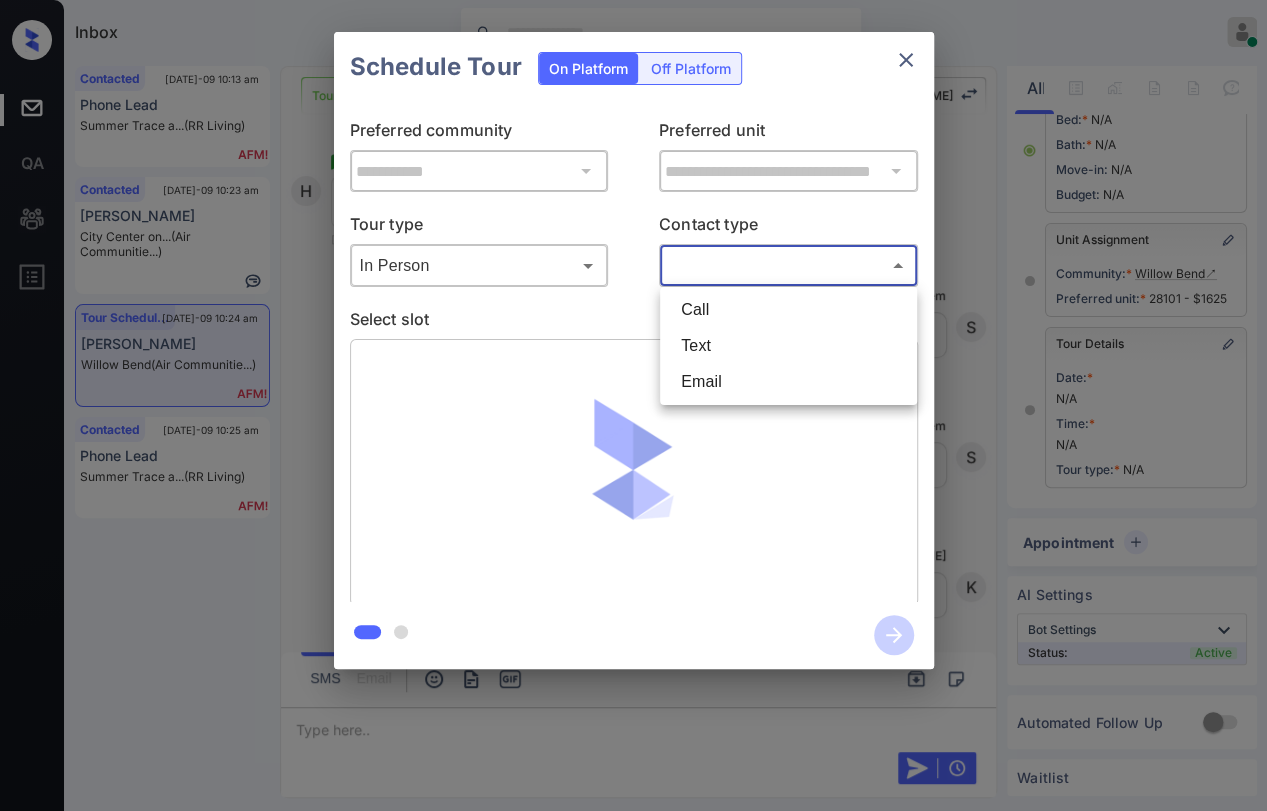 type on "****" 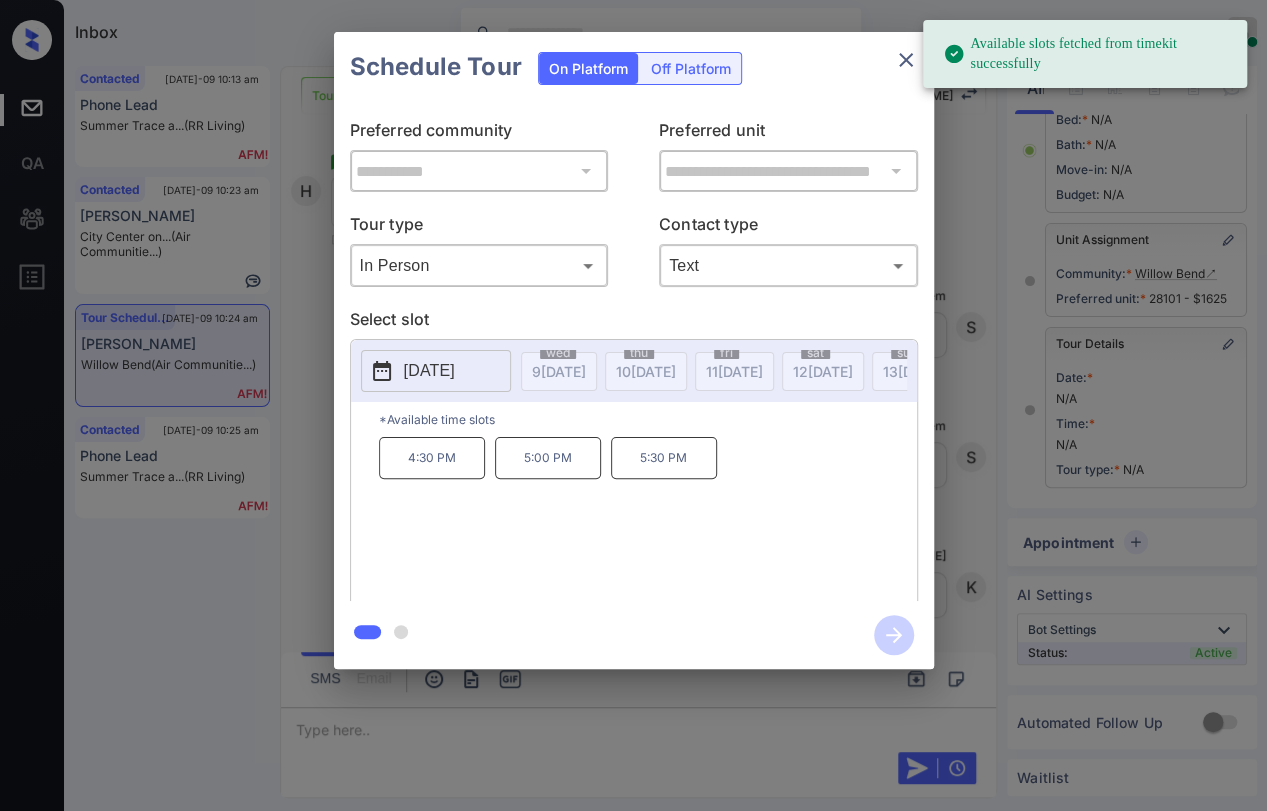 click on "[DATE]" at bounding box center [429, 371] 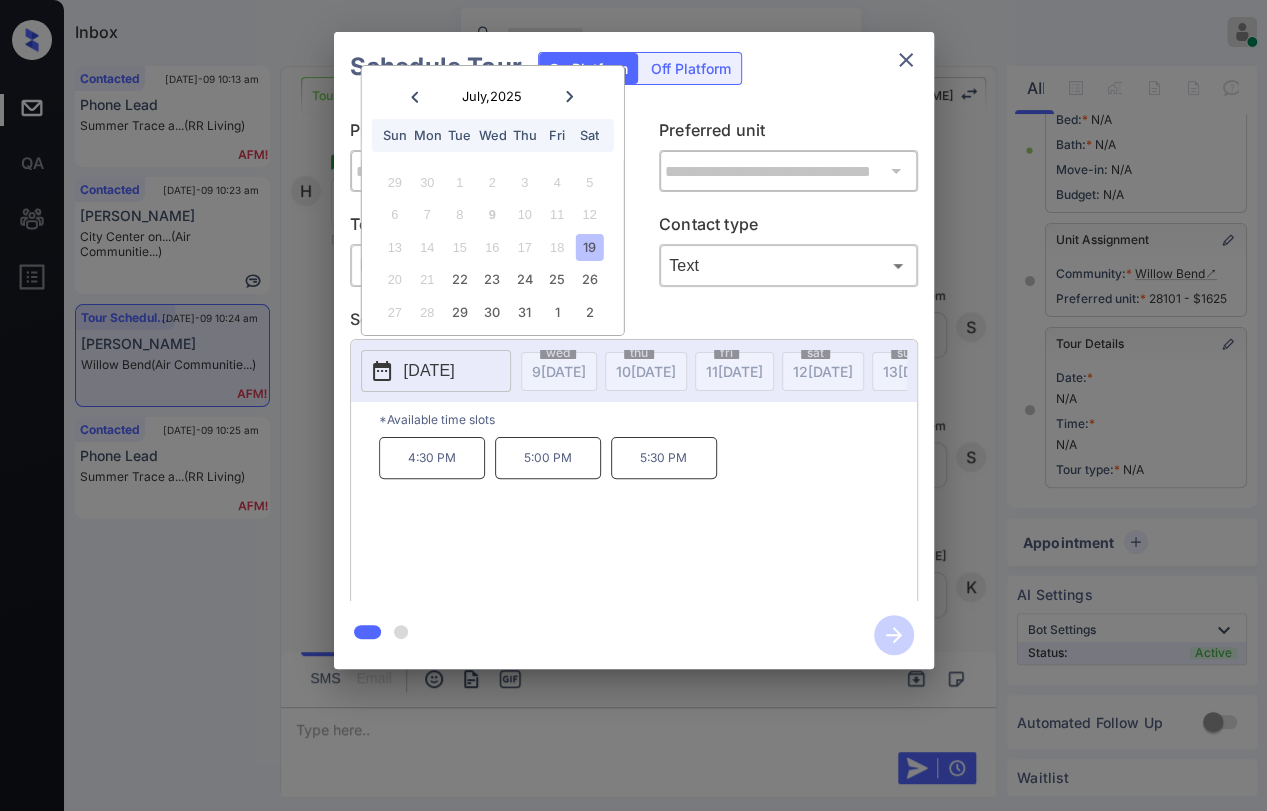 click on "5:30 PM" at bounding box center (664, 458) 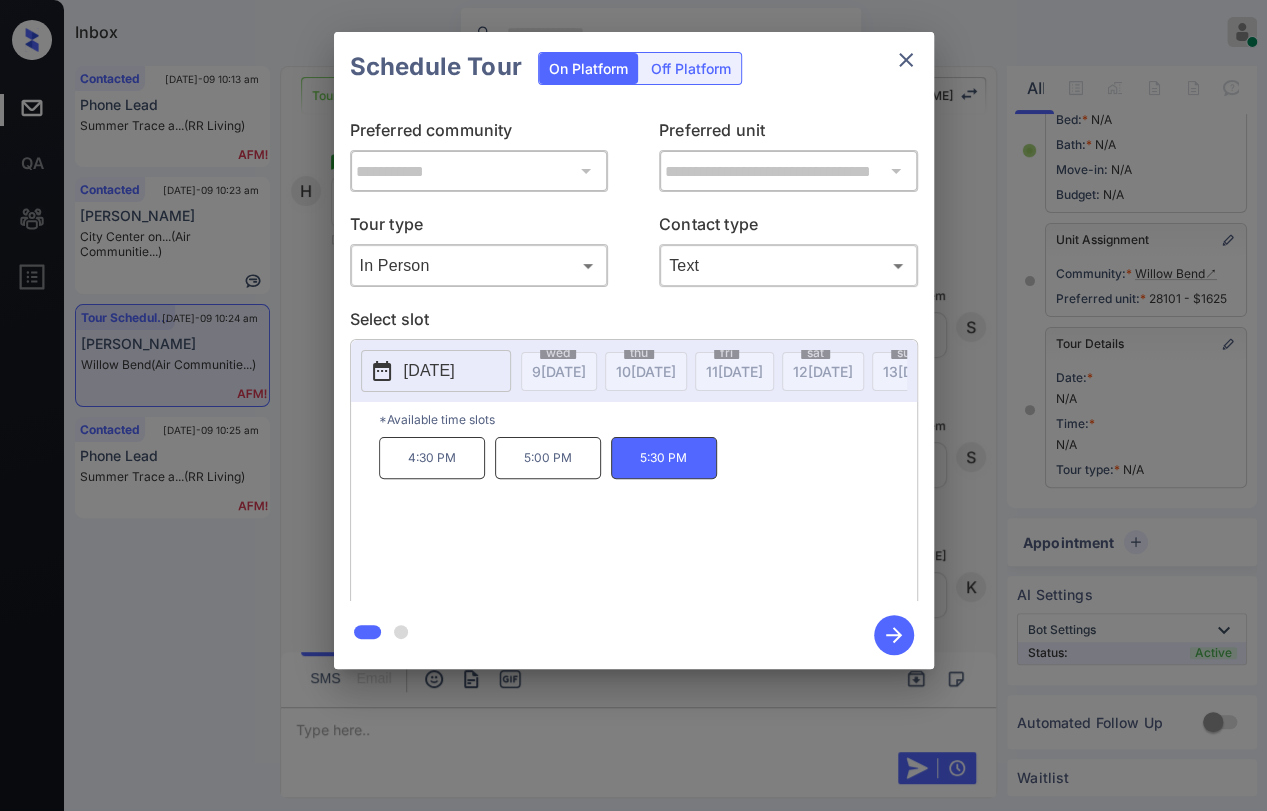click on "2025-07-19" at bounding box center [429, 371] 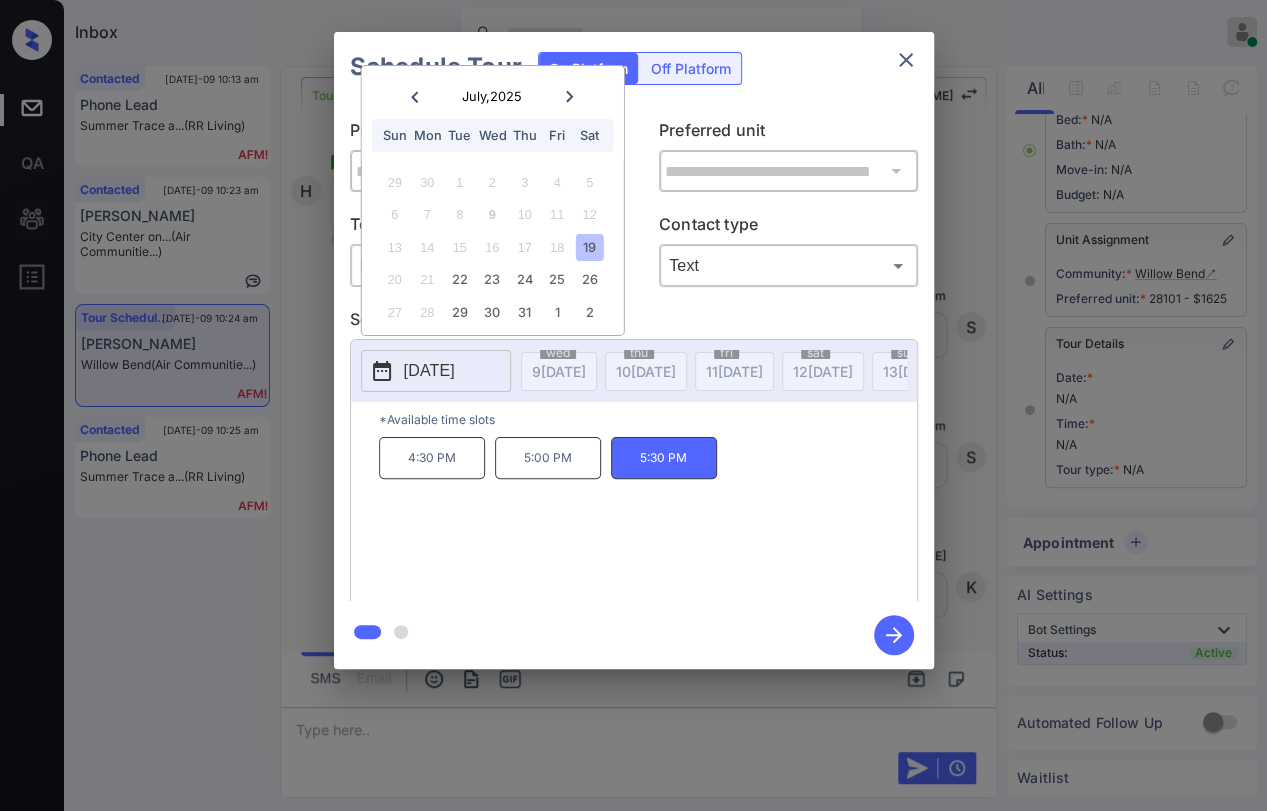 click 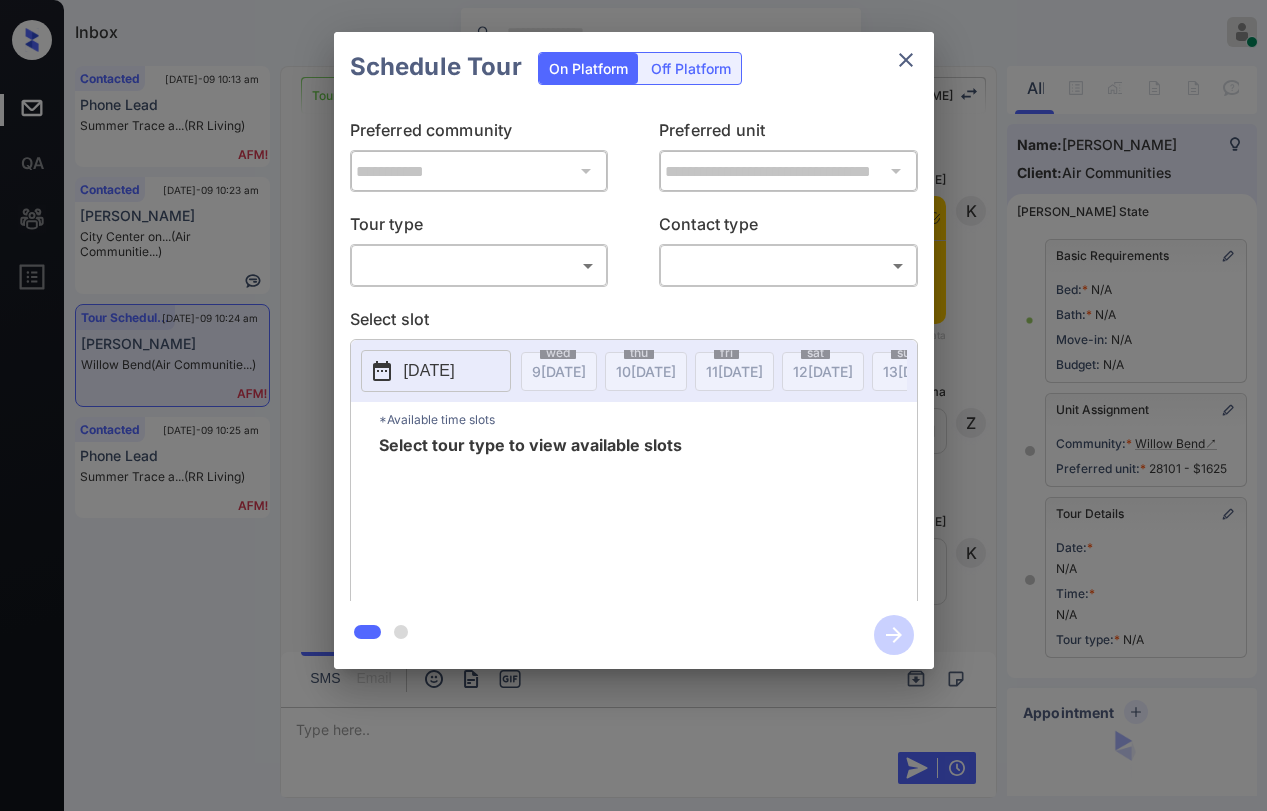 scroll, scrollTop: 0, scrollLeft: 0, axis: both 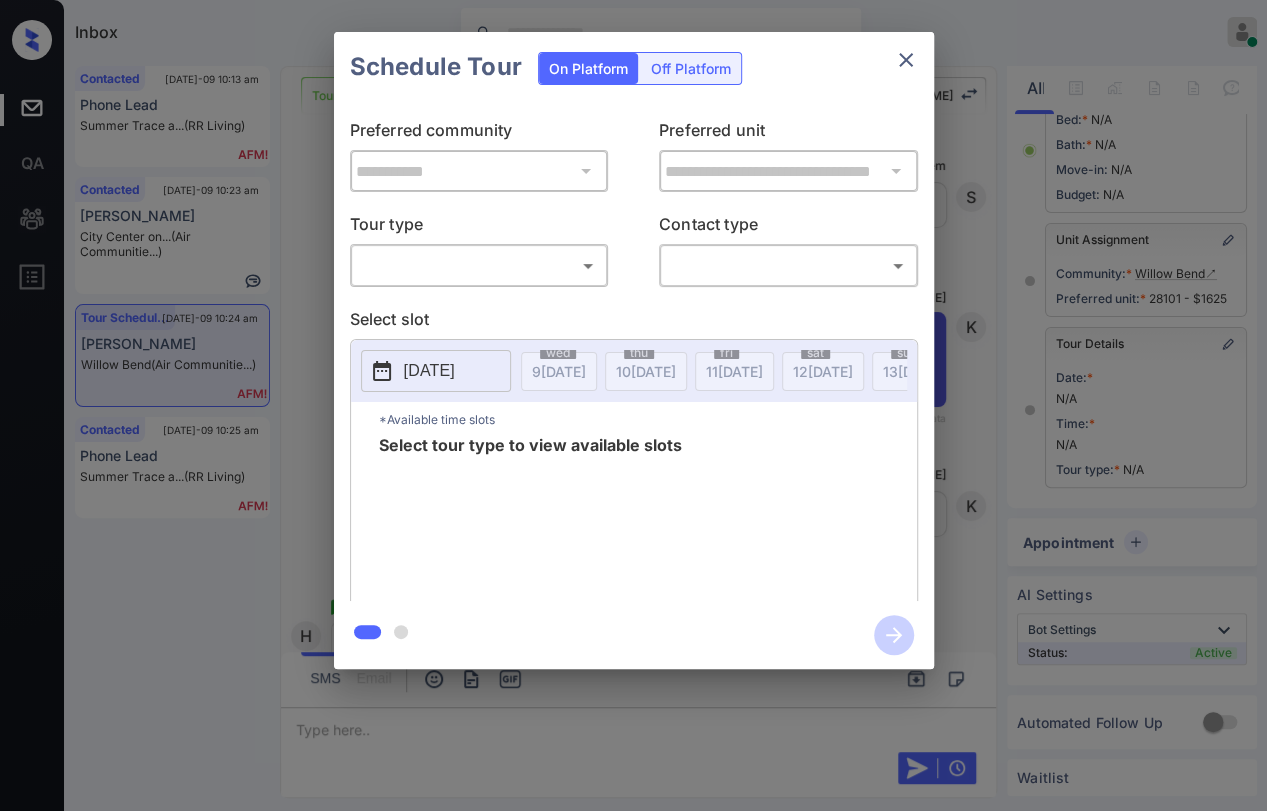 click on "​ ​" at bounding box center (479, 265) 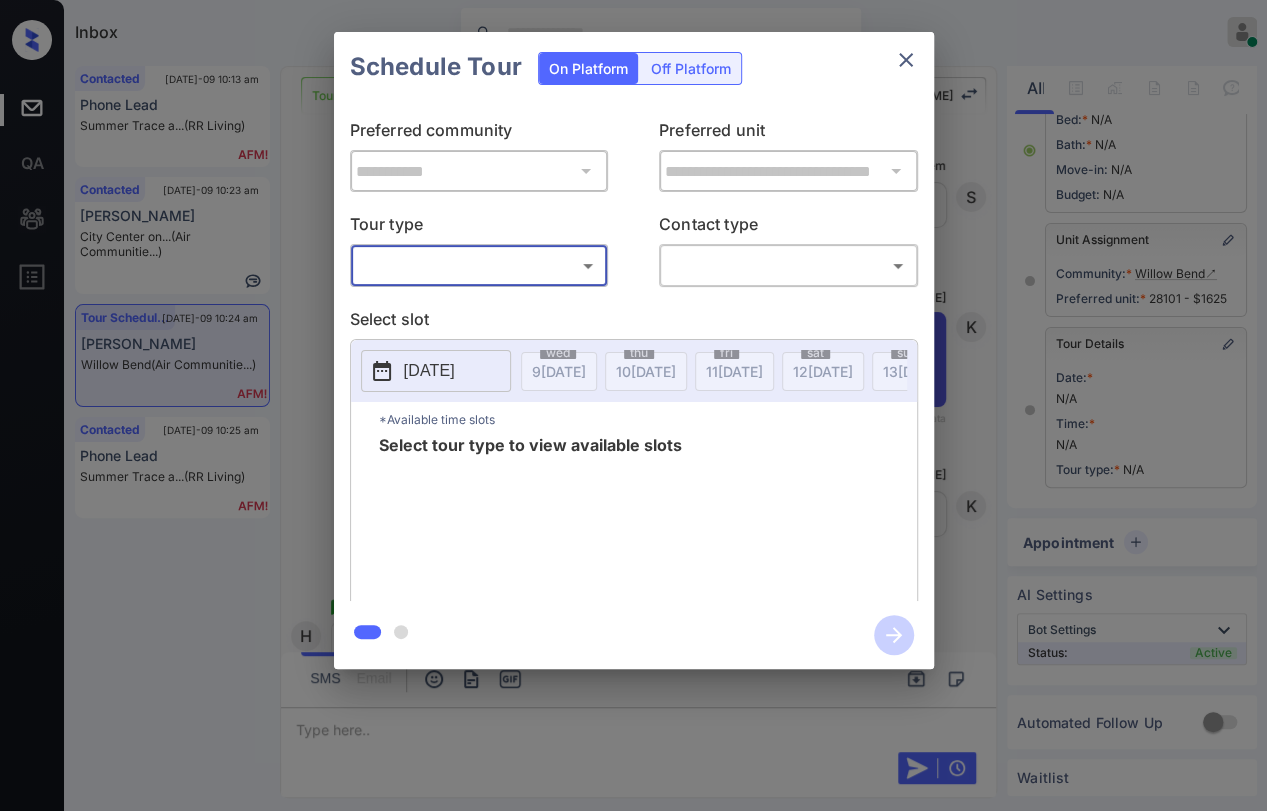 click on "Inbox Danielle Dela Cruz Online Set yourself   offline Set yourself   on break Profile Switch to  dark  mode Sign out Contacted Jul-09 10:13 am   Phone Lead Summer Trace a...  (RR Living) Contacted Jul-09 10:23 am   Rohit Kapoor City Center on...  (Air Communitie...) Tour Scheduled Jul-09 10:24 am   HYUN AH LEE Willow Bend  (Air Communitie...) Contacted Jul-09 10:25 am   Phone Lead Summer Trace a...  (RR Living) Tour Cancelled Lost Lead Sentiment: Angry Upon sliding the acknowledgement:  Lead will move to lost stage. * ​ SMS and call option will be set to opt out. AFM will be turned off for the lead. Kelsey New Message Kelsey Notes Note: <a href="https://conversation.getzuma.com/685ddb934c90cae232fa68aa">https://conversation.getzuma.com/685ddb934c90cae232fa68aa</a> - Paste this link into your browser to view Kelsey’s conversation with the prospect Jun 26, 2025 04:45 pm  Sync'd w  entrata K New Message Zuma Lead transferred to leasing agent: kelsey Jun 26, 2025 04:45 pm Z New Message Kelsey K New Message A" at bounding box center [633, 405] 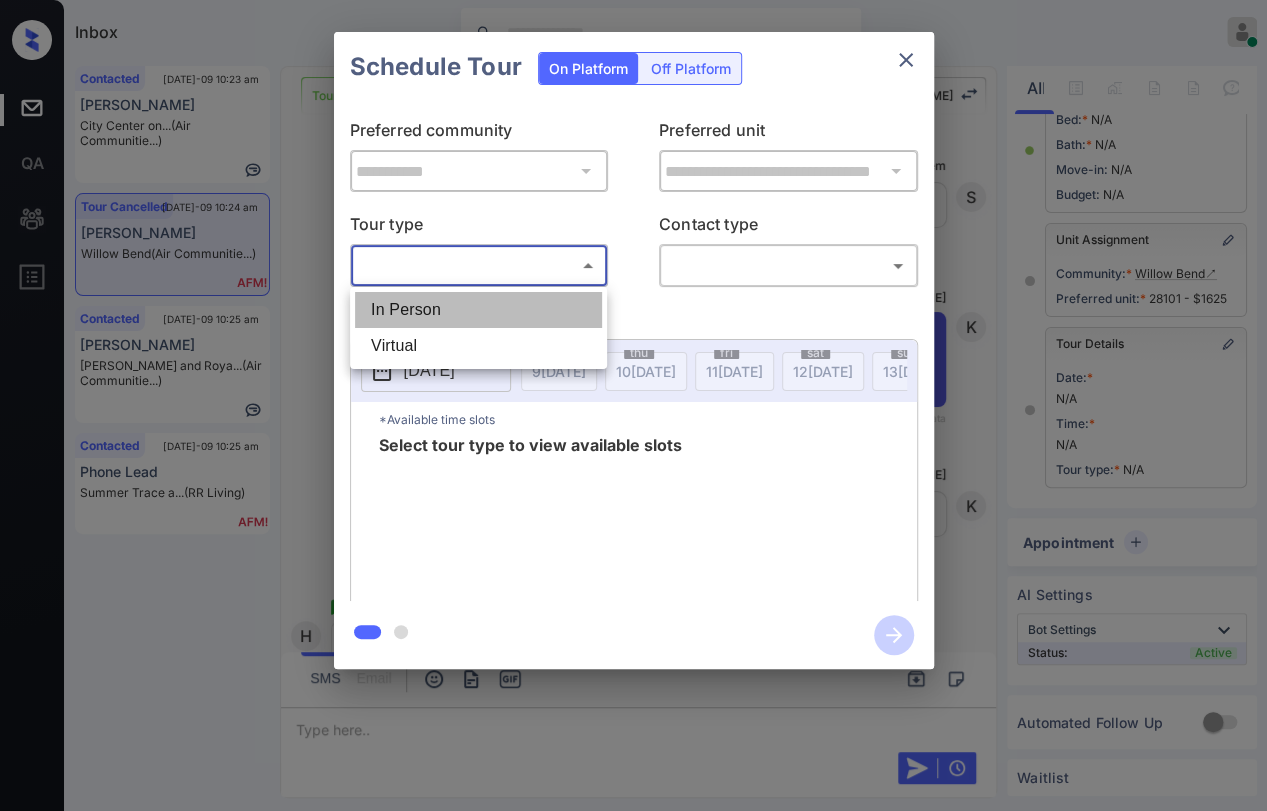 click on "In Person" at bounding box center [478, 310] 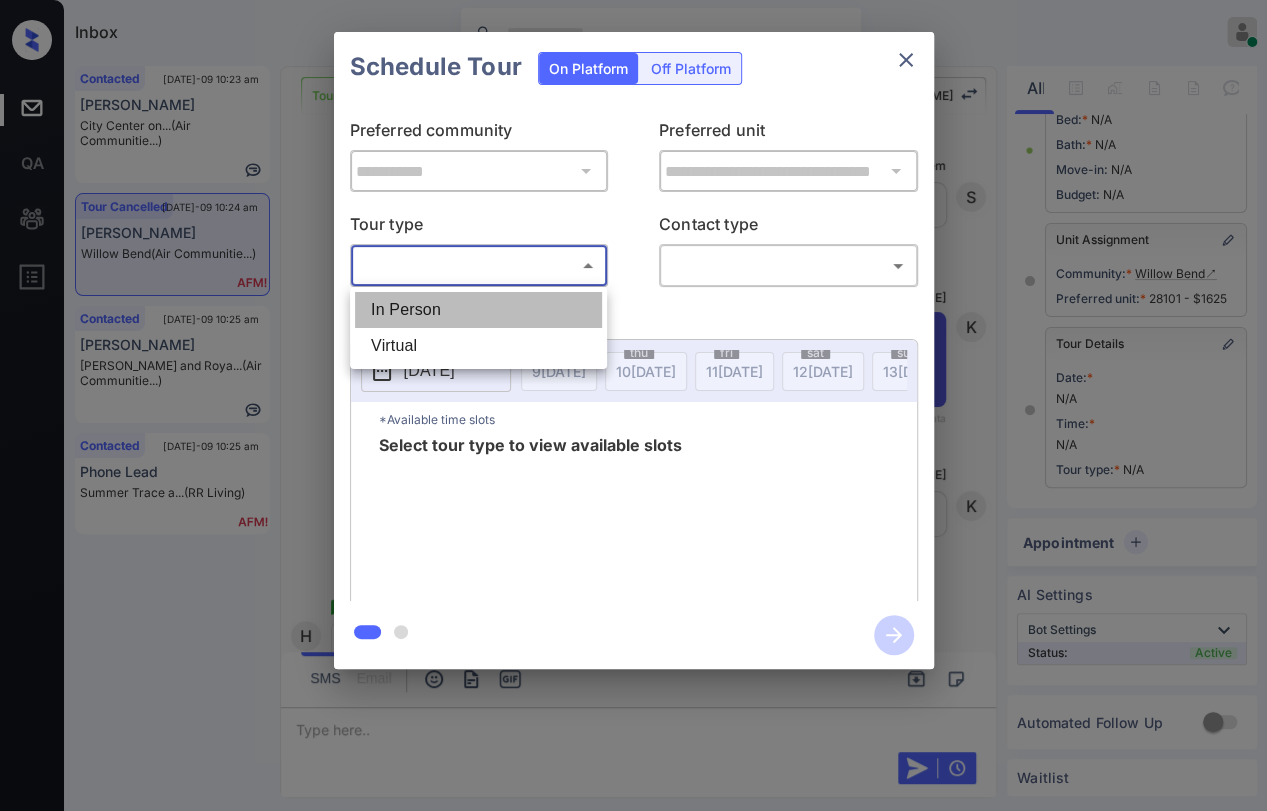 type on "********" 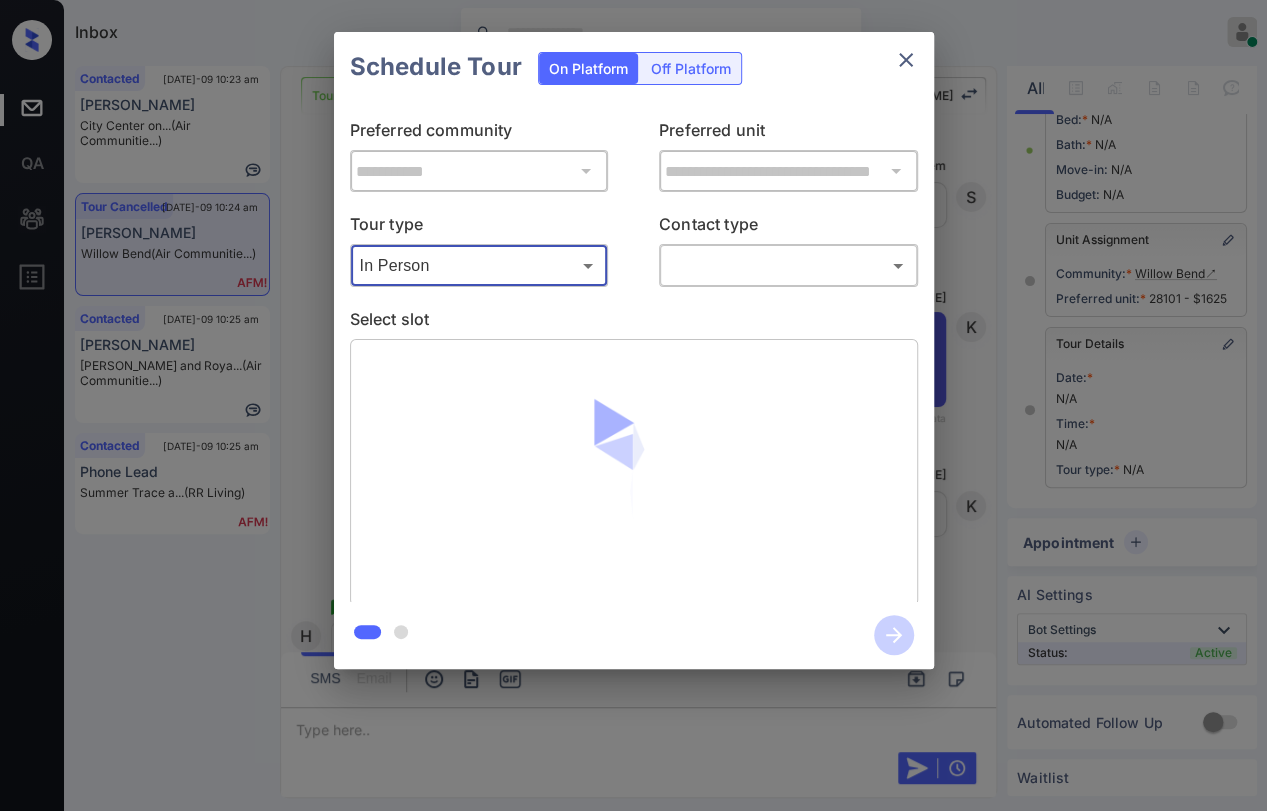 click on "Inbox Danielle Dela Cruz Online Set yourself   offline Set yourself   on break Profile Switch to  dark  mode Sign out Contacted Jul-09 10:23 am   Rohit Kapoor City Center on...  (Air Communitie...) Tour Cancelled Jul-09 10:24 am   HYUN AH LEE Willow Bend  (Air Communitie...) Contacted Jul-09 10:25 am   Josue Akre Ravel and Roya...  (Air Communitie...) Contacted Jul-09 10:25 am   Phone Lead Summer Trace a...  (RR Living) Tour Cancelled Lost Lead Sentiment: Angry Upon sliding the acknowledgement:  Lead will move to lost stage. * ​ SMS and call option will be set to opt out. AFM will be turned off for the lead. Kelsey New Message Kelsey Notes Note: <a href="https://conversation.getzuma.com/685ddb934c90cae232fa68aa">https://conversation.getzuma.com/685ddb934c90cae232fa68aa</a> - Paste this link into your browser to view Kelsey’s conversation with the prospect Jun 26, 2025 04:45 pm  Sync'd w  entrata K New Message Zuma Lead transferred to leasing agent: kelsey Jun 26, 2025 04:45 pm Z New Message Kelsey K Agent" at bounding box center [633, 405] 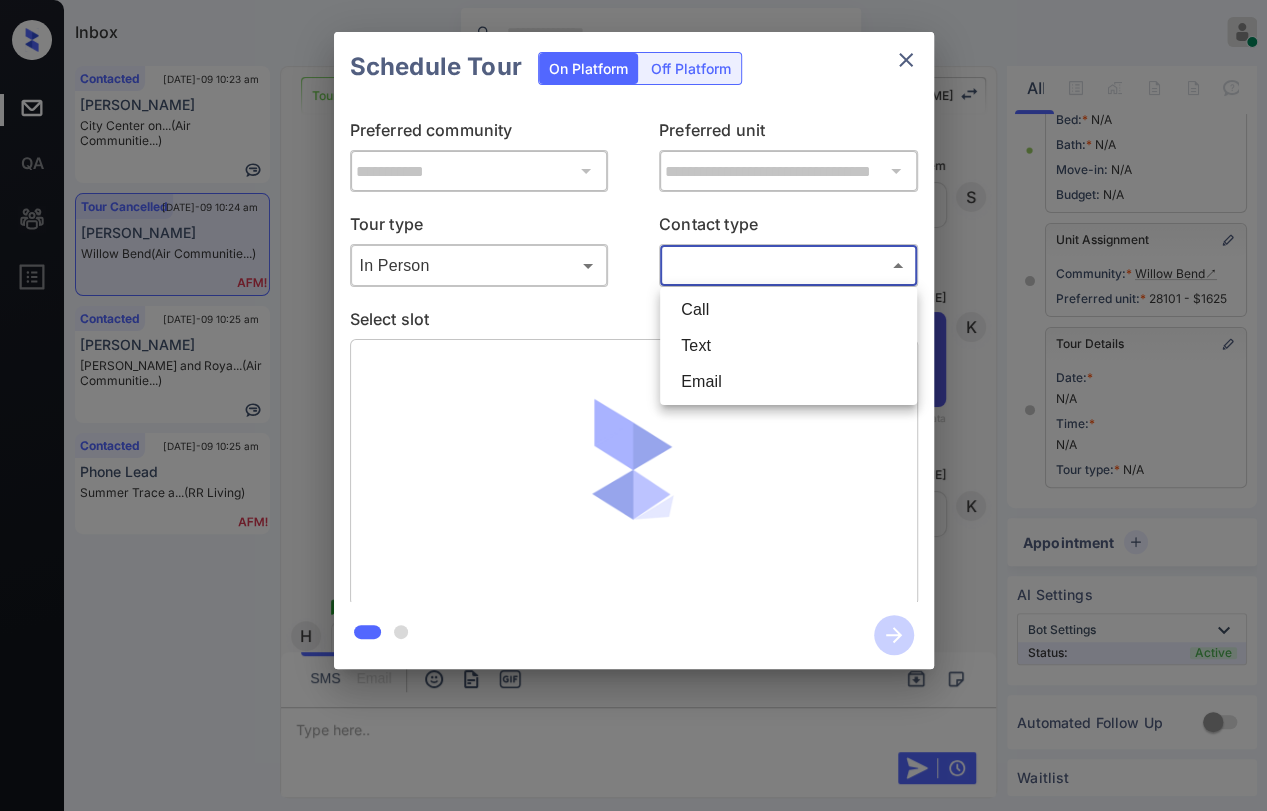 drag, startPoint x: 697, startPoint y: 348, endPoint x: 737, endPoint y: 344, distance: 40.1995 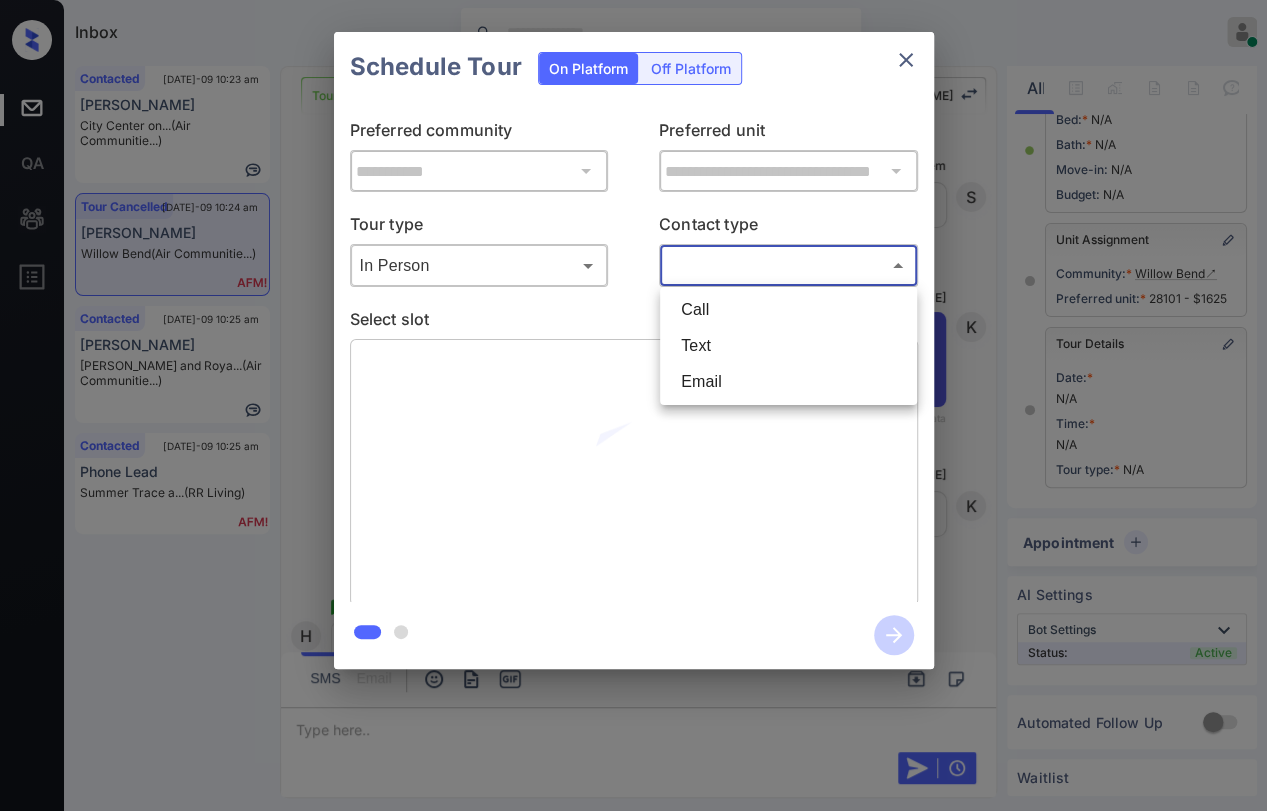 click on "Text" at bounding box center [788, 346] 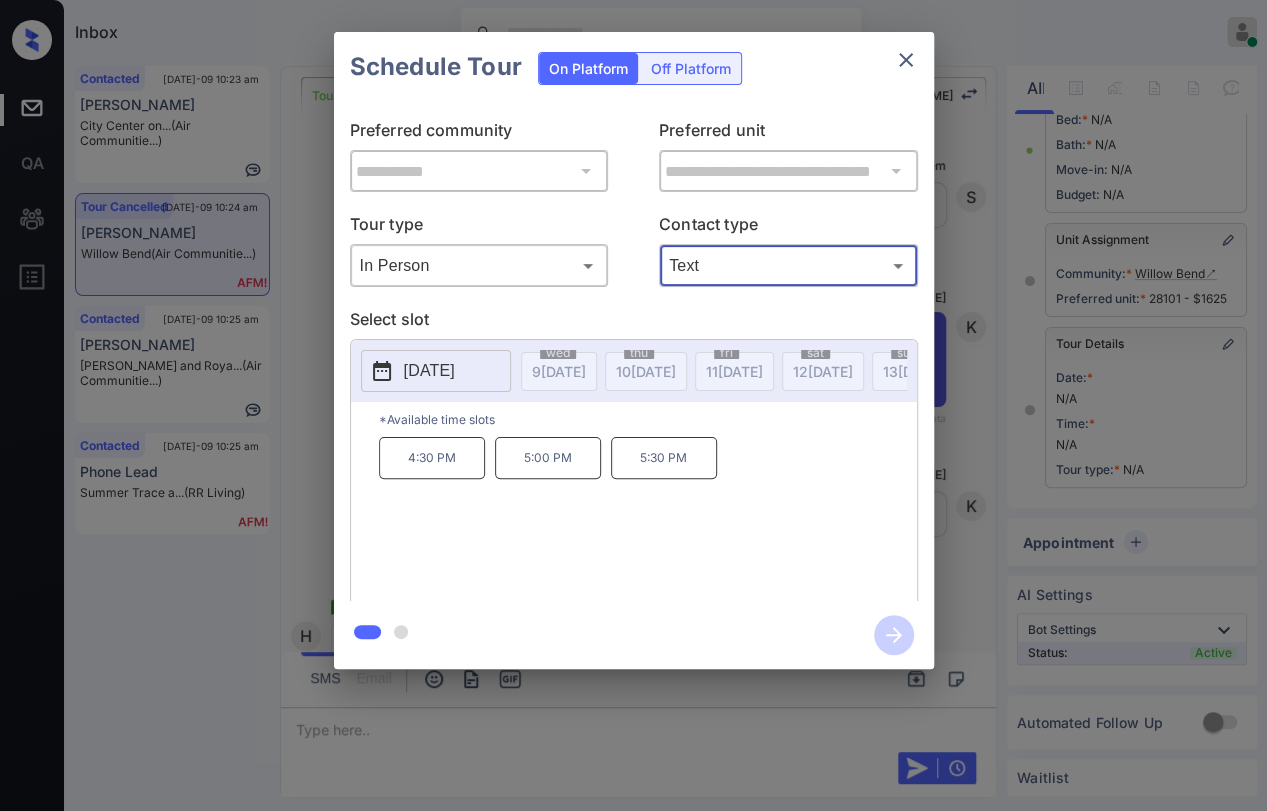 type on "****" 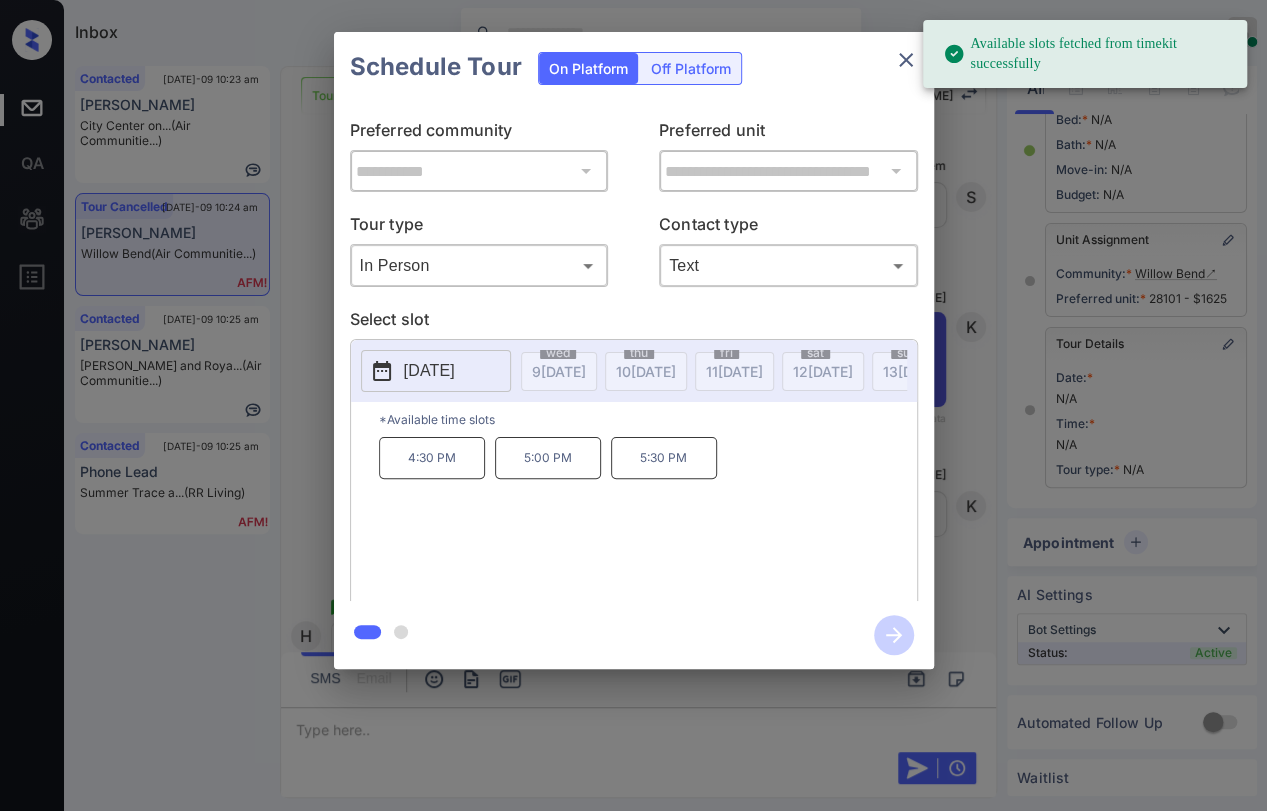 click on "2025-07-19" at bounding box center [429, 371] 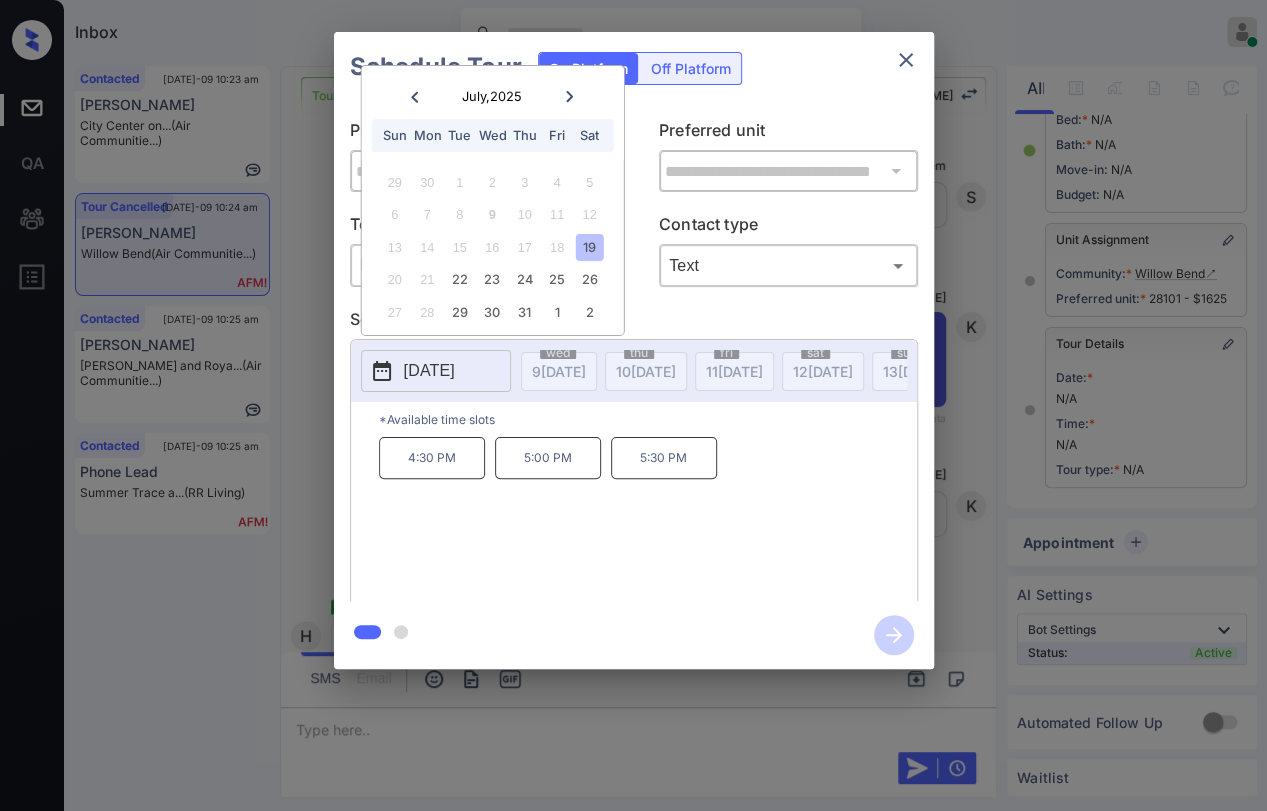 click on "19" at bounding box center (589, 247) 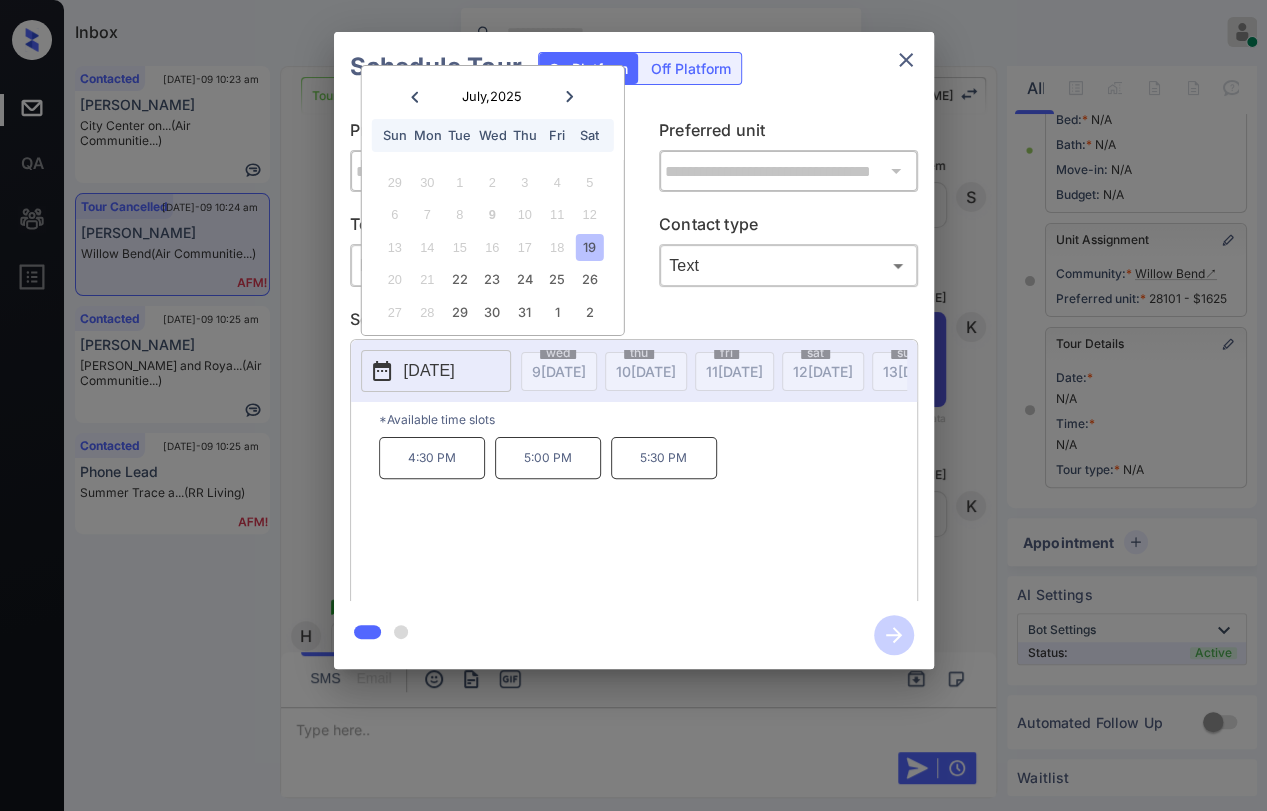 click on "5:30 PM" at bounding box center (664, 458) 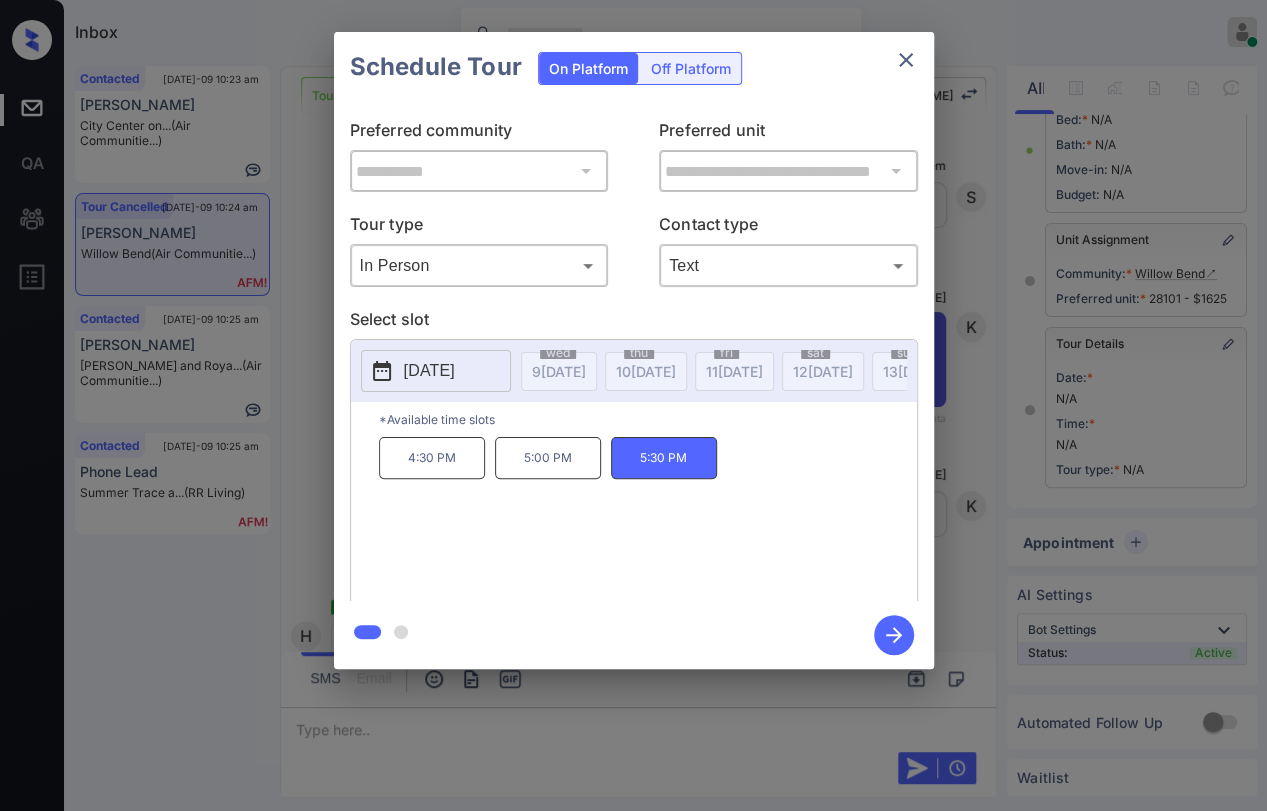 click 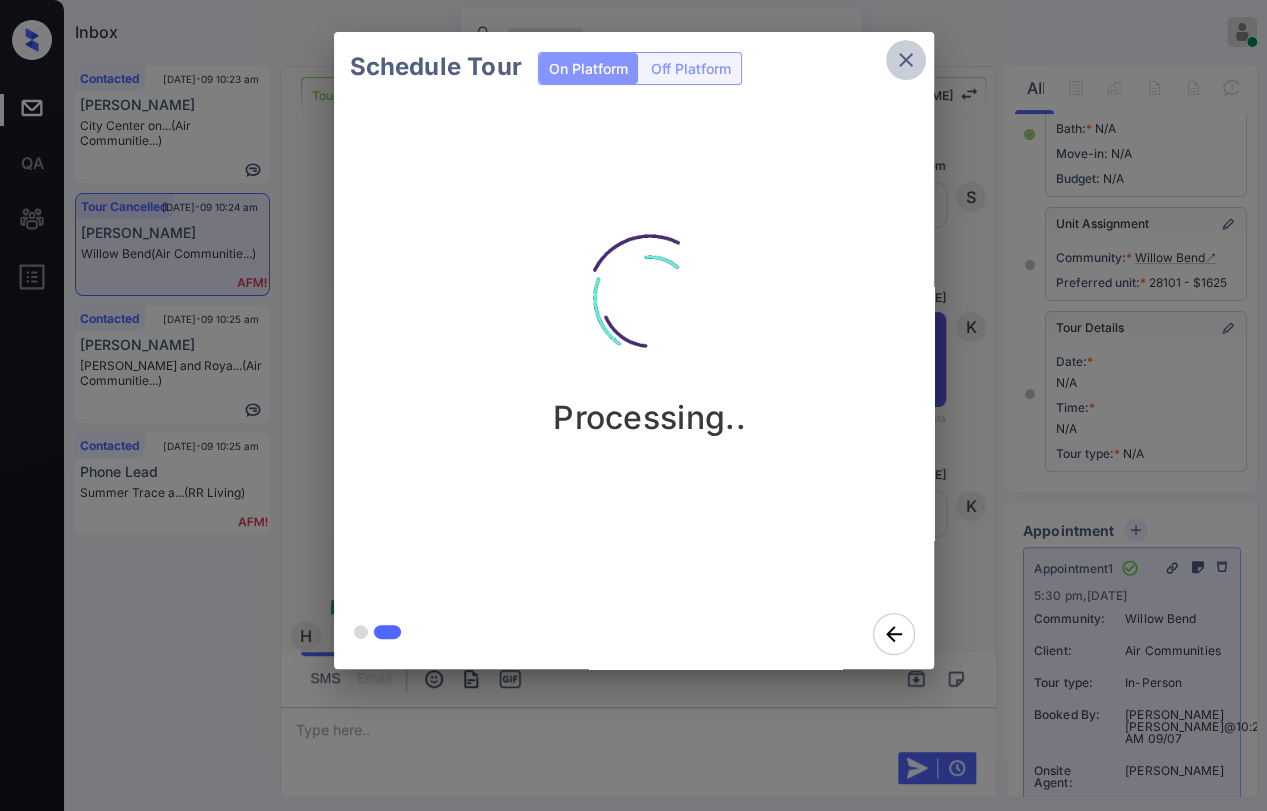 click 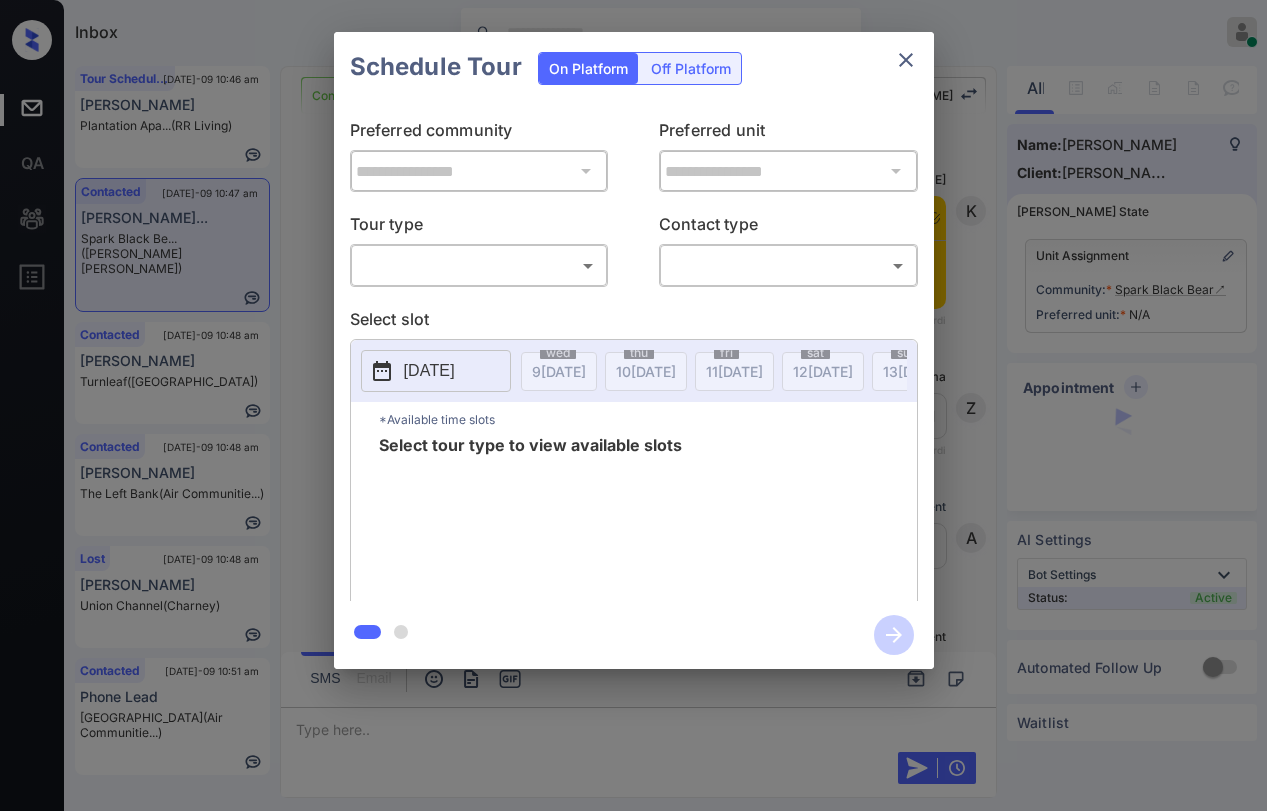 scroll, scrollTop: 0, scrollLeft: 0, axis: both 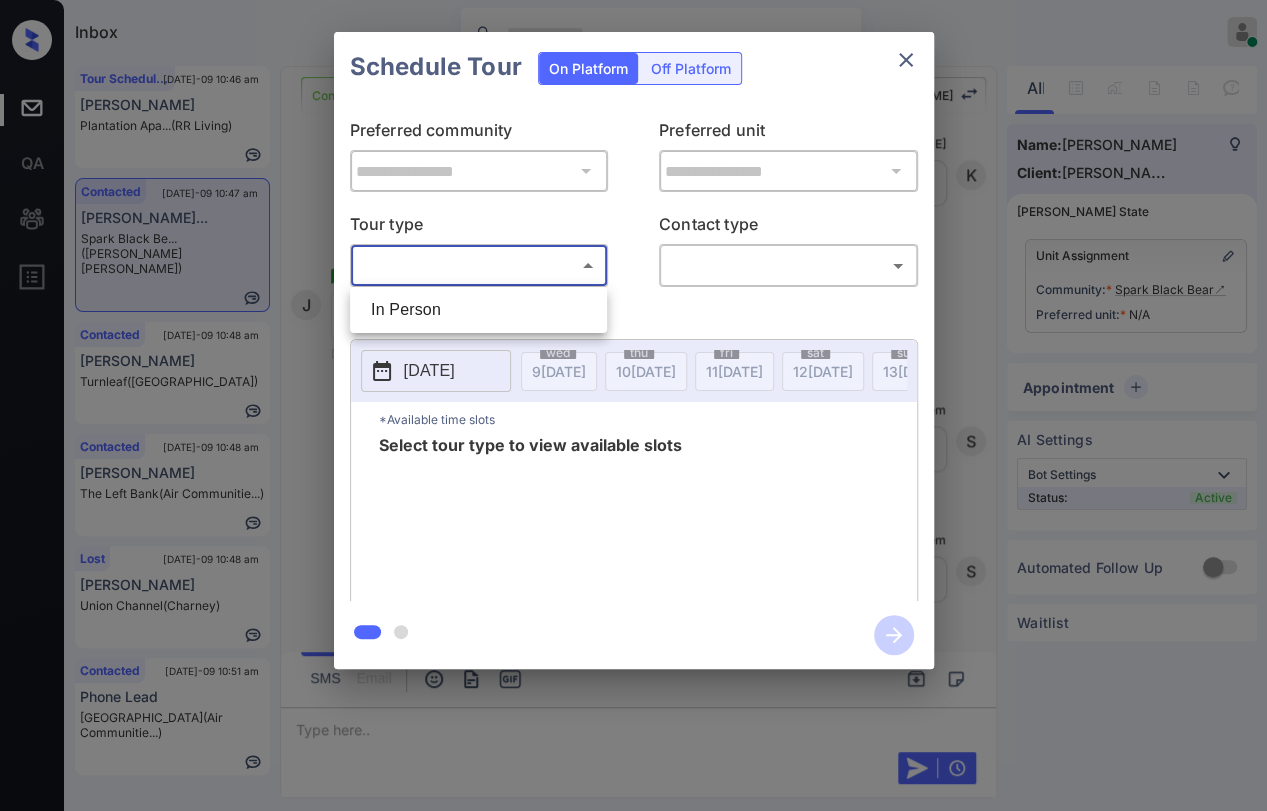 click on "Inbox [PERSON_NAME] [PERSON_NAME] Online Set yourself   offline Set yourself   on break Profile Switch to  dark  mode Sign out Tour Scheduled [DATE]-09 10:46 am   [PERSON_NAME] Plantation Apa...  (RR Living) Contacted [DATE]-09 10:47 am   [PERSON_NAME]... Spark Black Be...  ([PERSON_NAME] [PERSON_NAME]) Contacted [DATE]-09 10:48 am   [PERSON_NAME] Turnleaf  ([GEOGRAPHIC_DATA]) Contacted [DATE]-09 10:48 am   [PERSON_NAME] The Left Bank  (Air Communitie...) Lost [DATE]-09 10:48 am   [PERSON_NAME] Money Union Channel  (Charney) Contacted [DATE]-09 10:51 am   Phone Lead [GEOGRAPHIC_DATA]  (Air Communitie...) Contacted Lost Lead Sentiment: Angry Upon sliding the acknowledgement:  Lead will move to lost stage. * ​ SMS and call option will be set to opt out. AFM will be turned off for the lead. Kelsey New Message [PERSON_NAME] Notes Note: [URL][DOMAIN_NAME] - Paste this link into your browser to view [PERSON_NAME] conversation with the prospect [DATE] 10:46 am  Sync'd w  yardi K New Message [PERSON_NAME] Lead transferred to leasing agent: [PERSON_NAME]" at bounding box center [633, 405] 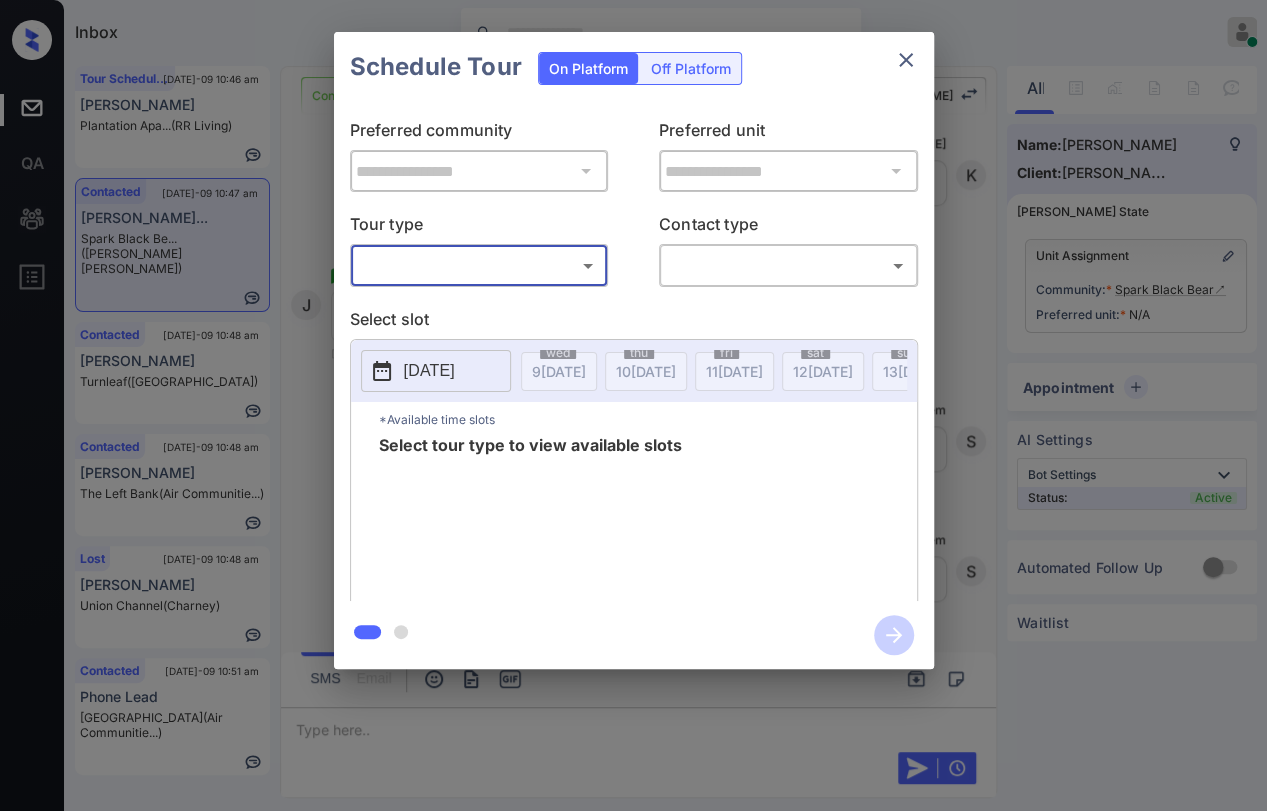 click on "Inbox [PERSON_NAME] [PERSON_NAME] Online Set yourself   offline Set yourself   on break Profile Switch to  dark  mode Sign out Tour Scheduled [DATE]-09 10:46 am   [PERSON_NAME] Plantation Apa...  (RR Living) Contacted [DATE]-09 10:47 am   [PERSON_NAME]... Spark Black Be...  ([PERSON_NAME] [PERSON_NAME]) Contacted [DATE]-09 10:48 am   [PERSON_NAME] Turnleaf  ([GEOGRAPHIC_DATA]) Contacted [DATE]-09 10:48 am   [PERSON_NAME] The Left Bank  (Air Communitie...) Lost [DATE]-09 10:48 am   [PERSON_NAME] Money Union Channel  (Charney) Contacted [DATE]-09 10:51 am   Phone Lead [GEOGRAPHIC_DATA]  (Air Communitie...) Contacted Lost Lead Sentiment: Angry Upon sliding the acknowledgement:  Lead will move to lost stage. * ​ SMS and call option will be set to opt out. AFM will be turned off for the lead. Kelsey New Message [PERSON_NAME] Notes Note: [URL][DOMAIN_NAME] - Paste this link into your browser to view [PERSON_NAME] conversation with the prospect [DATE] 10:46 am  Sync'd w  yardi K New Message [PERSON_NAME] Lead transferred to leasing agent: [PERSON_NAME]" at bounding box center [633, 405] 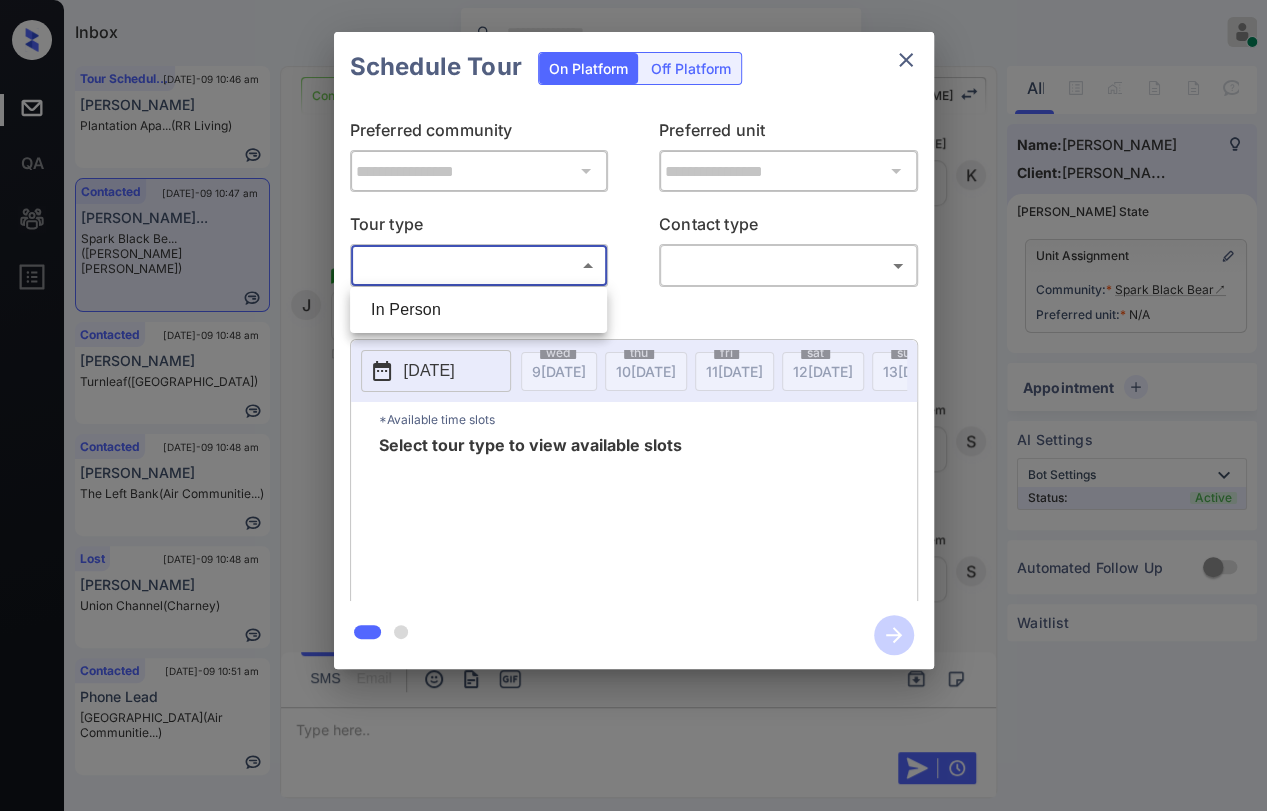 click on "In Person" at bounding box center (478, 310) 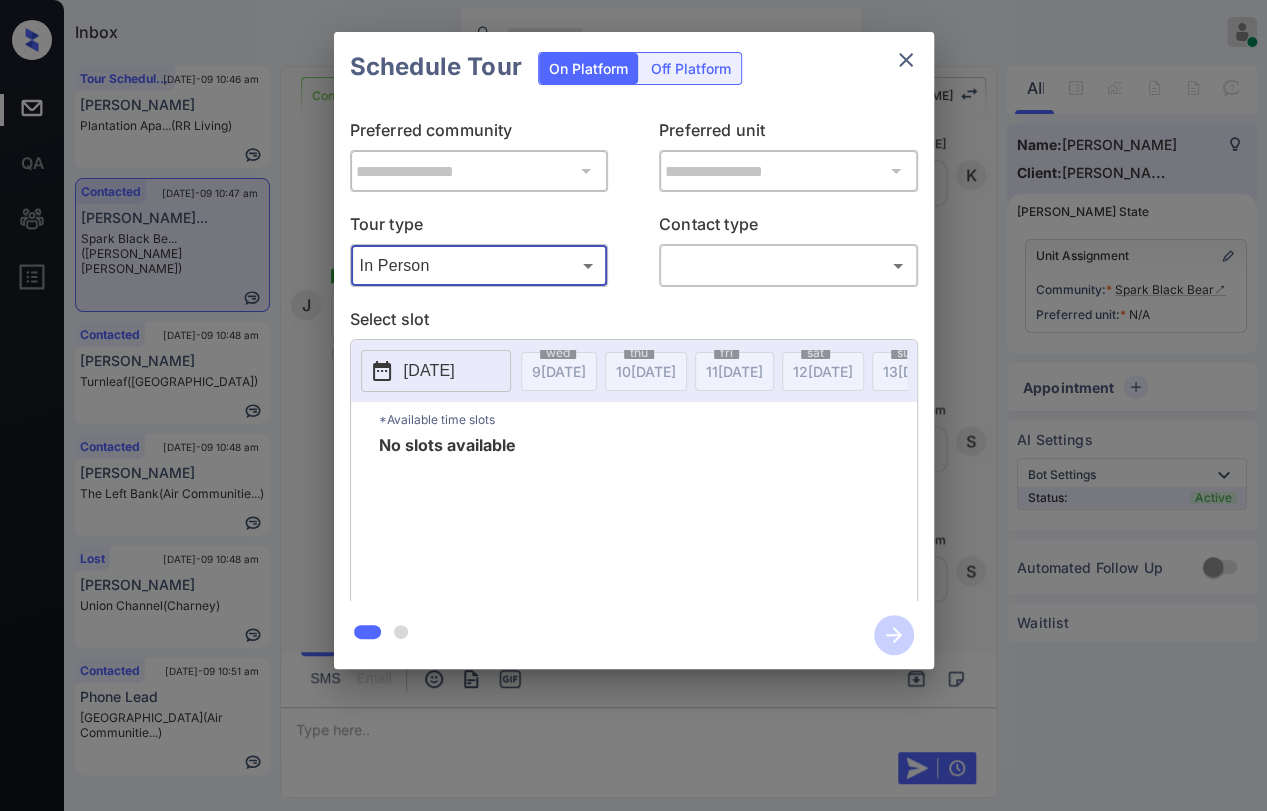 type on "********" 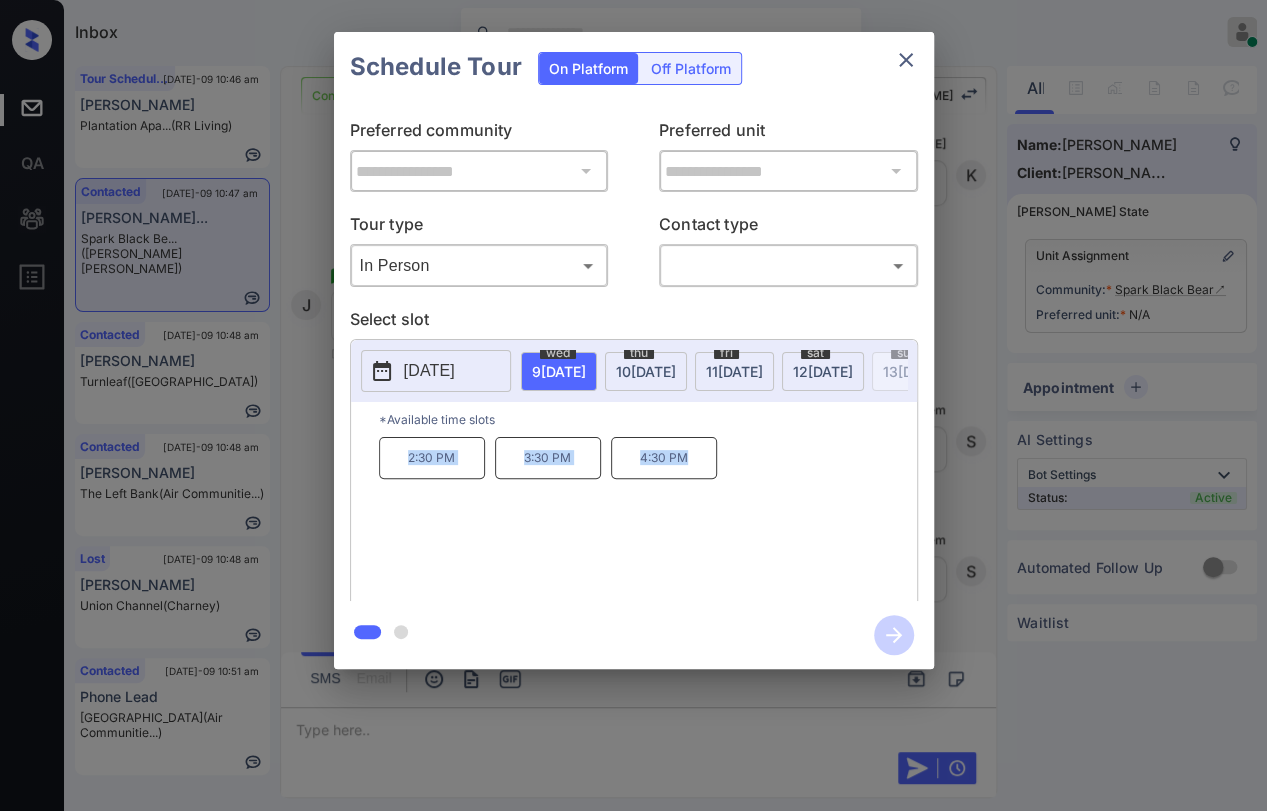 drag, startPoint x: 403, startPoint y: 466, endPoint x: 692, endPoint y: 466, distance: 289 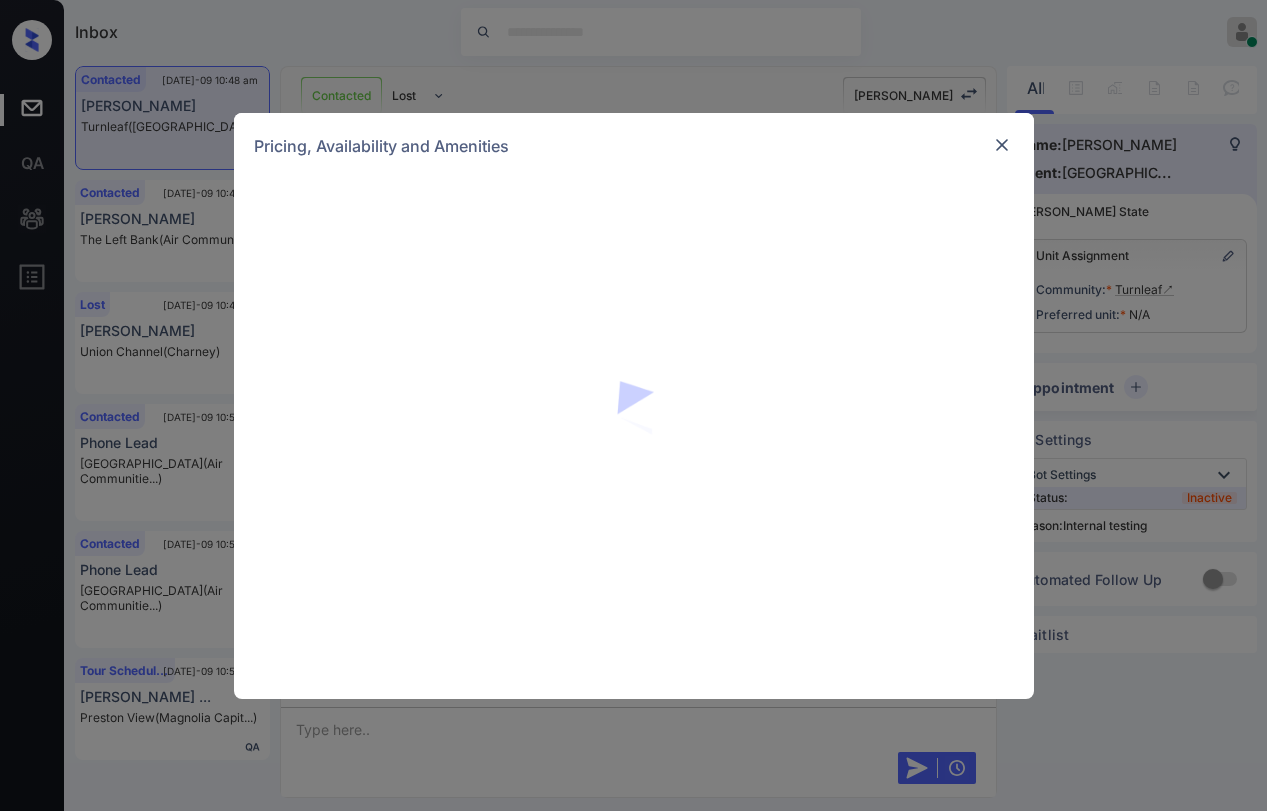 scroll, scrollTop: 0, scrollLeft: 0, axis: both 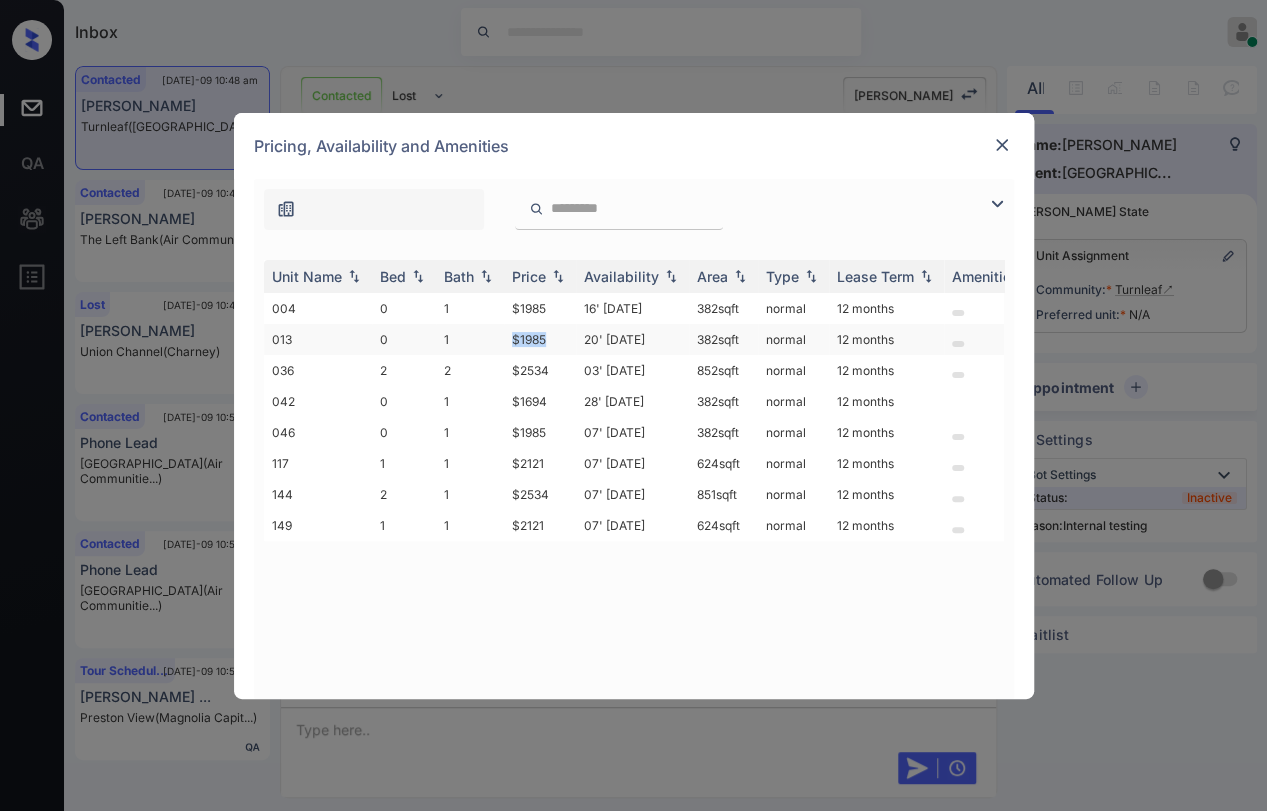 drag, startPoint x: 532, startPoint y: 329, endPoint x: 569, endPoint y: 329, distance: 37 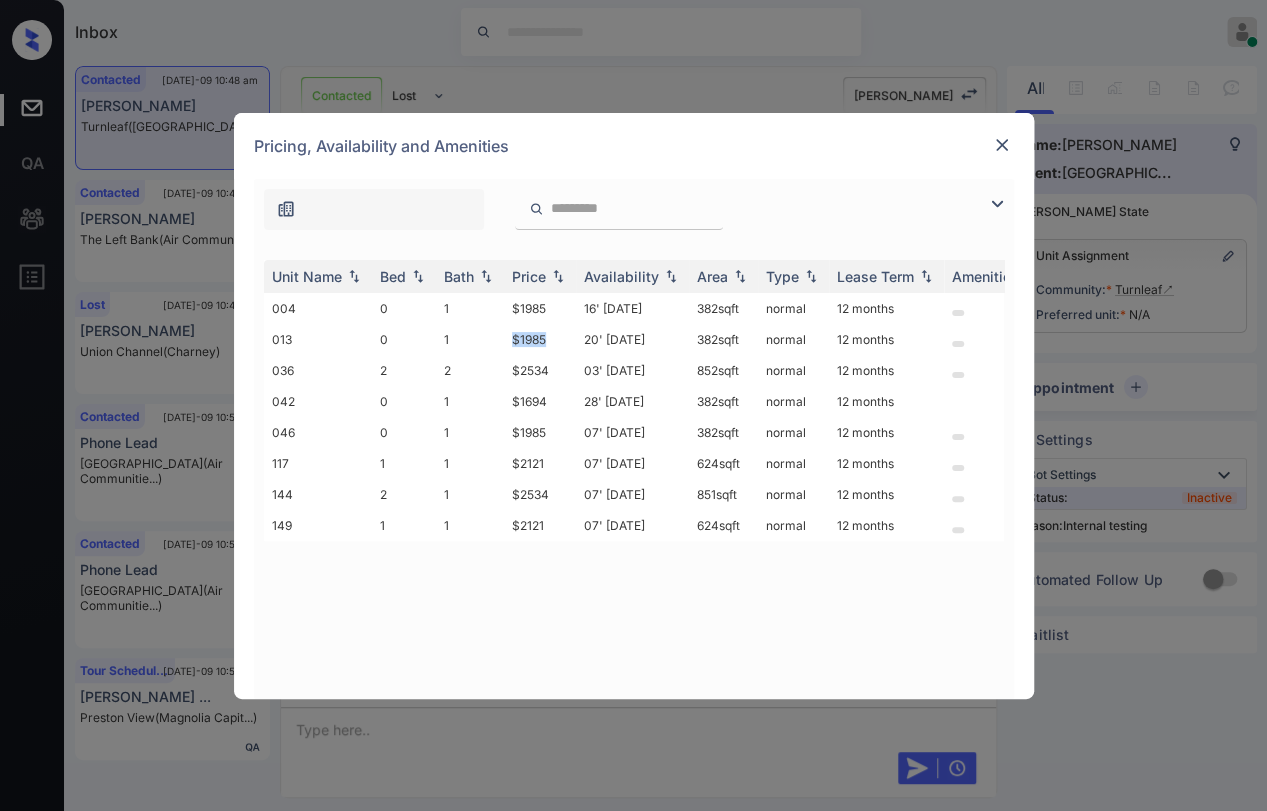 click at bounding box center (1002, 145) 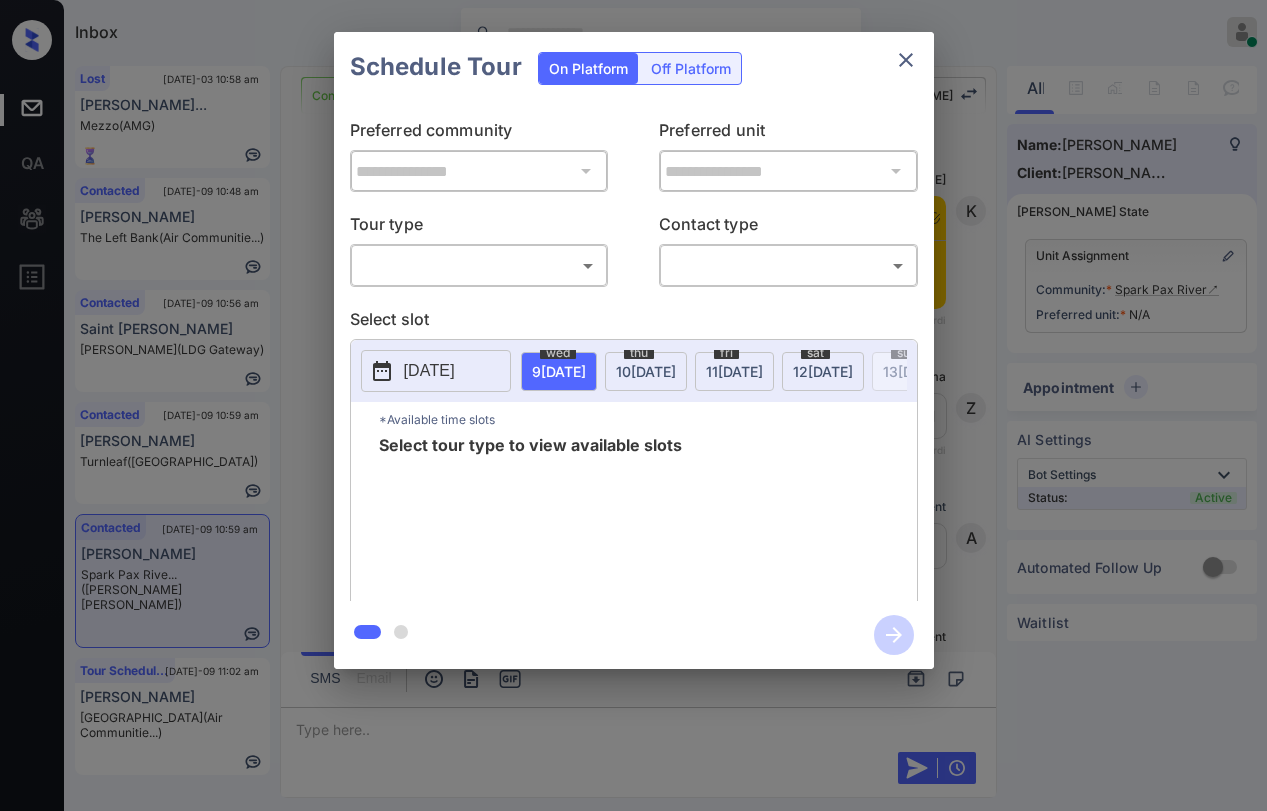 scroll, scrollTop: 0, scrollLeft: 0, axis: both 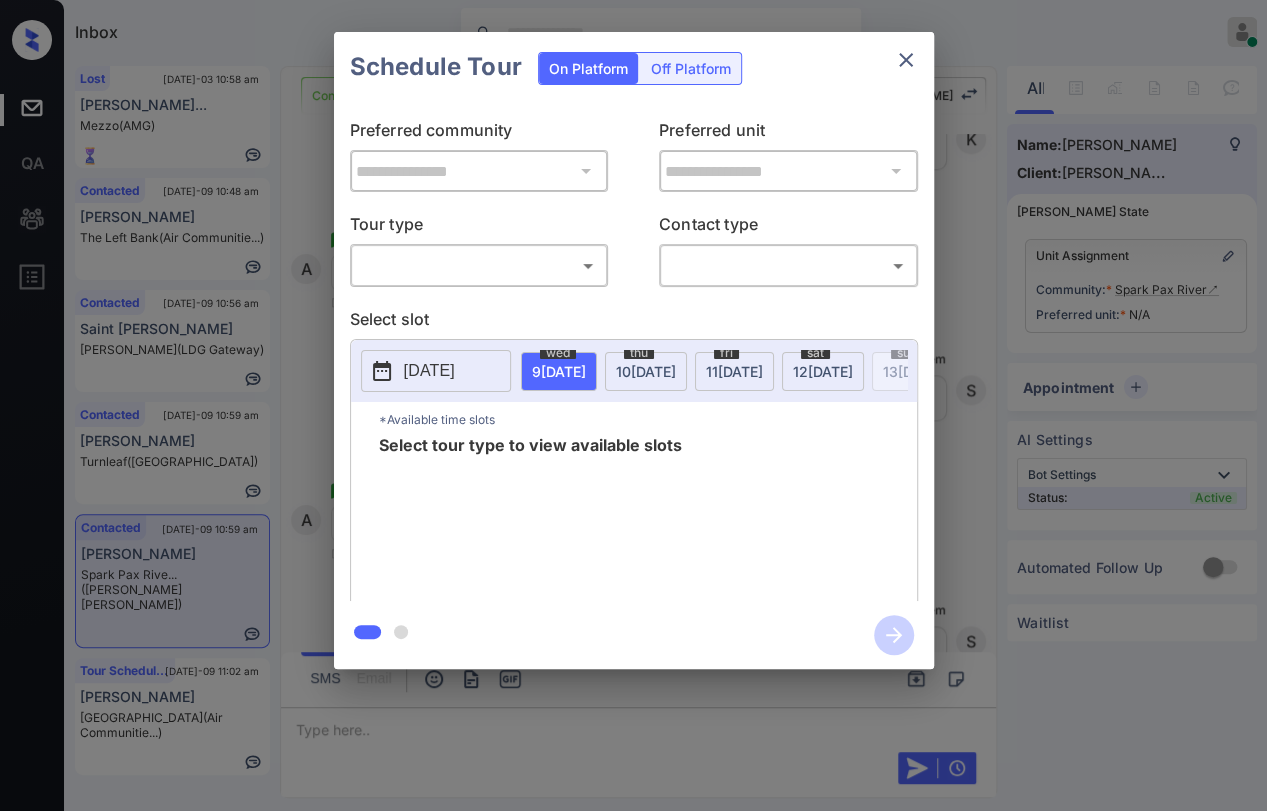 click on "Inbox [PERSON_NAME] [PERSON_NAME] Online Set yourself   offline Set yourself   on break Profile Switch to  dark  mode Sign out Lost [DATE]-03 10:58 am   [PERSON_NAME]... Mezzo  (AMG) Contacted [DATE]-09 10:48 am   [PERSON_NAME] The Left Bank  (Air Communitie...) Contacted [DATE]-09 10:56 am   [PERSON_NAME][GEOGRAPHIC_DATA]  ([GEOGRAPHIC_DATA]) Contacted [DATE]-09 10:59 am   [PERSON_NAME] Turnleaf  ([GEOGRAPHIC_DATA]) Contacted [DATE]-09 10:59 am   [PERSON_NAME] Spark Pax Rive...  (Gates [PERSON_NAME]) Tour Scheduled [DATE]-09 11:02 am   [PERSON_NAME] Malibu Canyon  (Air Communitie...) Contacted Lost Lead Sentiment: Angry Upon sliding the acknowledgement:  Lead will move to lost stage. * ​ SMS and call option will be set to opt out. AFM will be turned off for the lead. Kelsey New Message [PERSON_NAME] Notes Note: [URL][DOMAIN_NAME] - Paste this link into your browser to view [PERSON_NAME] conversation with the prospect [DATE] 10:45 am  Sync'd w  yardi K New Message [PERSON_NAME] Lead transferred to leasing agent: [PERSON_NAME]'d w  yardi" at bounding box center [633, 405] 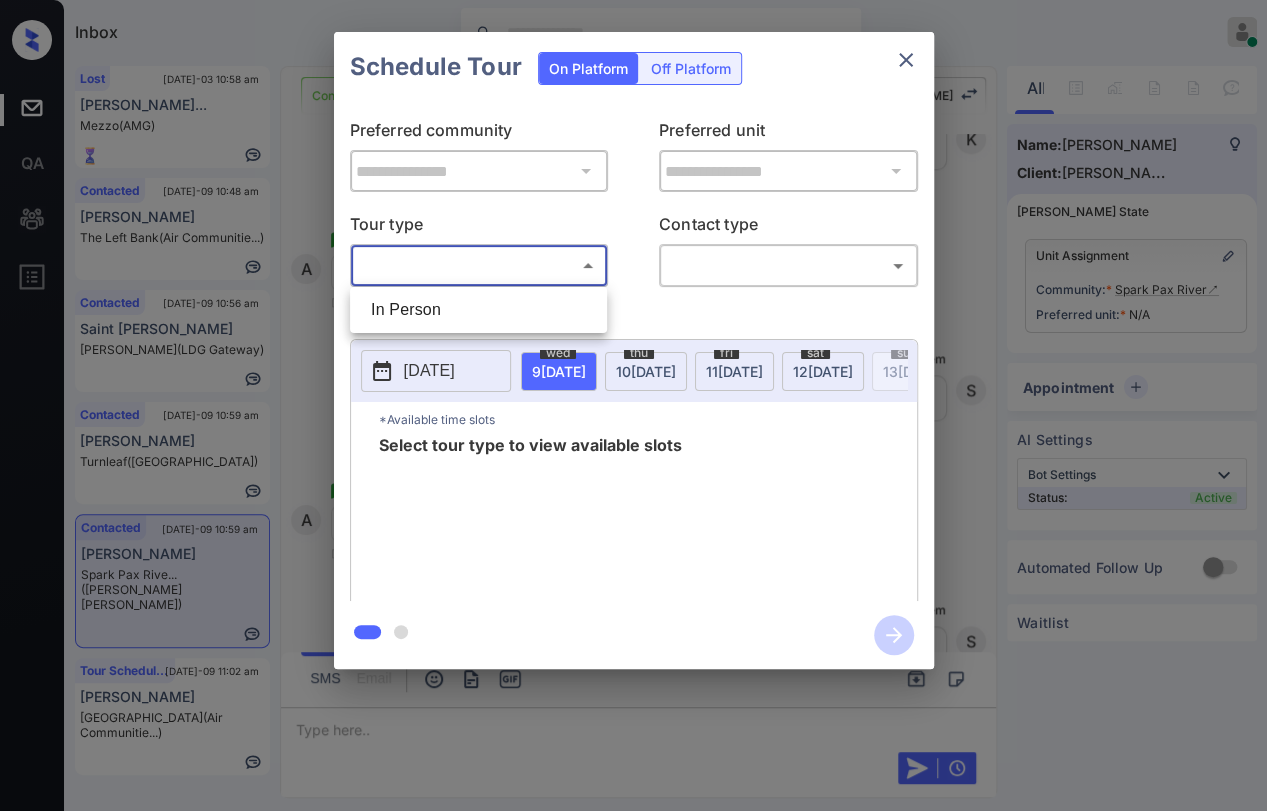 click on "In Person" at bounding box center (478, 310) 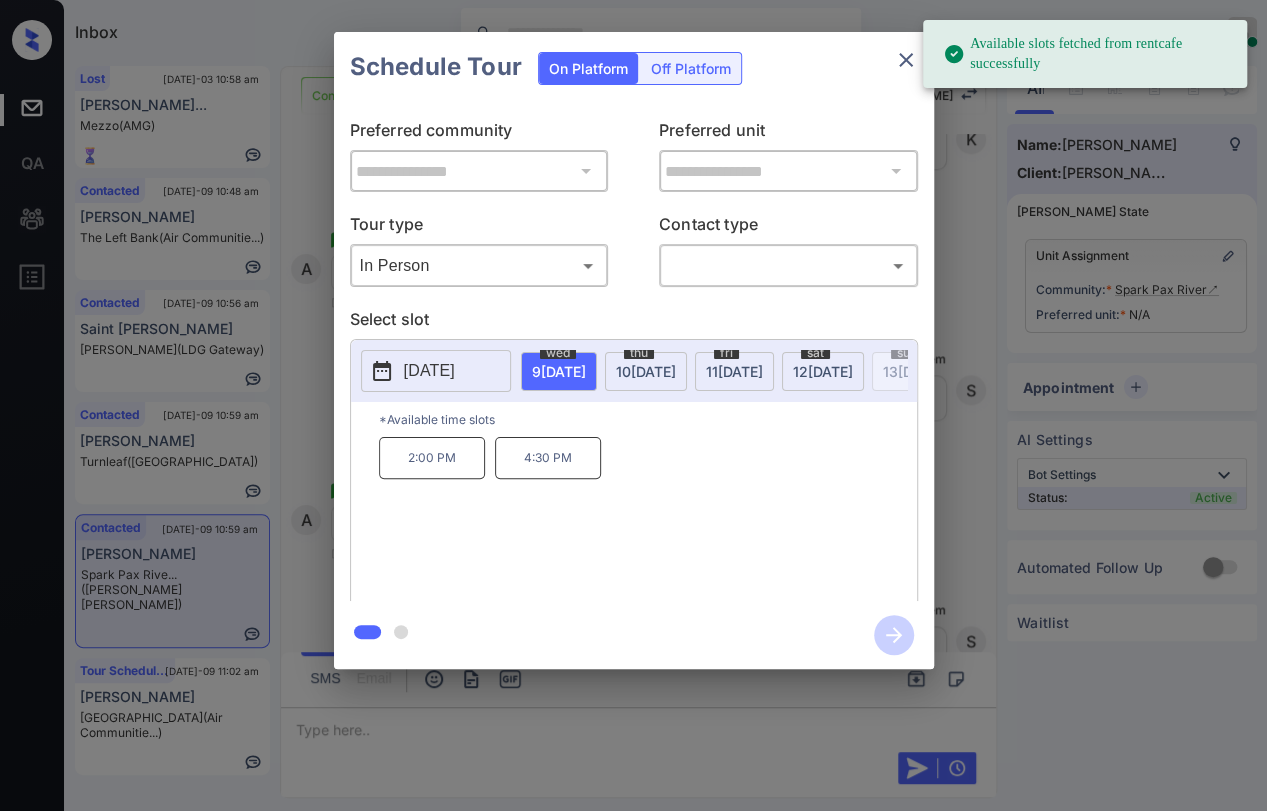 click on "[DATE]" at bounding box center [429, 371] 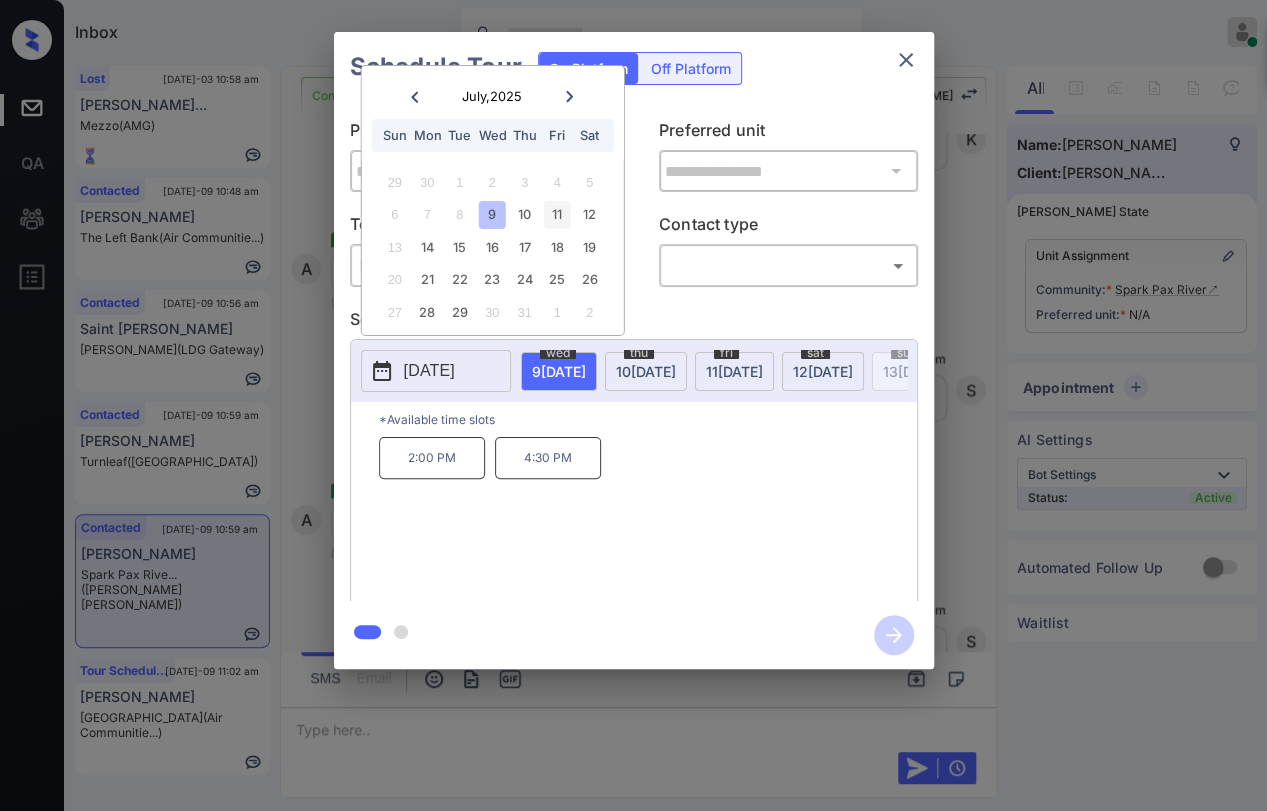 click on "11" at bounding box center (557, 214) 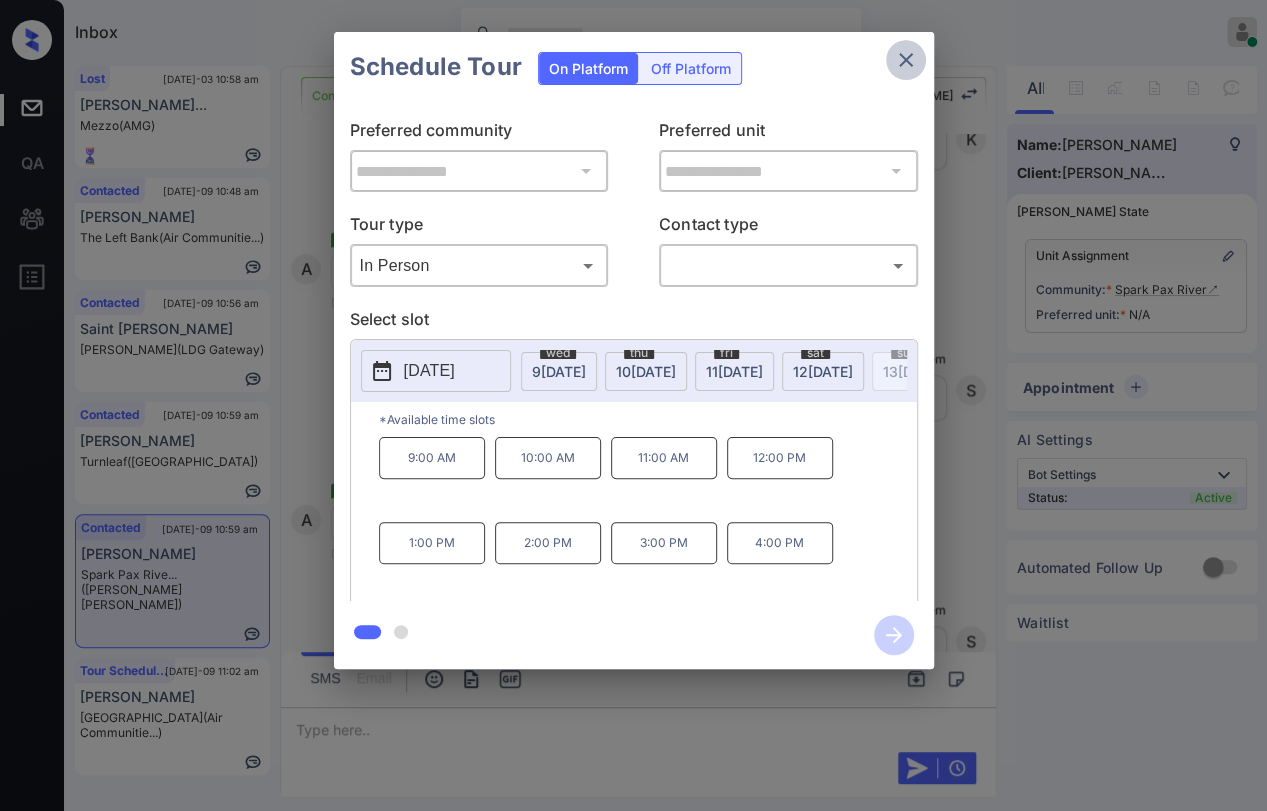 click 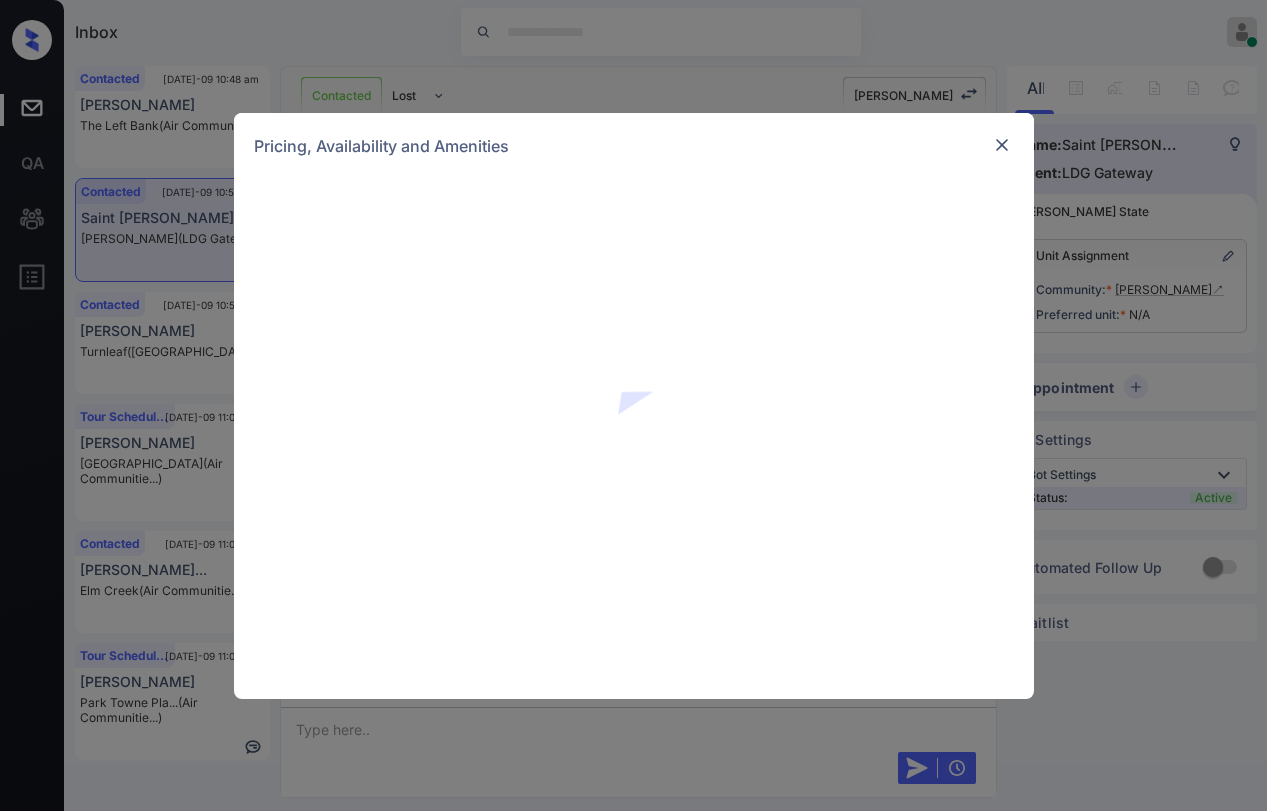 scroll, scrollTop: 0, scrollLeft: 0, axis: both 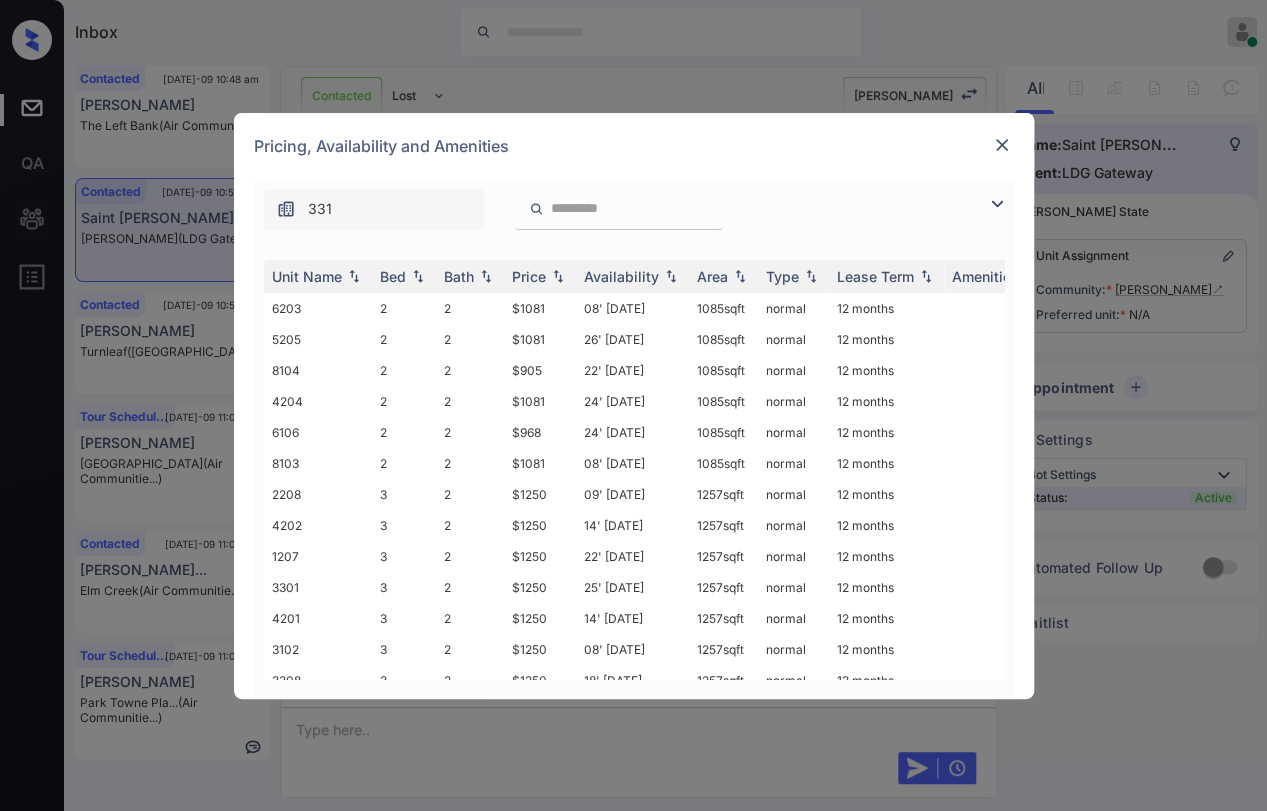 click at bounding box center (1002, 145) 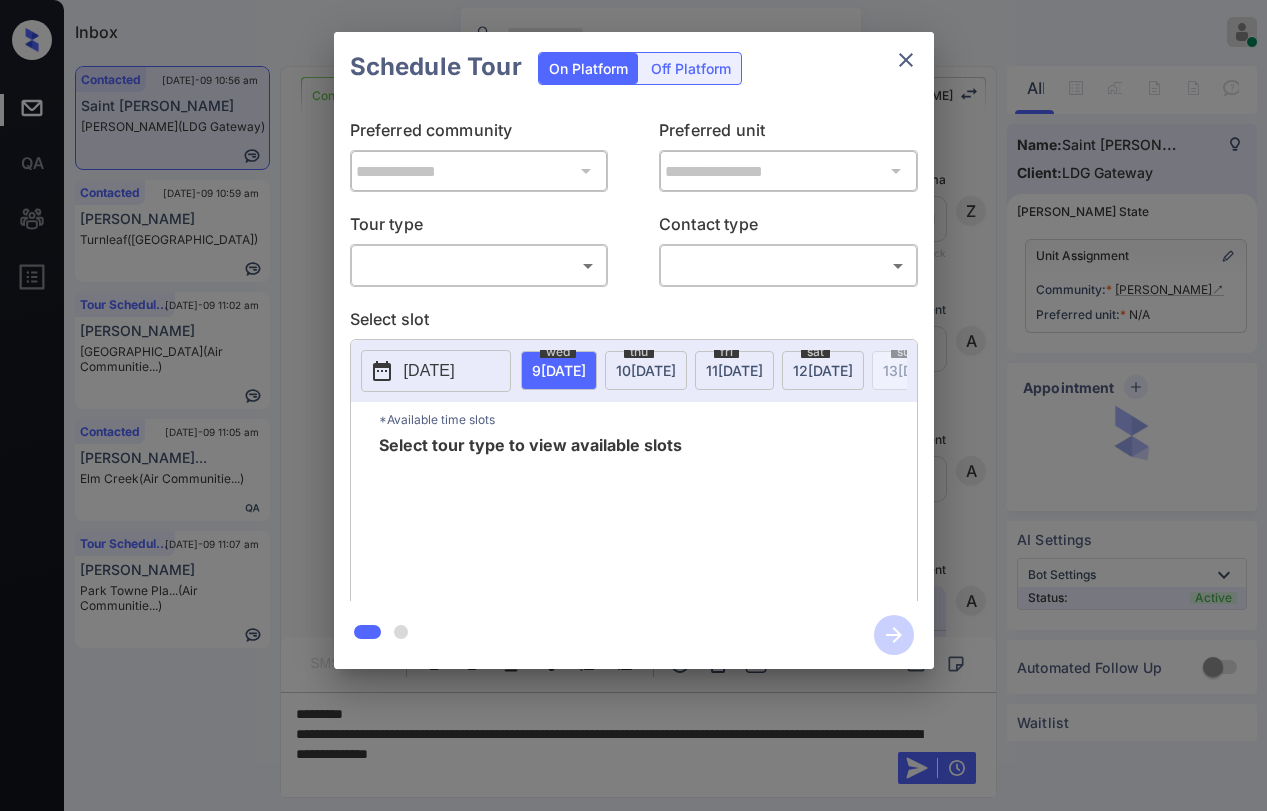 scroll, scrollTop: 0, scrollLeft: 0, axis: both 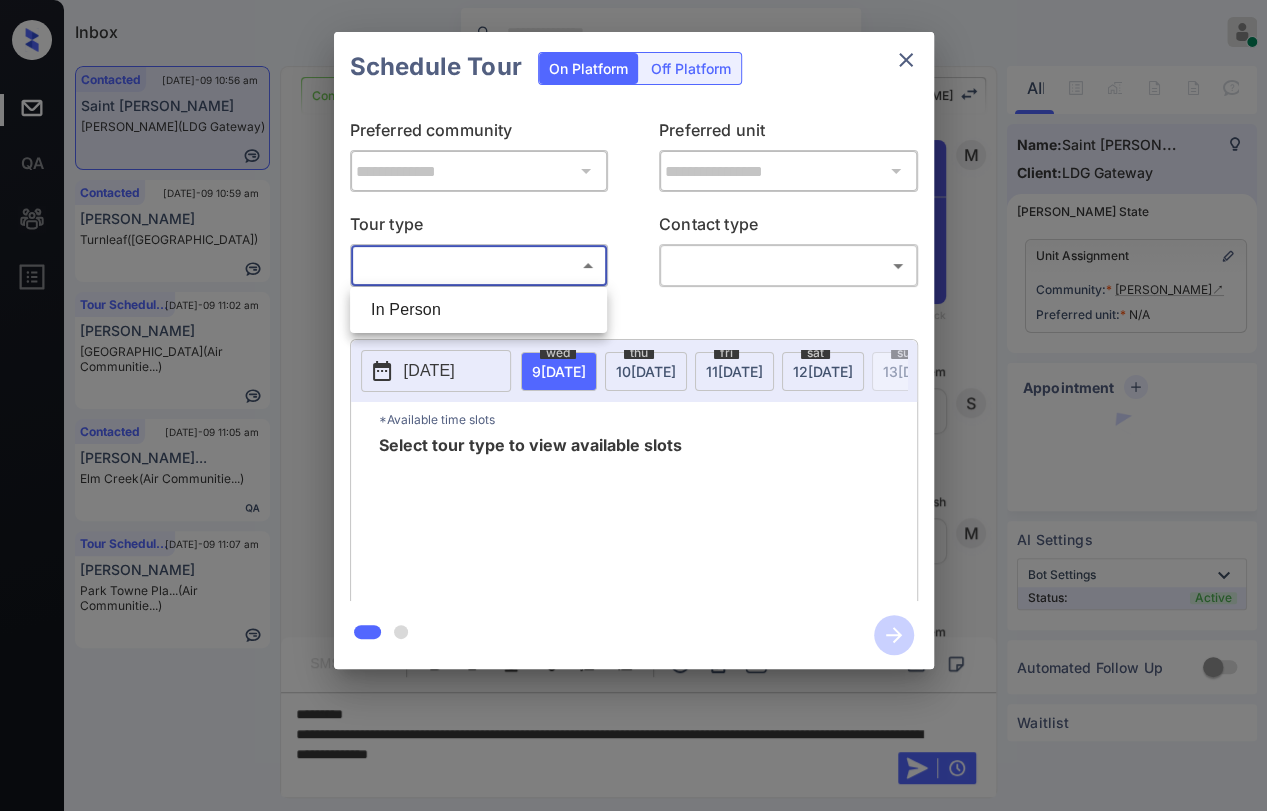 click on "Inbox [PERSON_NAME] [PERSON_NAME] Online Set yourself   offline Set yourself   on break Profile Switch to  dark  mode Sign out Contacted [DATE]-09 10:56 am   [PERSON_NAME] Pointe  (LDG Gateway) Contacted [DATE]-09 10:59 am   [PERSON_NAME] Turnleaf  ([GEOGRAPHIC_DATA]) Tour Scheduled [DATE]-09 11:02 am   [PERSON_NAME] Malibu Canyon  (Air Communitie...) Contacted [DATE]-09 11:05 am   [PERSON_NAME]... Elm Creek  (Air Communitie...) Tour Scheduled [DATE]-09 11:07 am   [PERSON_NAME][GEOGRAPHIC_DATA]...  (Air Communitie...) Contacted Lost Lead Sentiment: Angry Upon sliding the acknowledgement:  Lead will move to lost stage. * ​ SMS and call option will be set to opt out. AFM will be turned off for the lead. Kelsey New Message [PERSON_NAME] Lead transferred to leasing agent: [PERSON_NAME] [DATE] 05:57 am  Sync'd w  knock Z New Message Agent Lead created via webhook in Inbound stage. [DATE] 05:57 am A New Message Agent AFM Request sent to [PERSON_NAME]. [DATE] 05:57 am A New Message Agent Notes Note: Structured Note:
Move In Date: [DATE]
A Kelsey" at bounding box center (633, 405) 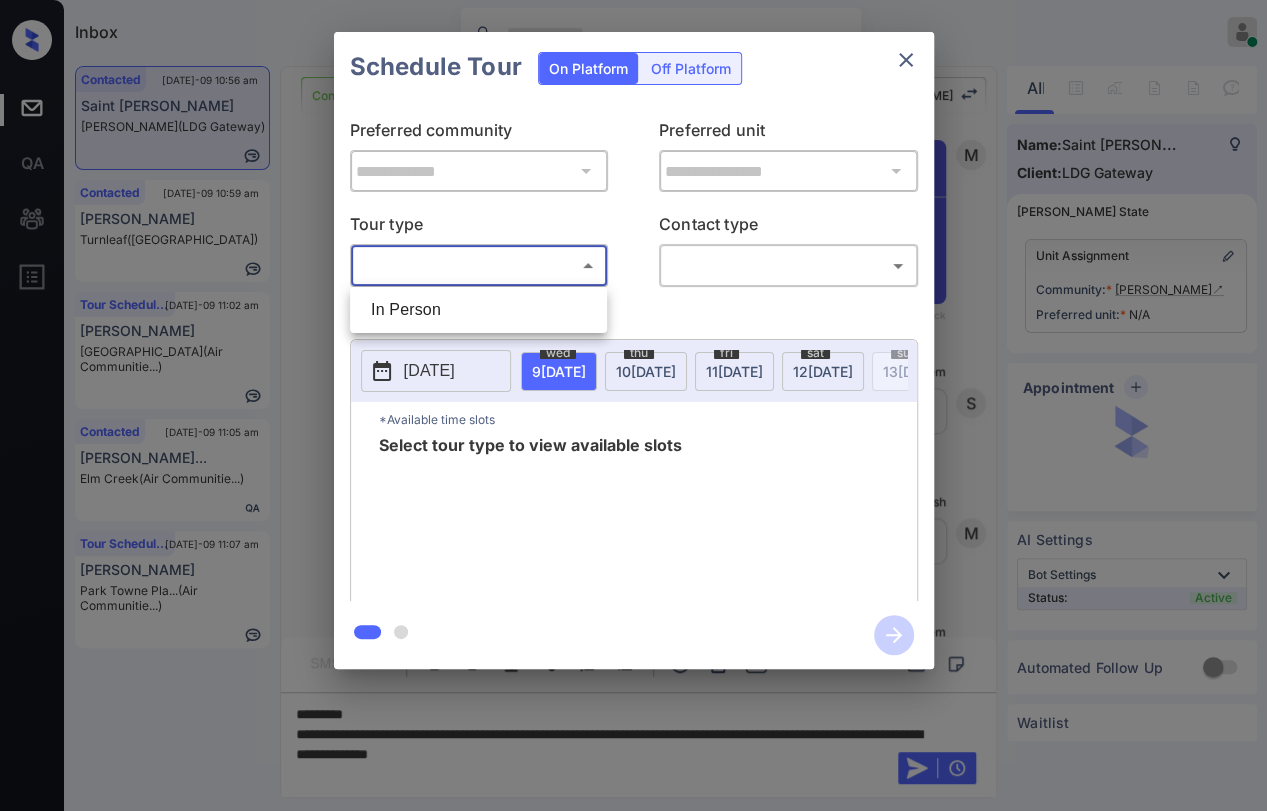 click on "In Person" at bounding box center (478, 310) 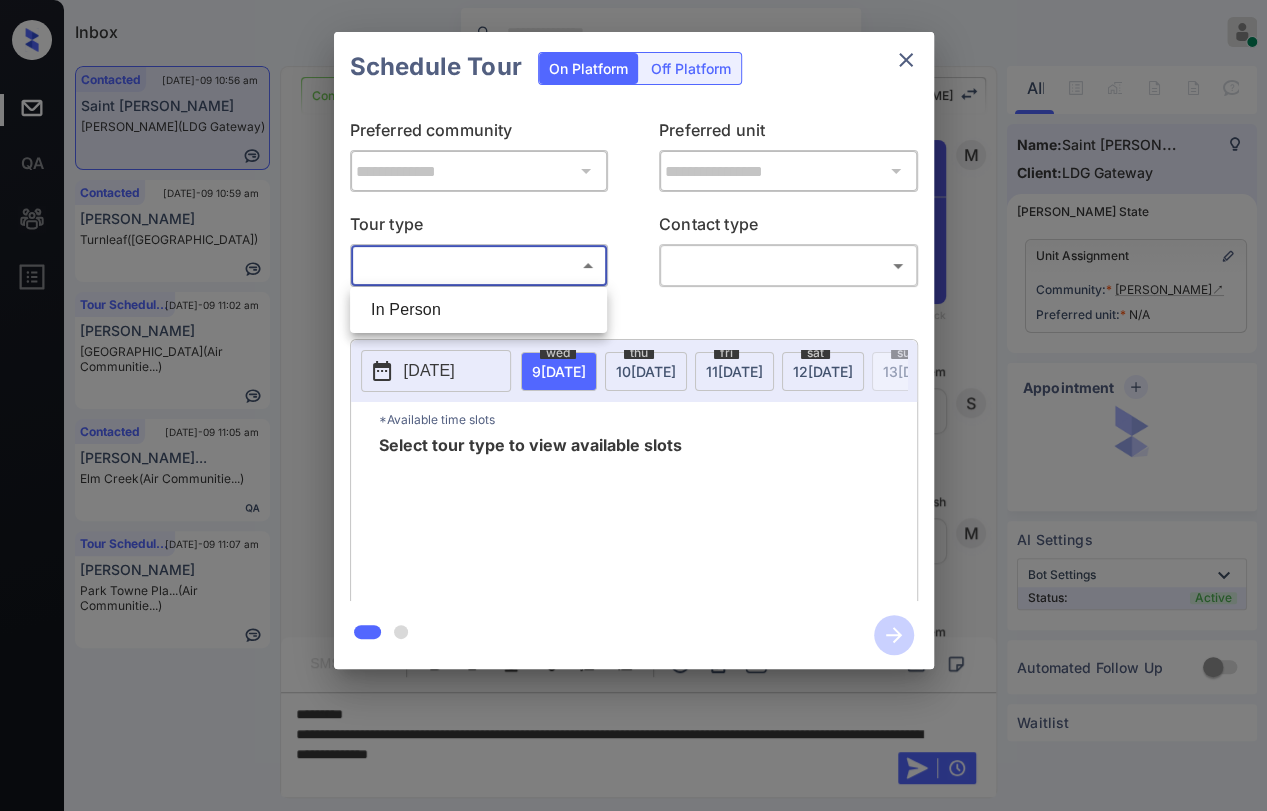 type on "********" 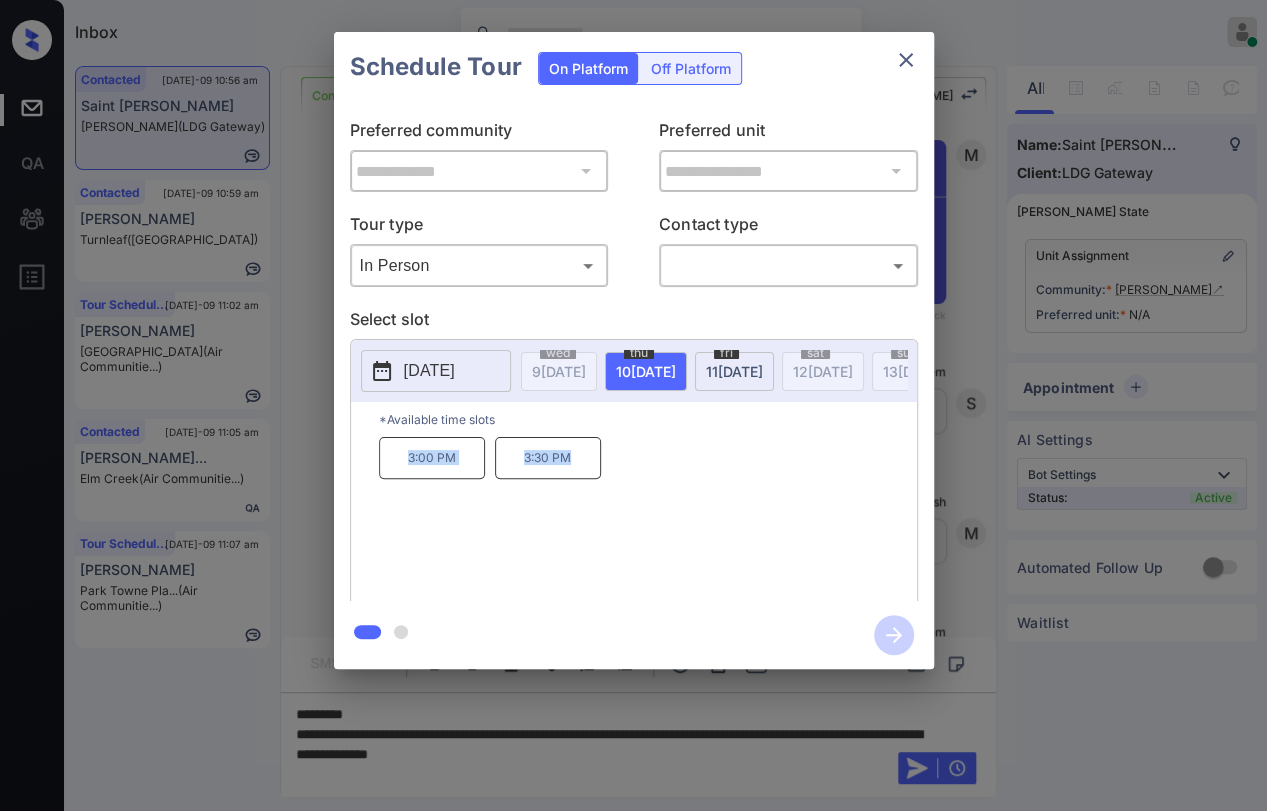 drag, startPoint x: 407, startPoint y: 472, endPoint x: 629, endPoint y: 468, distance: 222.03603 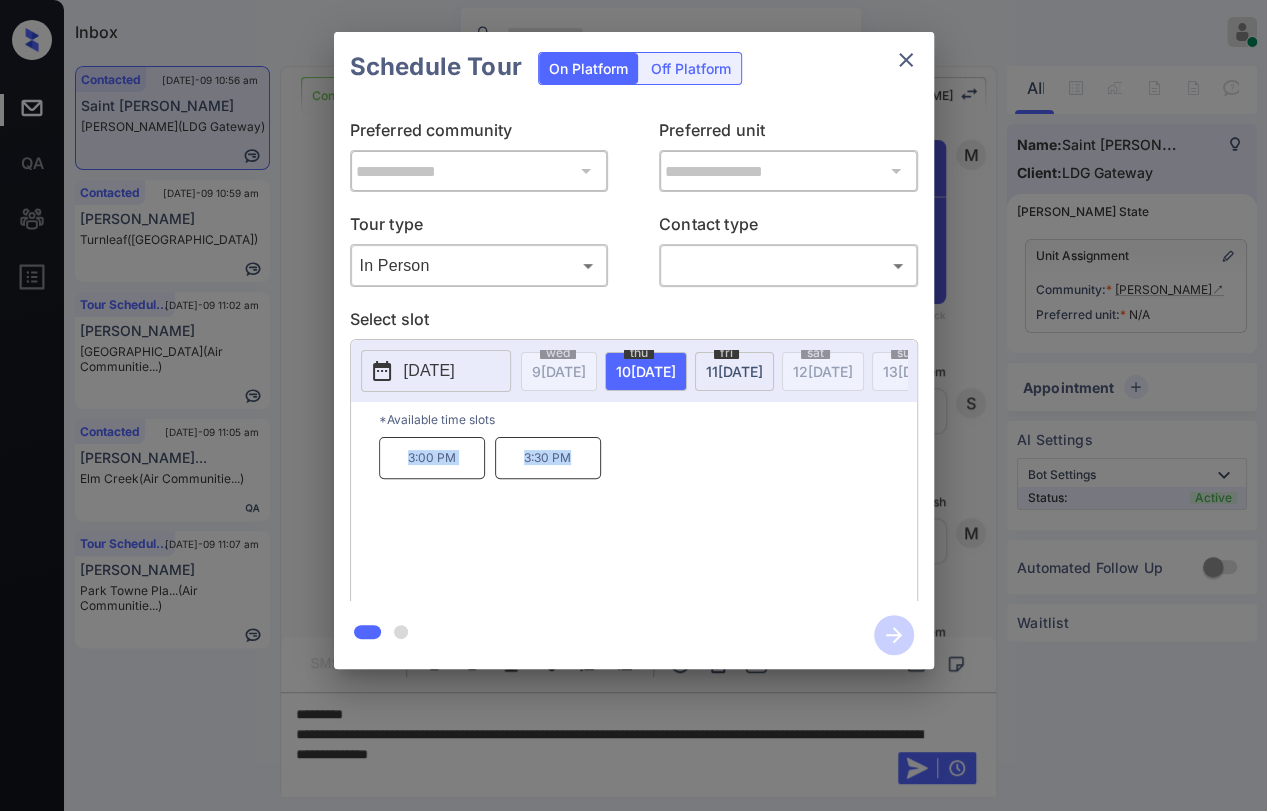 click on "3:00 PM 3:30 PM" at bounding box center [648, 517] 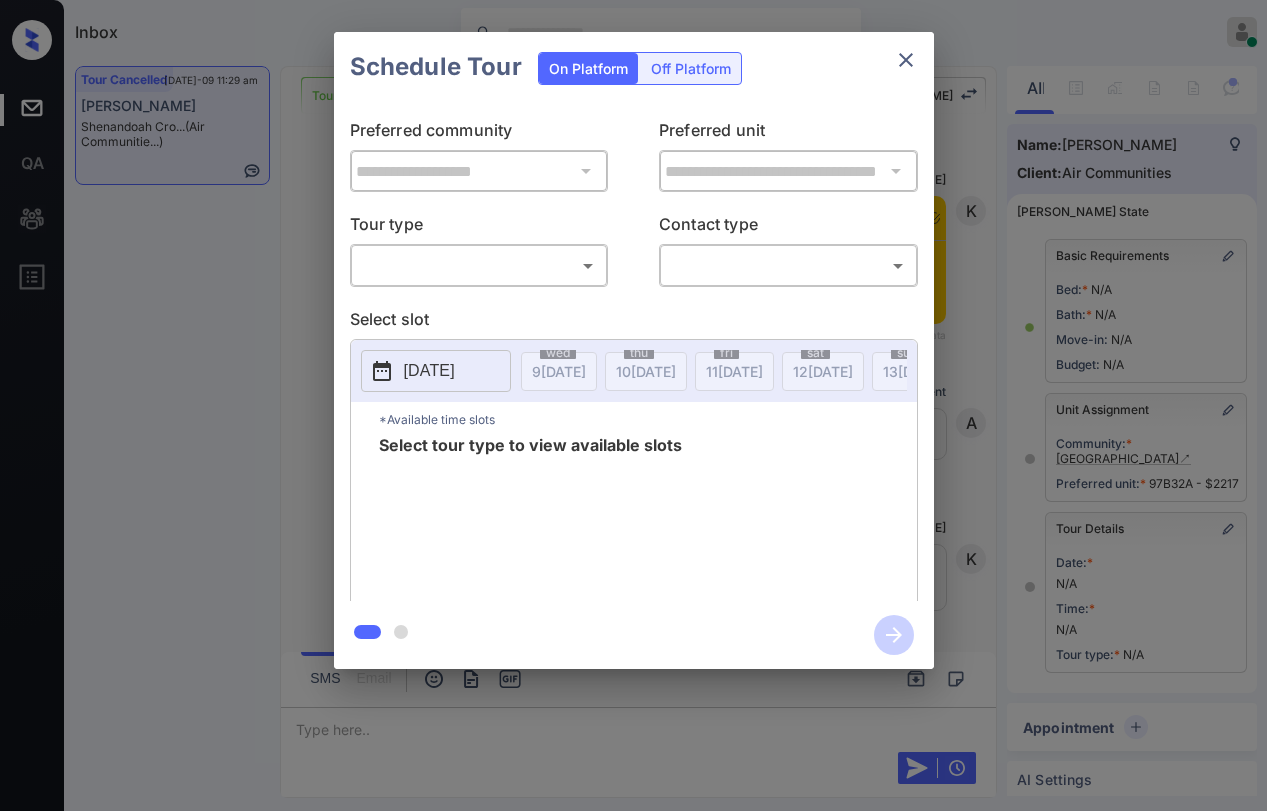 scroll, scrollTop: 0, scrollLeft: 0, axis: both 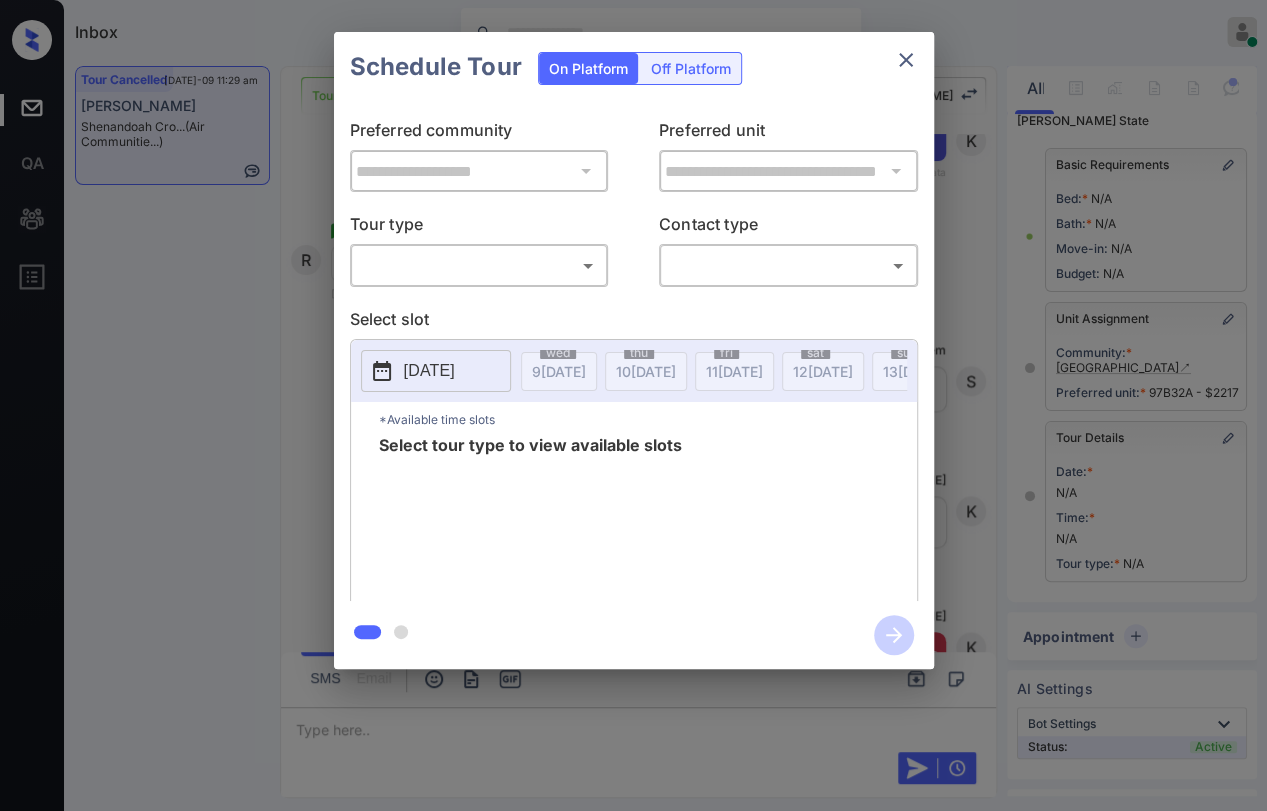 click on "Inbox [PERSON_NAME] [PERSON_NAME] Online Set yourself   offline Set yourself   on break Profile Switch to  dark  mode Sign out Tour Cancelled [DATE]-09 11:29 am   [PERSON_NAME] Cro...  (Air Communitie...) Tour Cancelled Lost Lead Sentiment: Angry Upon sliding the acknowledgement:  Lead will move to lost stage. * ​ SMS and call option will be set to opt out. AFM will be turned off for the lead. Kelsey New Message [PERSON_NAME] Notes Note: <a href="[URL][DOMAIN_NAME]">[URL][DOMAIN_NAME]</a> - Paste this link into your browser to view [PERSON_NAME] conversation with the prospect [DATE] 02:57 pm  Sync'd w  entrata K New Message Agent Lead created because they indicated they are interested in leasing via Zuma IVR. [DATE] 02:57 pm A New Message [PERSON_NAME] Due to the activation of disableLeadTransfer feature flag, [PERSON_NAME] will no longer transfer ownership of this CRM guest card [DATE] 02:57 pm K New Message Zuma [DATE] 02:57 pm Z A" at bounding box center [633, 405] 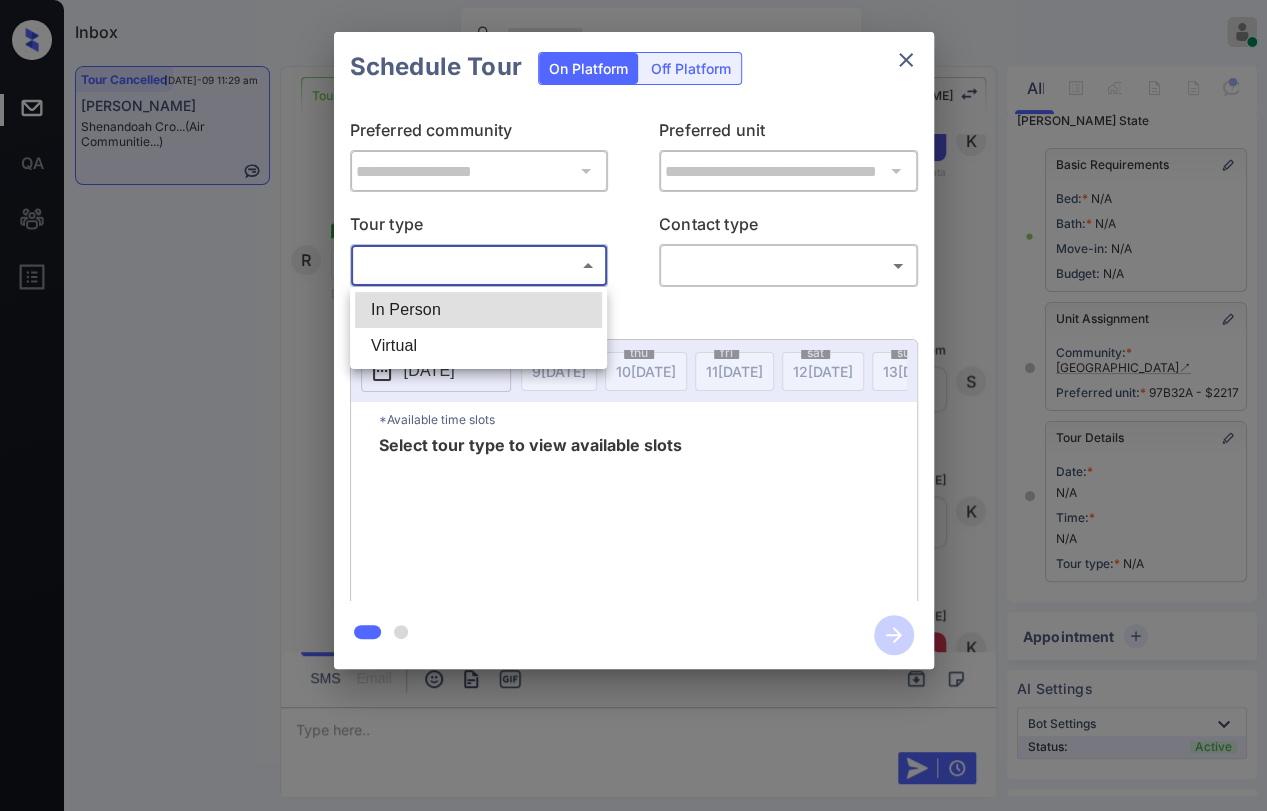 click on "In Person" at bounding box center (478, 310) 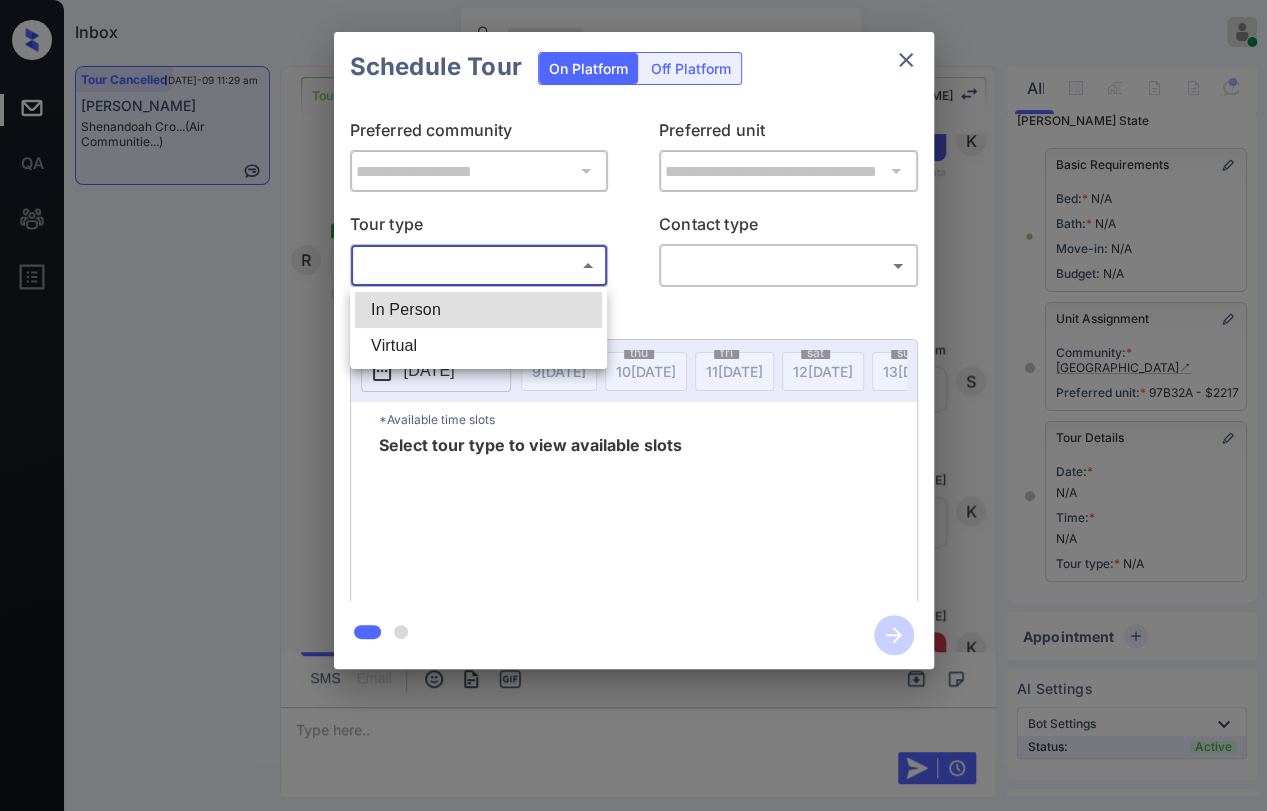 type on "********" 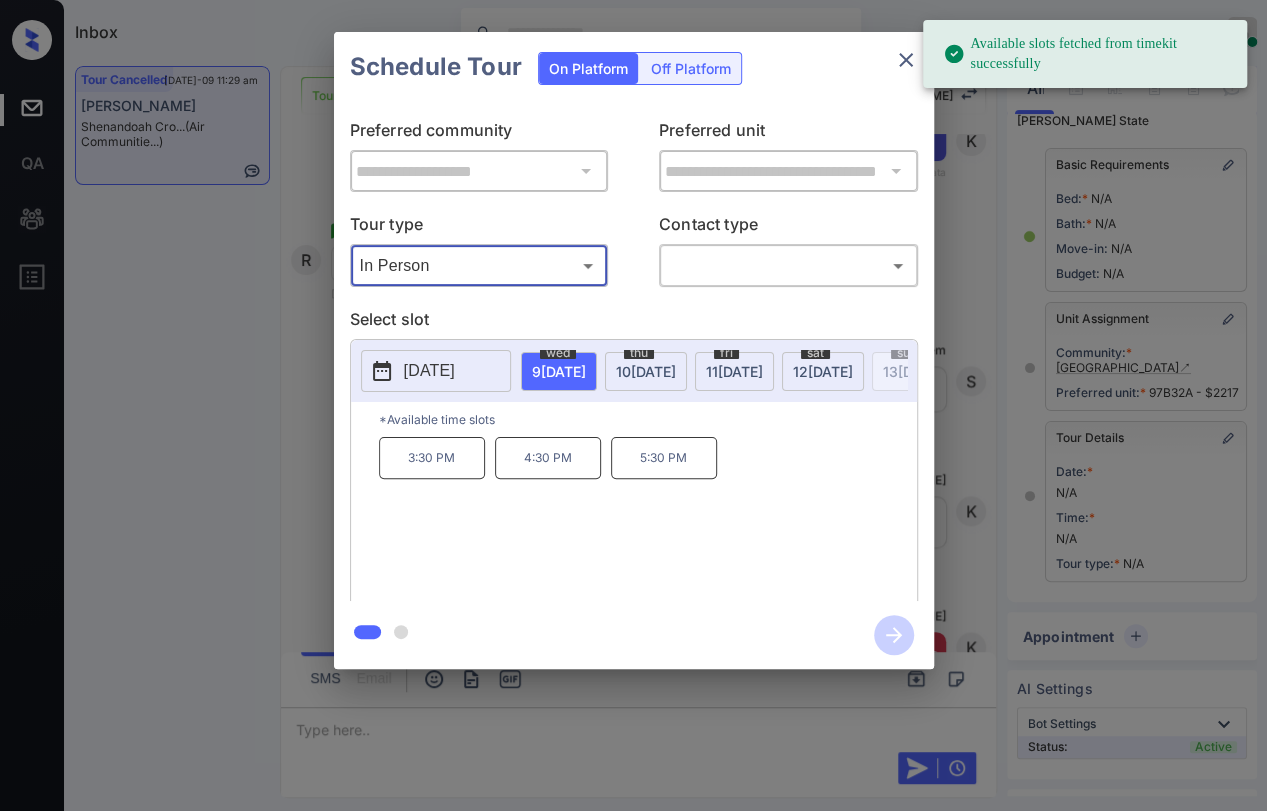 click on "4:30 PM" at bounding box center [548, 458] 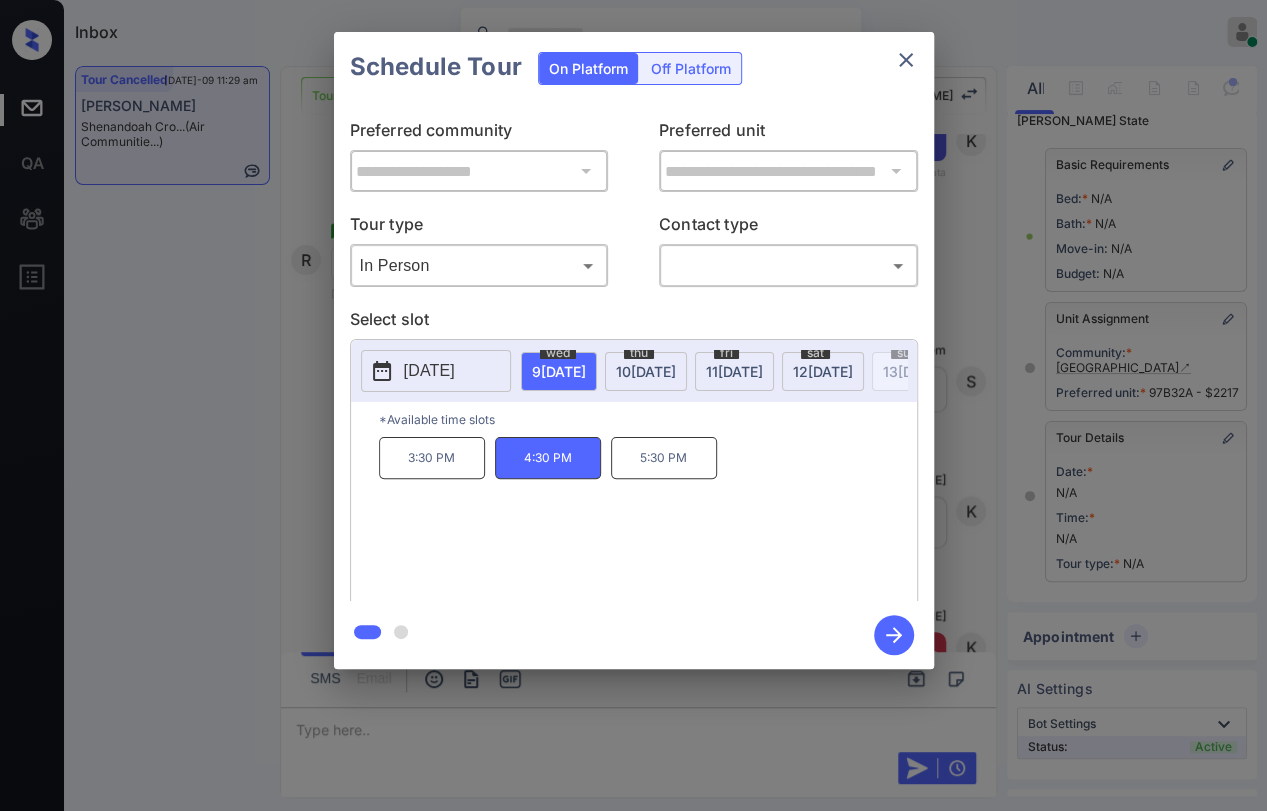 click 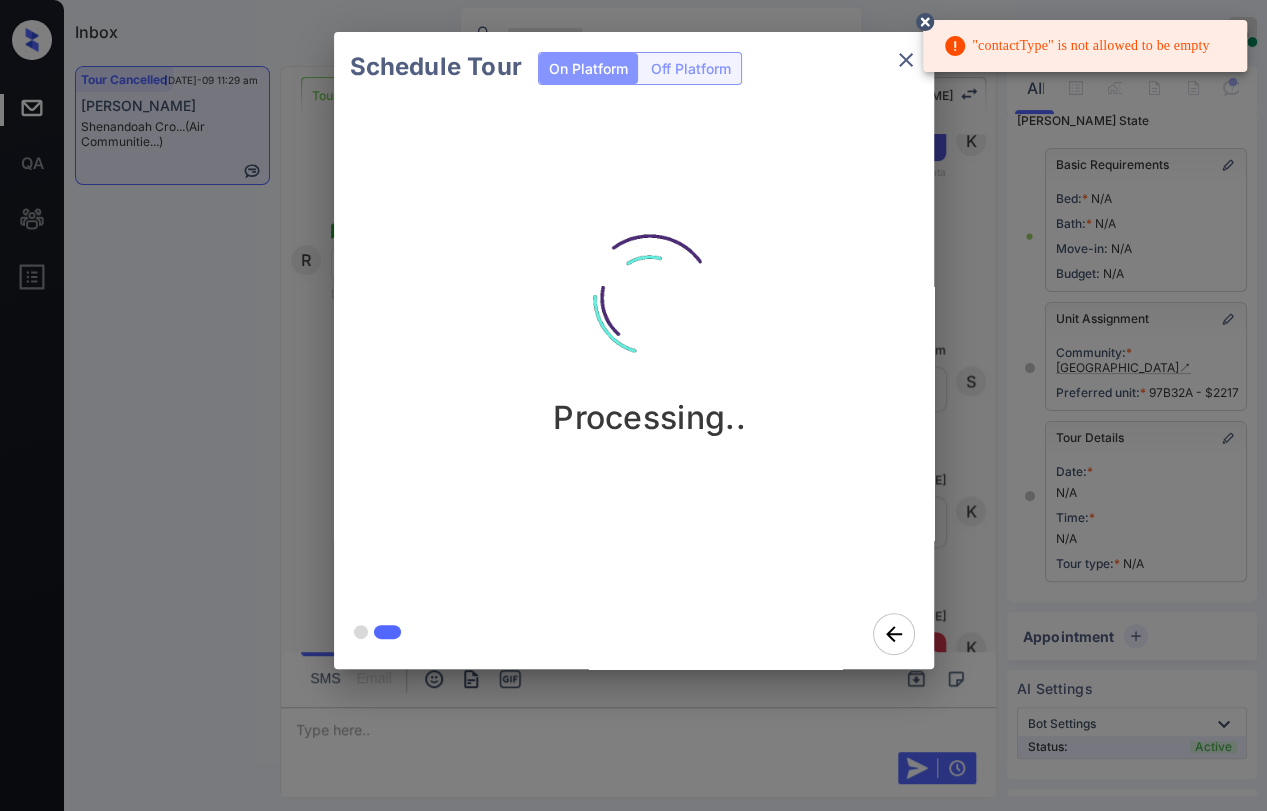 click 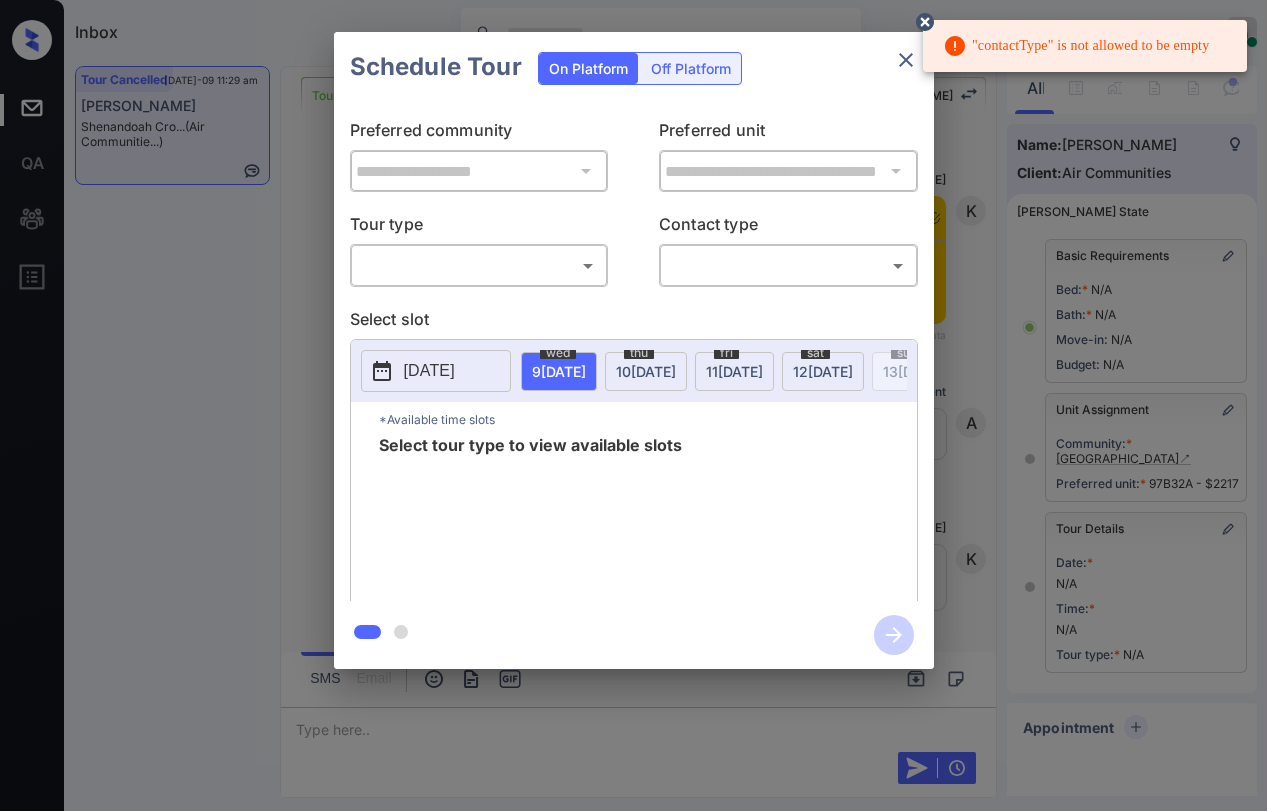 scroll, scrollTop: 0, scrollLeft: 0, axis: both 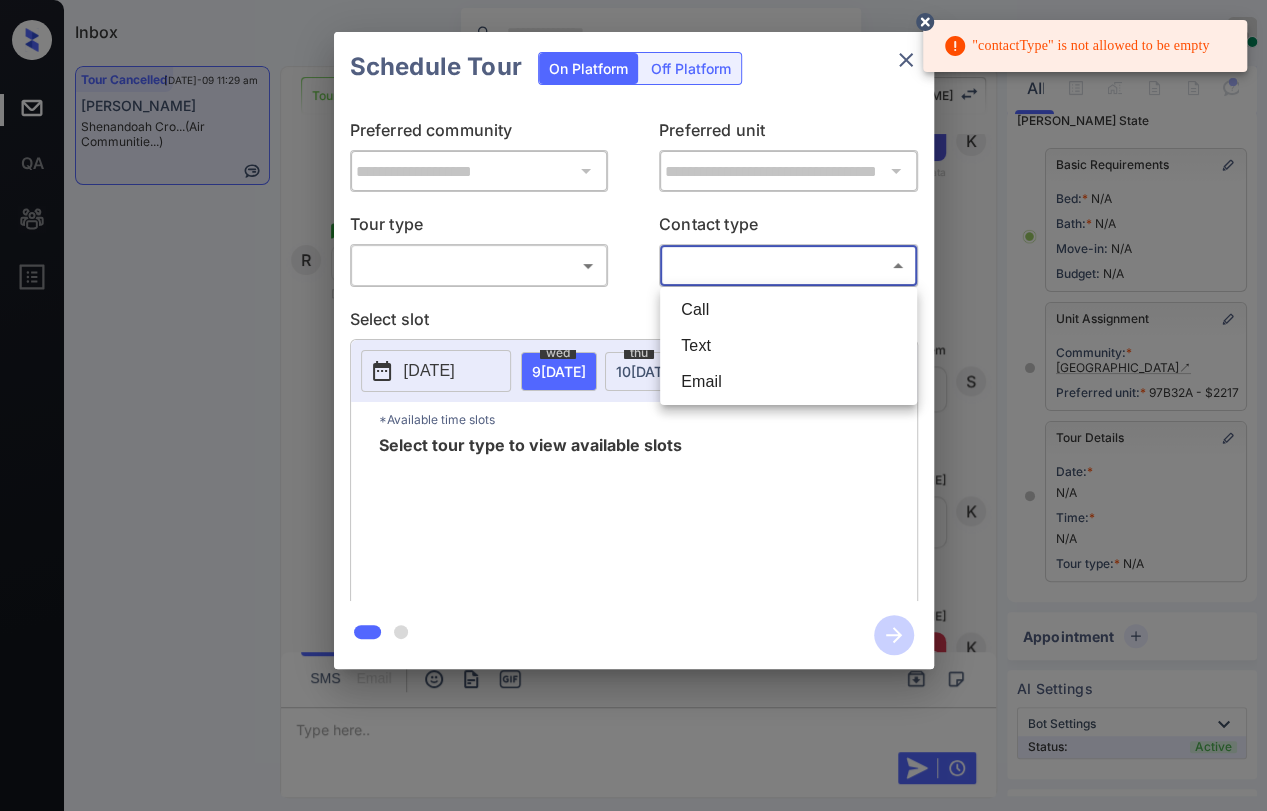 click on ""contactType" is not allowed to be empty Inbox Danielle Dela Cruz Online Set yourself   offline Set yourself   on break Profile Switch to  dark  mode Sign out Tour Cancelled Jul-09 11:29 am   Ramez Jaber Shenandoah Cro...  (Air Communitie...) Tour Cancelled Lost Lead Sentiment: Angry Upon sliding the acknowledgement:  Lead will move to lost stage. * ​ SMS and call option will be set to opt out. AFM will be turned off for the lead. Kelsey New Message Kelsey Notes Note: <a href="https://conversation.getzuma.com/68017935054d5b3b56eb4bf5">https://conversation.getzuma.com/68017935054d5b3b56eb4bf5</a> - Paste this link into your browser to view Kelsey’s conversation with the prospect Apr 17, 2025 02:57 pm  Sync'd w  entrata K New Message Agent Lead created because they indicated they are interested in leasing via Zuma IVR. Apr 17, 2025 02:57 pm A New Message Kelsey Due to the activation of disableLeadTransfer feature flag, Kelsey will no longer transfer ownership of this CRM guest card Apr 17, 2025 02:57 pm K Z" at bounding box center [633, 405] 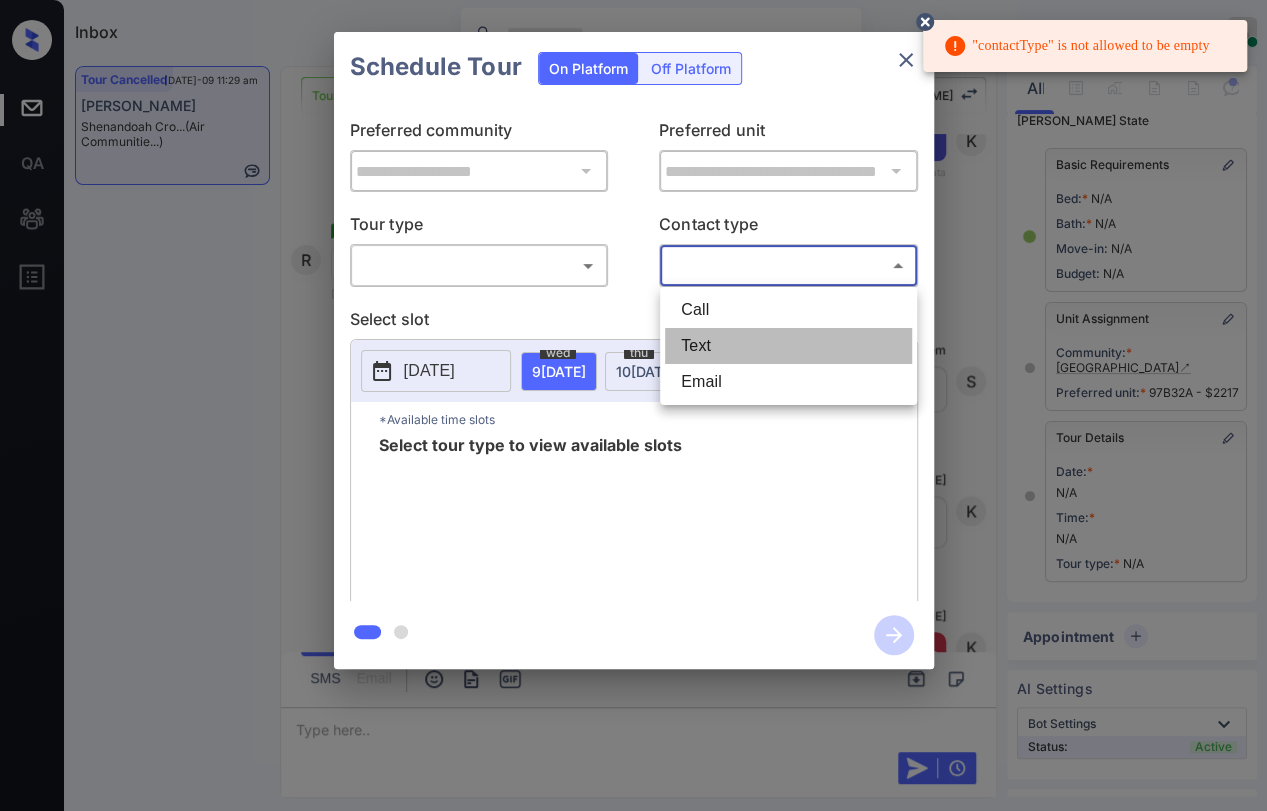 click on "Text" at bounding box center (788, 346) 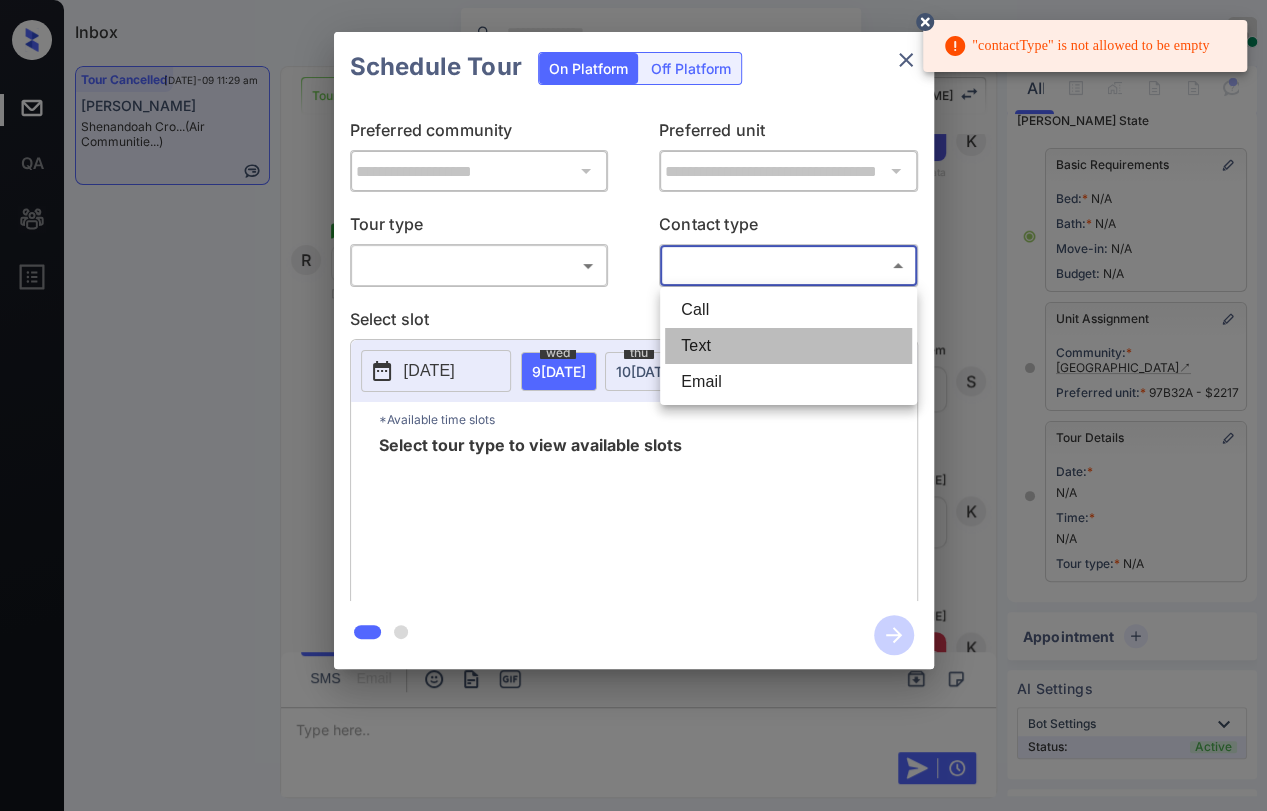 type on "****" 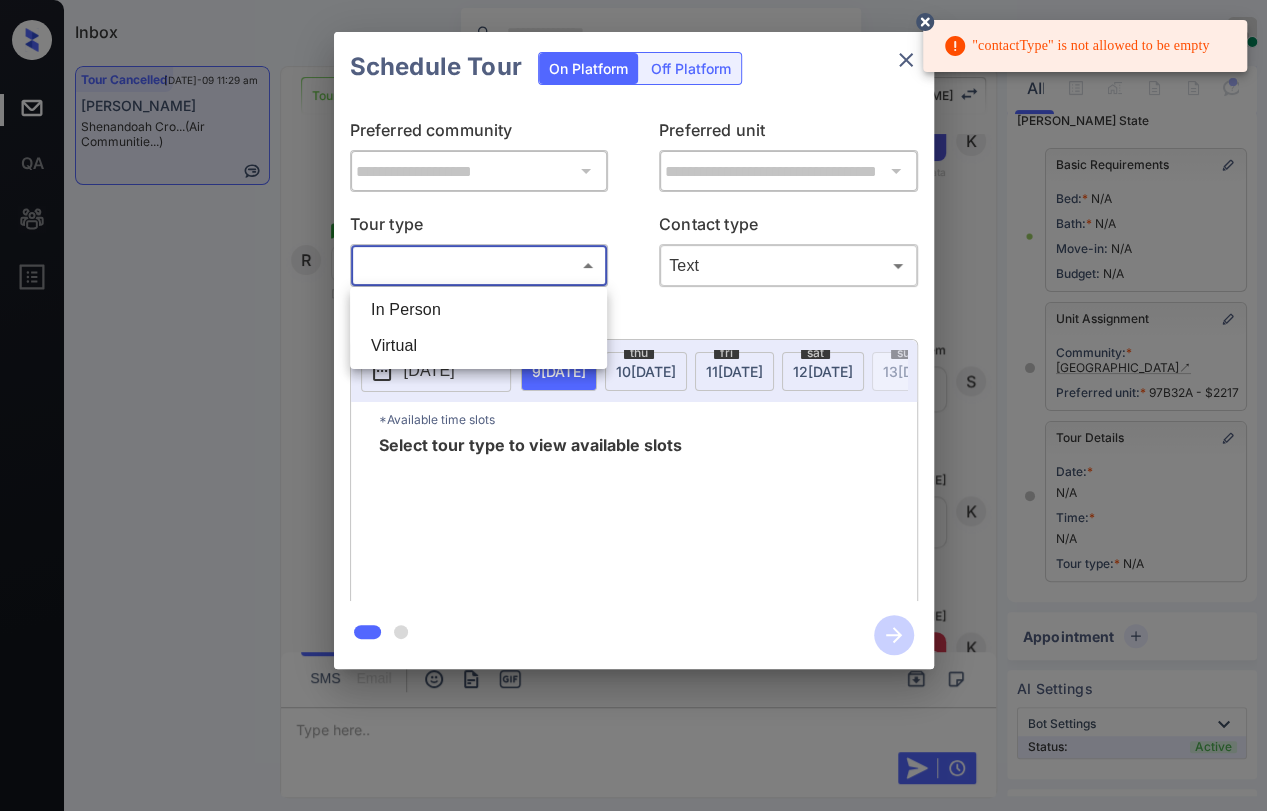 click on ""contactType" is not allowed to be empty Inbox Danielle Dela Cruz Online Set yourself   offline Set yourself   on break Profile Switch to  dark  mode Sign out Tour Cancelled Jul-09 11:29 am   Ramez Jaber Shenandoah Cro...  (Air Communitie...) Tour Cancelled Lost Lead Sentiment: Angry Upon sliding the acknowledgement:  Lead will move to lost stage. * ​ SMS and call option will be set to opt out. AFM will be turned off for the lead. Kelsey New Message Kelsey Notes Note: <a href="https://conversation.getzuma.com/68017935054d5b3b56eb4bf5">https://conversation.getzuma.com/68017935054d5b3b56eb4bf5</a> - Paste this link into your browser to view Kelsey’s conversation with the prospect Apr 17, 2025 02:57 pm  Sync'd w  entrata K New Message Agent Lead created because they indicated they are interested in leasing via Zuma IVR. Apr 17, 2025 02:57 pm A New Message Kelsey Due to the activation of disableLeadTransfer feature flag, Kelsey will no longer transfer ownership of this CRM guest card Apr 17, 2025 02:57 pm K Z" at bounding box center (633, 405) 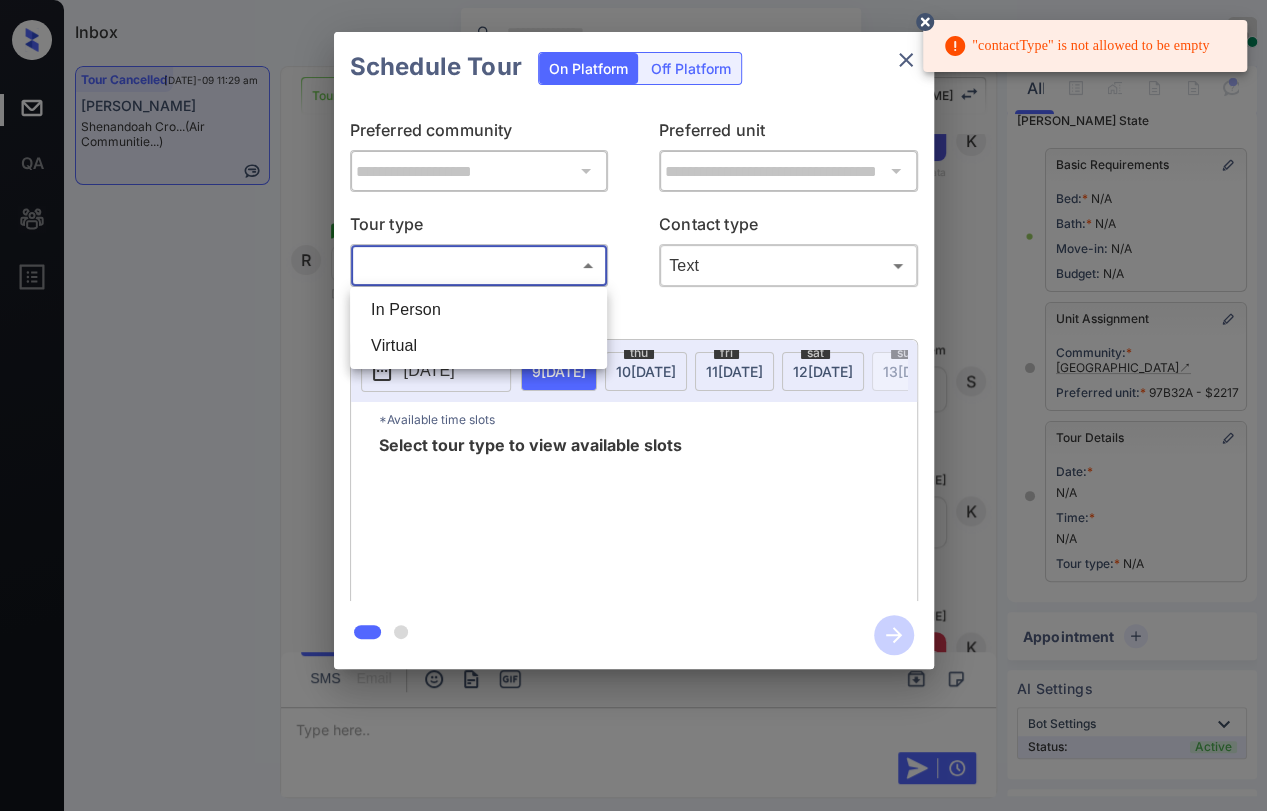 click on "In Person" at bounding box center [478, 310] 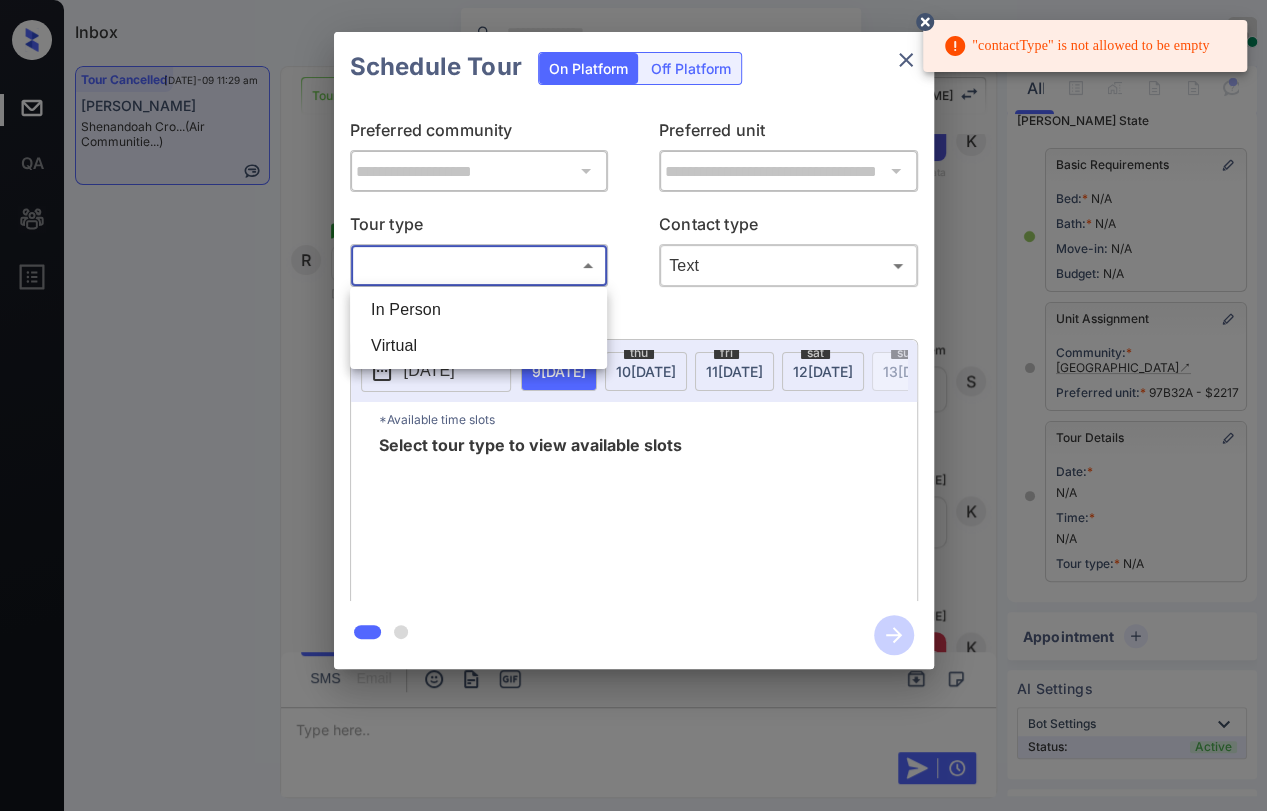 type on "********" 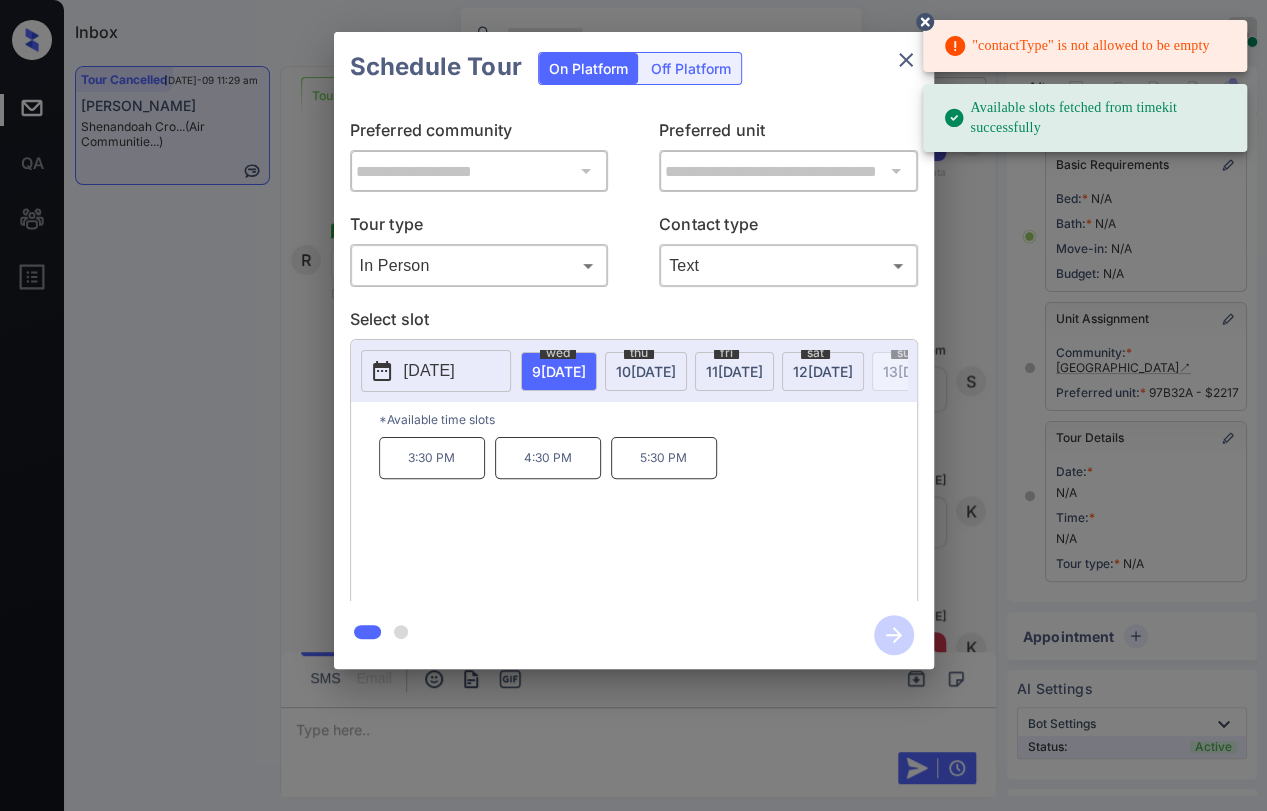 click on "4:30 PM" at bounding box center (548, 458) 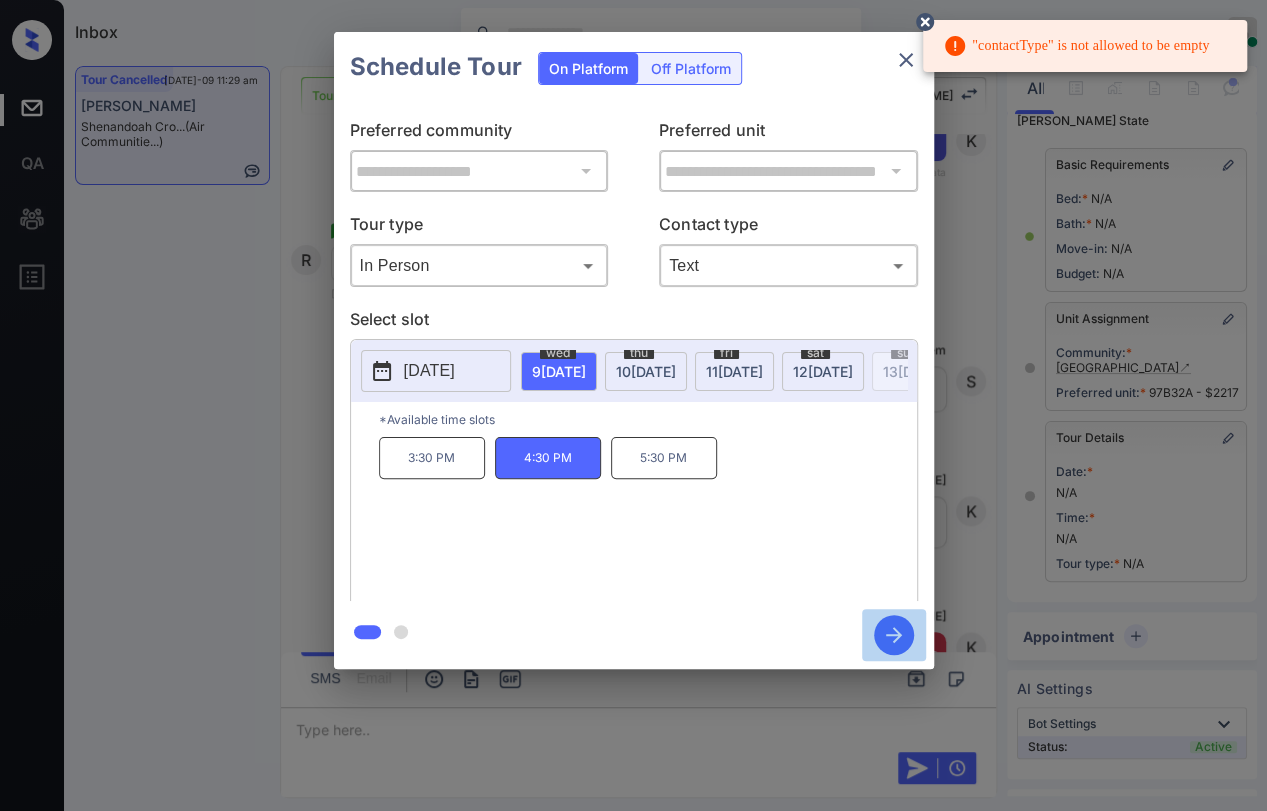 click 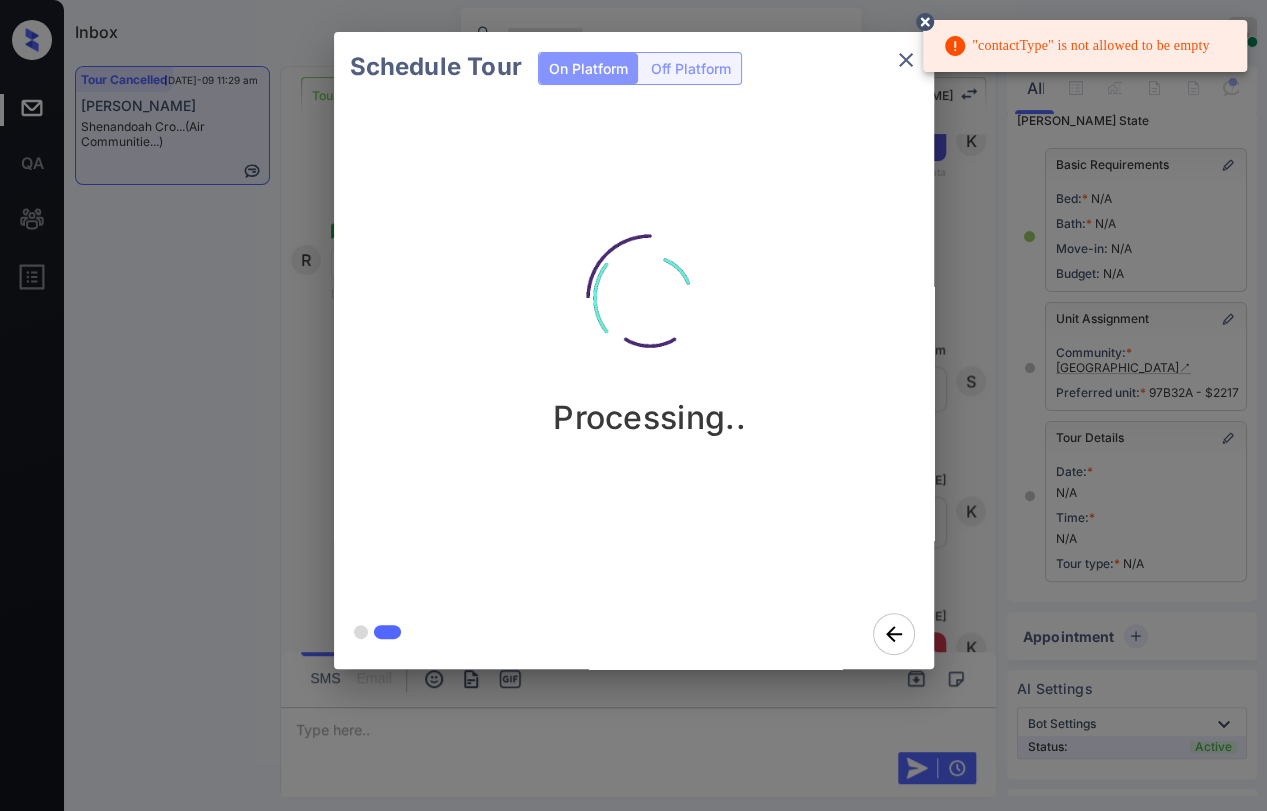 click 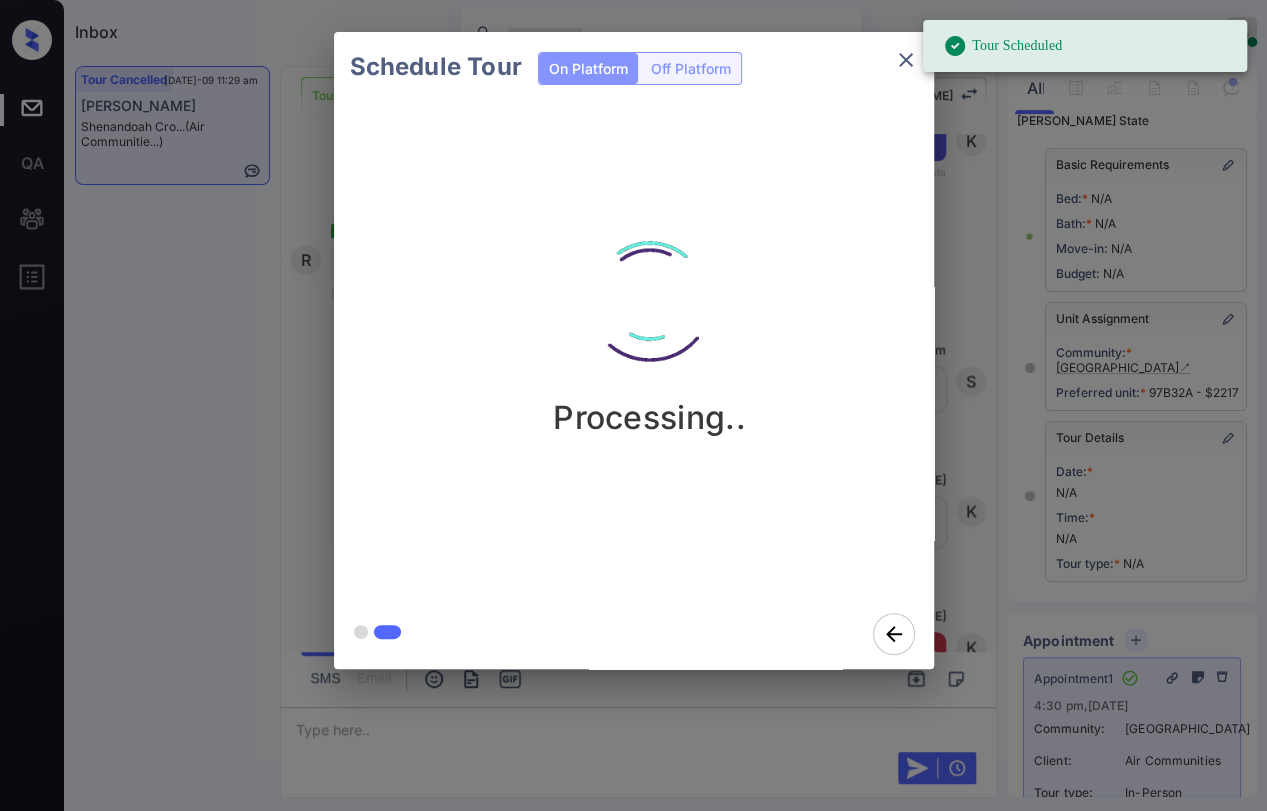 click 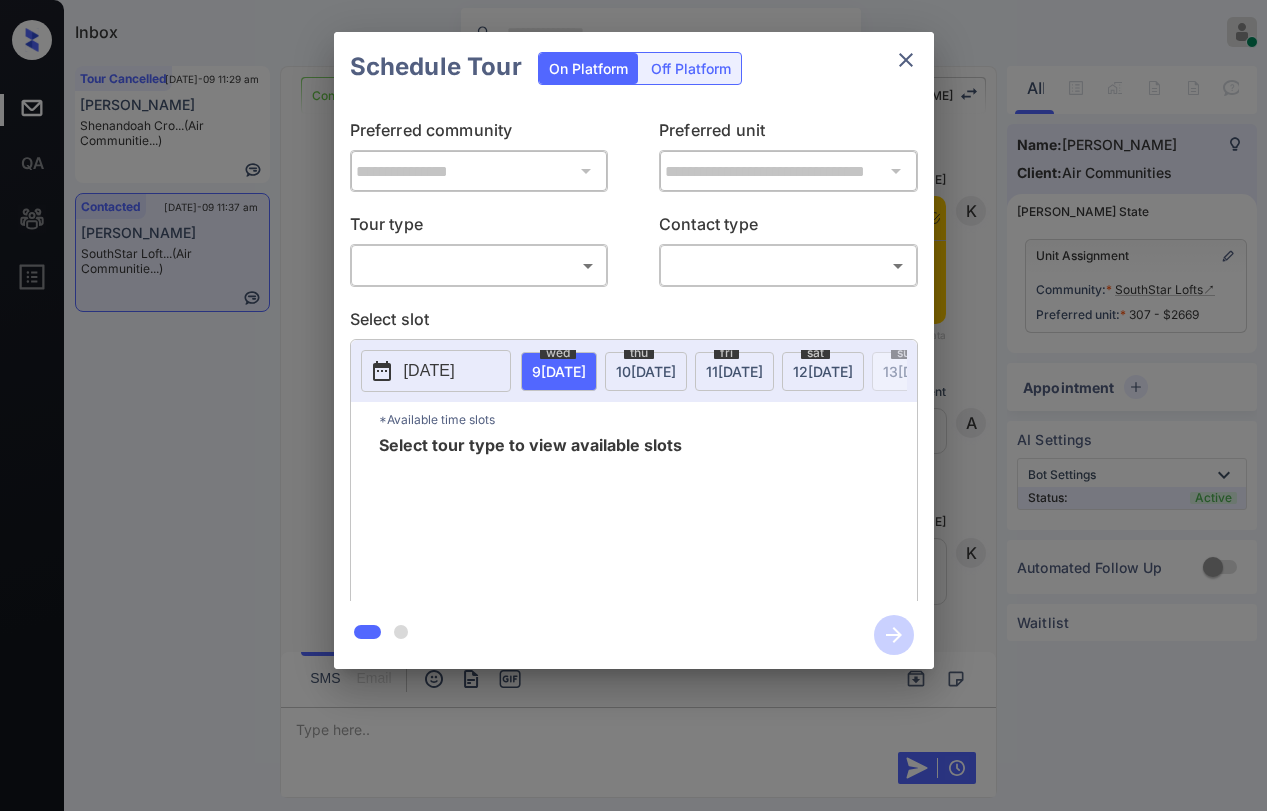 scroll, scrollTop: 0, scrollLeft: 0, axis: both 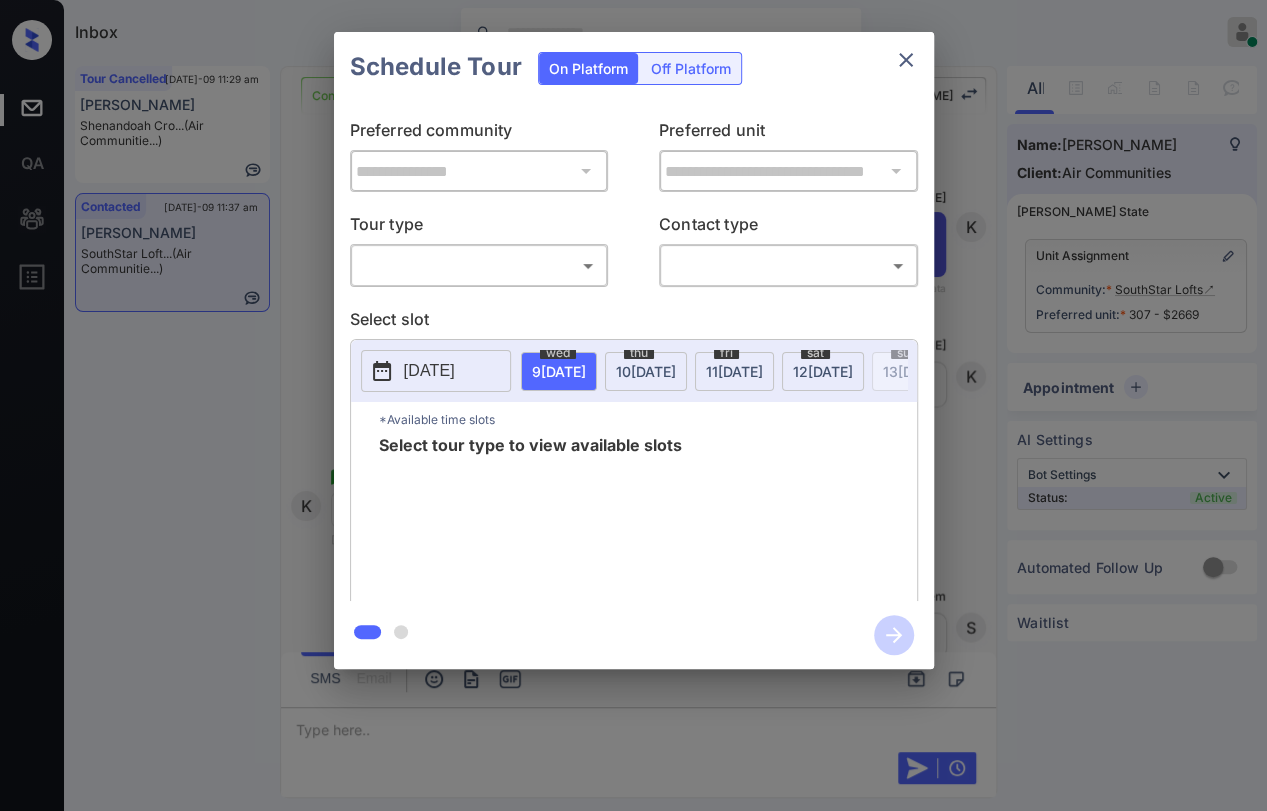 click on "Inbox [PERSON_NAME] [PERSON_NAME] Online Set yourself   offline Set yourself   on break Profile Switch to  dark  mode Sign out Tour Cancelled [DATE]-09 11:29 am   [PERSON_NAME] Cro...  (Air Communitie...) Contacted [DATE]-09 11:37 am   [PERSON_NAME] SouthStar Loft...  (Air Communitie...) Contacted Lost Lead Sentiment: Angry Upon sliding the acknowledgement:  Lead will move to lost stage. * ​ SMS and call option will be set to opt out. AFM will be turned off for the lead. Kelsey New Message Kelsey Notes Note: <a href="[URL][DOMAIN_NAME]">[URL][DOMAIN_NAME]</a> - Paste this link into your browser to view [PERSON_NAME] conversation with the prospect [DATE] 11:27 am  Sync'd w  entrata K New Message Agent Lead created via emailParser in Inbound stage. [DATE] 11:27 am A New Message [PERSON_NAME] Due to the activation of disableLeadTransfer feature flag, [PERSON_NAME] will no longer transfer ownership of this CRM guest card [DATE] 11:27 am K Z" at bounding box center (633, 405) 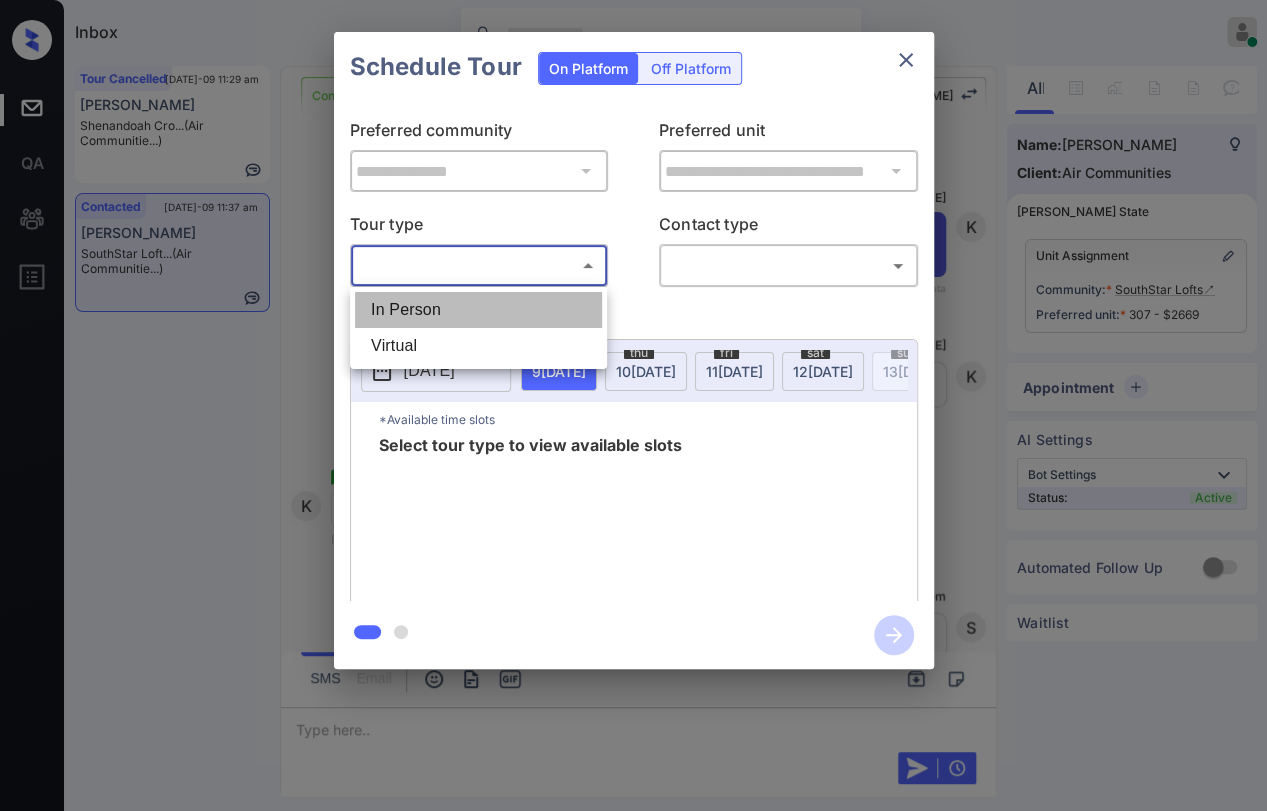 click on "In Person" at bounding box center [478, 310] 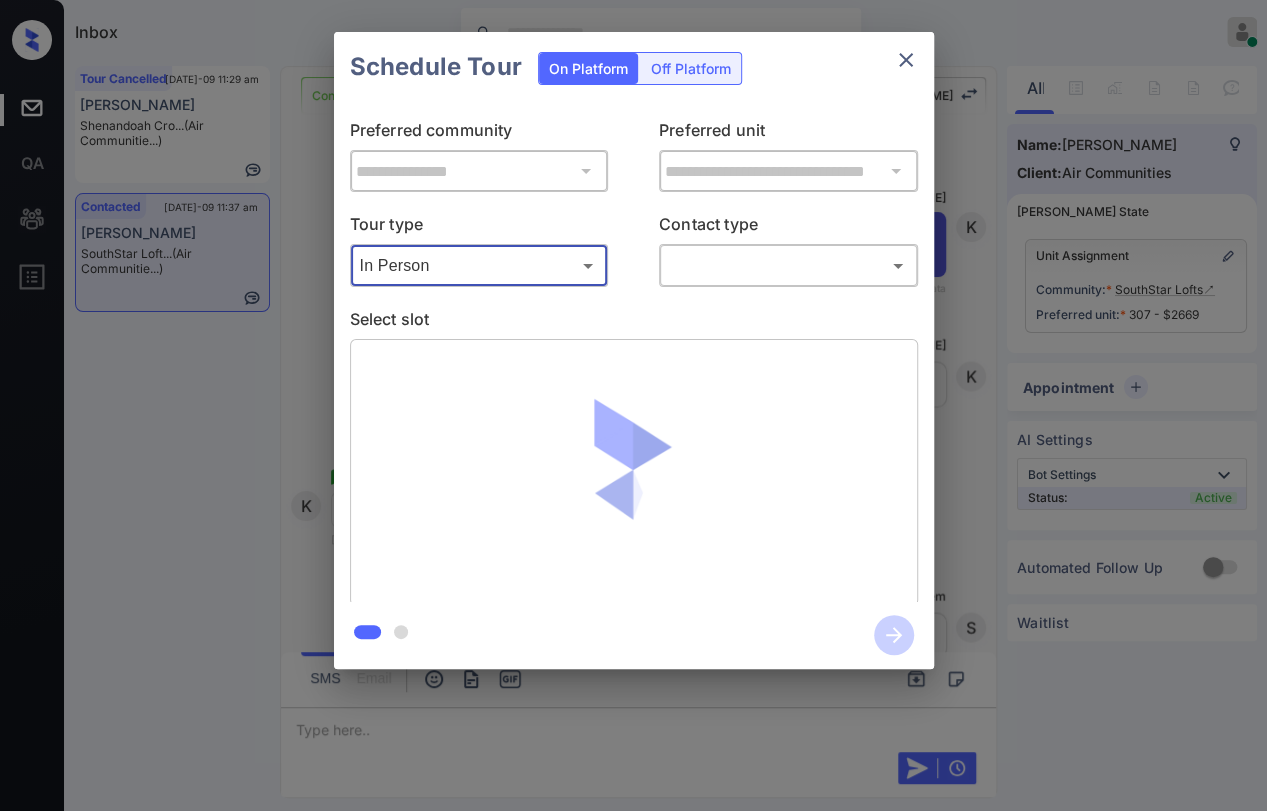 click on "Inbox [PERSON_NAME] [PERSON_NAME] Online Set yourself   offline Set yourself   on break Profile Switch to  dark  mode Sign out Tour Cancelled [DATE]-09 11:29 am   [PERSON_NAME] Cro...  (Air Communitie...) Contacted [DATE]-09 11:37 am   [PERSON_NAME] SouthStar Loft...  (Air Communitie...) Contacted Lost Lead Sentiment: Angry Upon sliding the acknowledgement:  Lead will move to lost stage. * ​ SMS and call option will be set to opt out. AFM will be turned off for the lead. Kelsey New Message Kelsey Notes Note: <a href="[URL][DOMAIN_NAME]">[URL][DOMAIN_NAME]</a> - Paste this link into your browser to view [PERSON_NAME] conversation with the prospect [DATE] 11:27 am  Sync'd w  entrata K New Message Agent Lead created via emailParser in Inbound stage. [DATE] 11:27 am A New Message [PERSON_NAME] Due to the activation of disableLeadTransfer feature flag, [PERSON_NAME] will no longer transfer ownership of this CRM guest card [DATE] 11:27 am K Z" at bounding box center [633, 405] 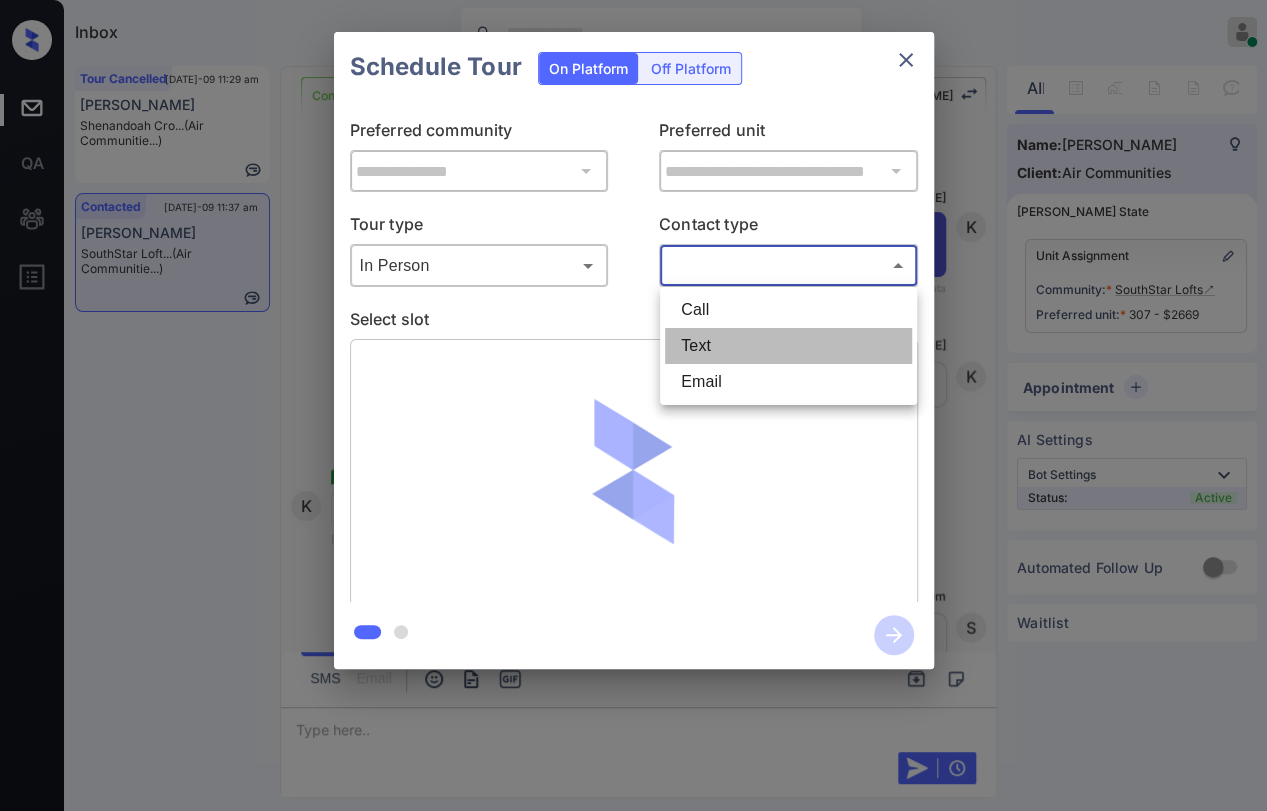 click on "Text" at bounding box center [788, 346] 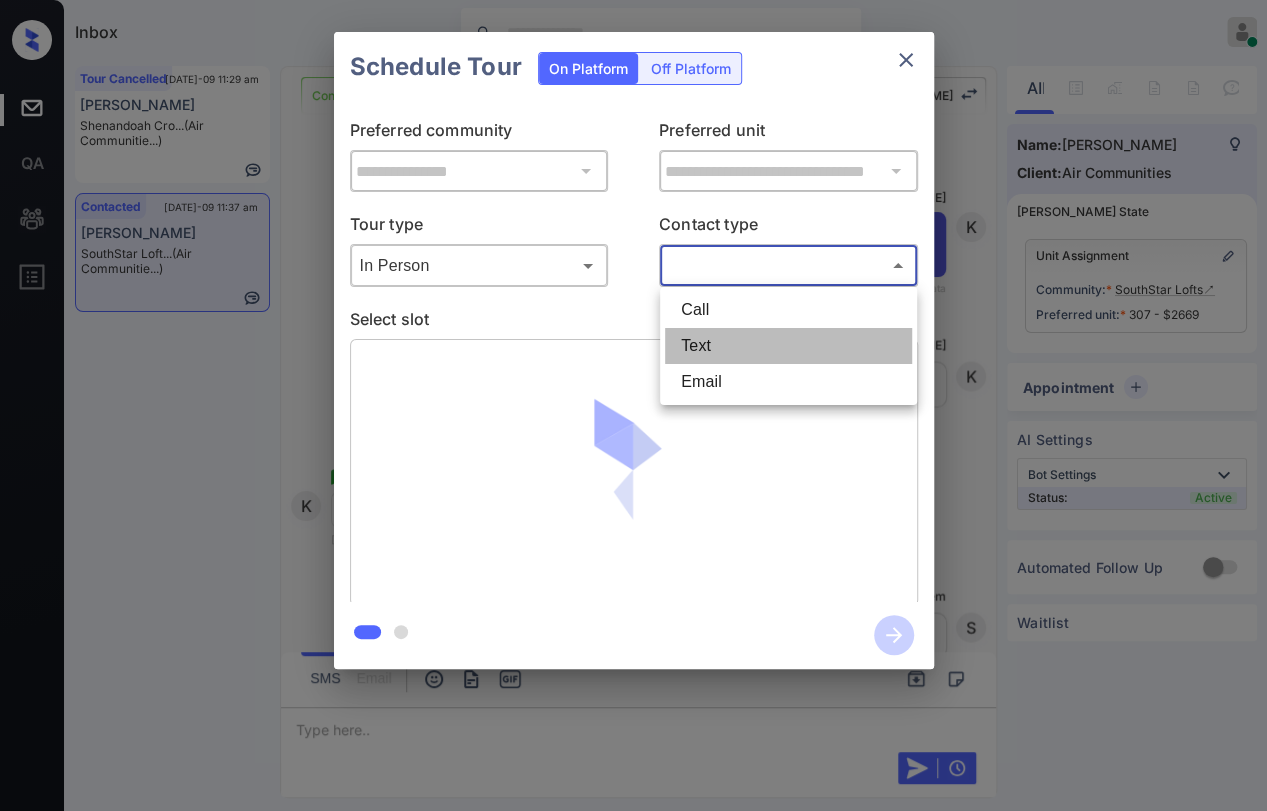 type on "****" 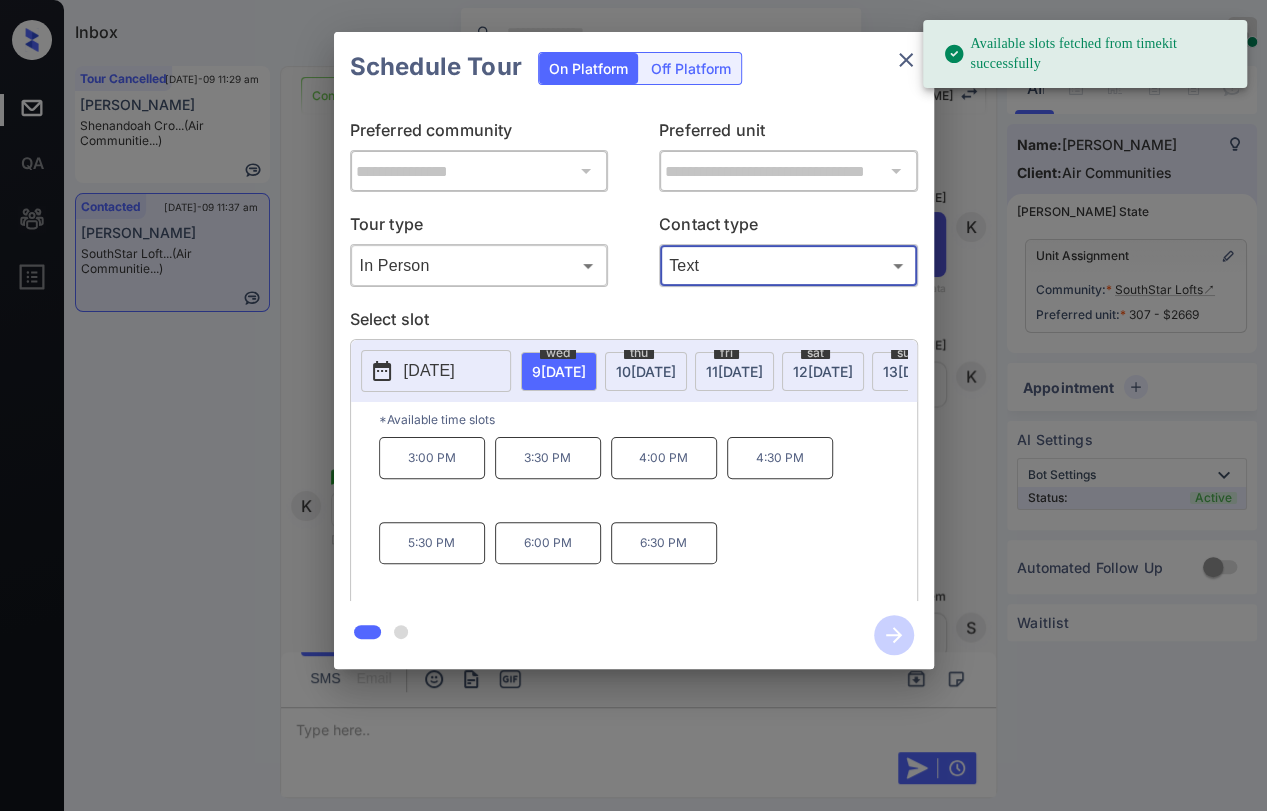 click on "2025-07-09" at bounding box center [429, 371] 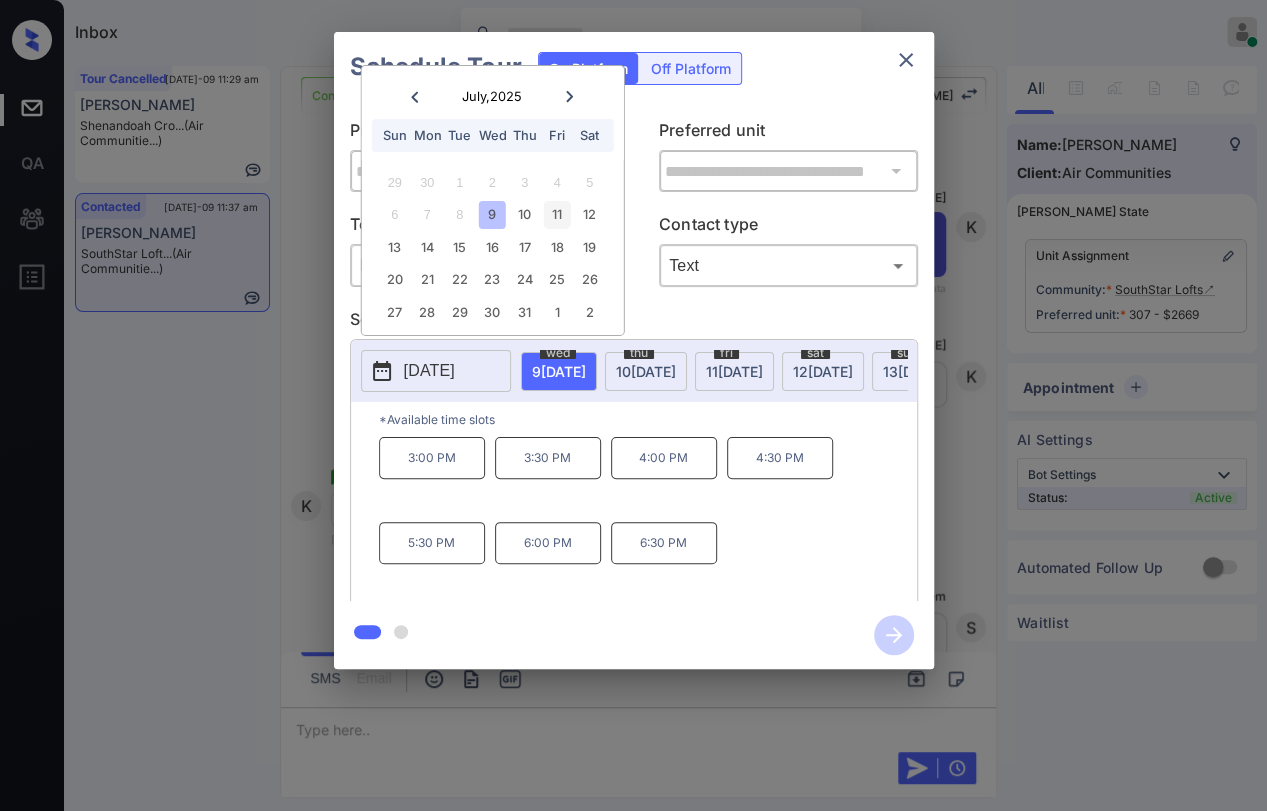 click on "11" at bounding box center (557, 214) 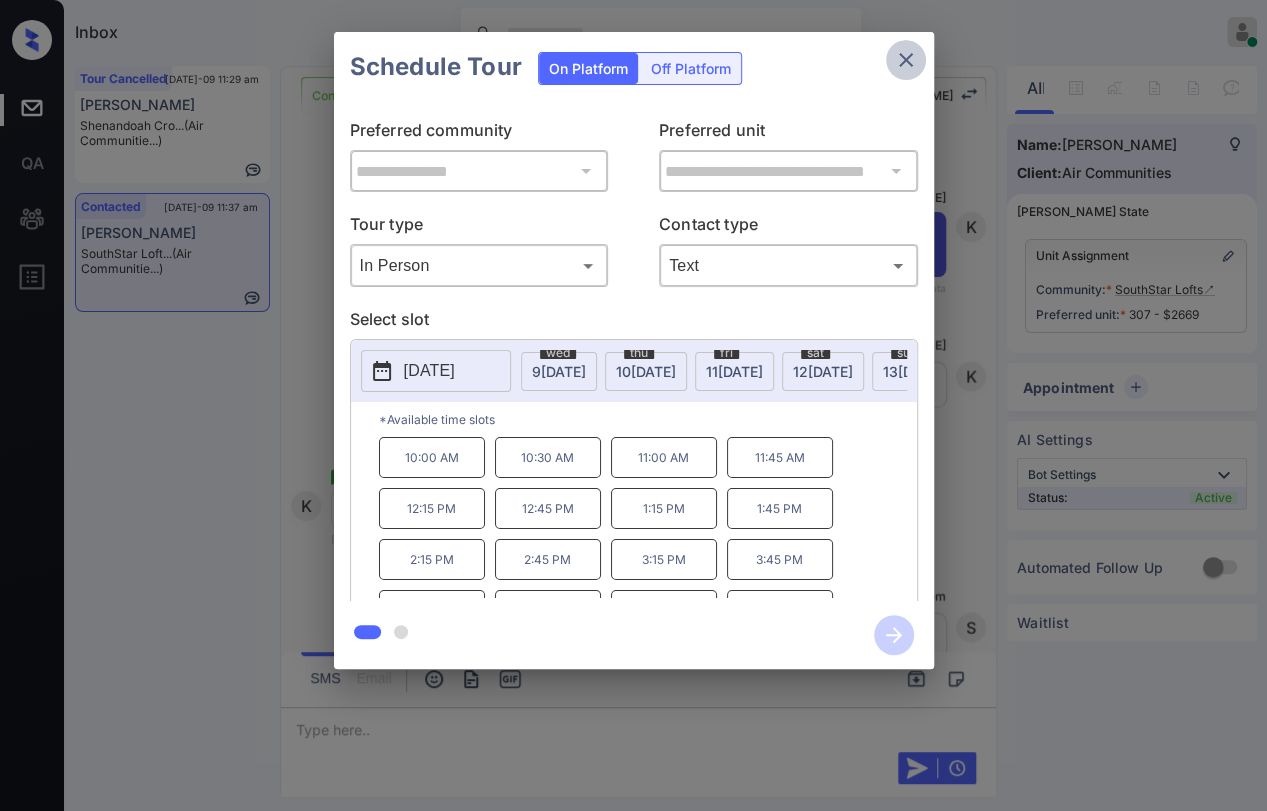 click 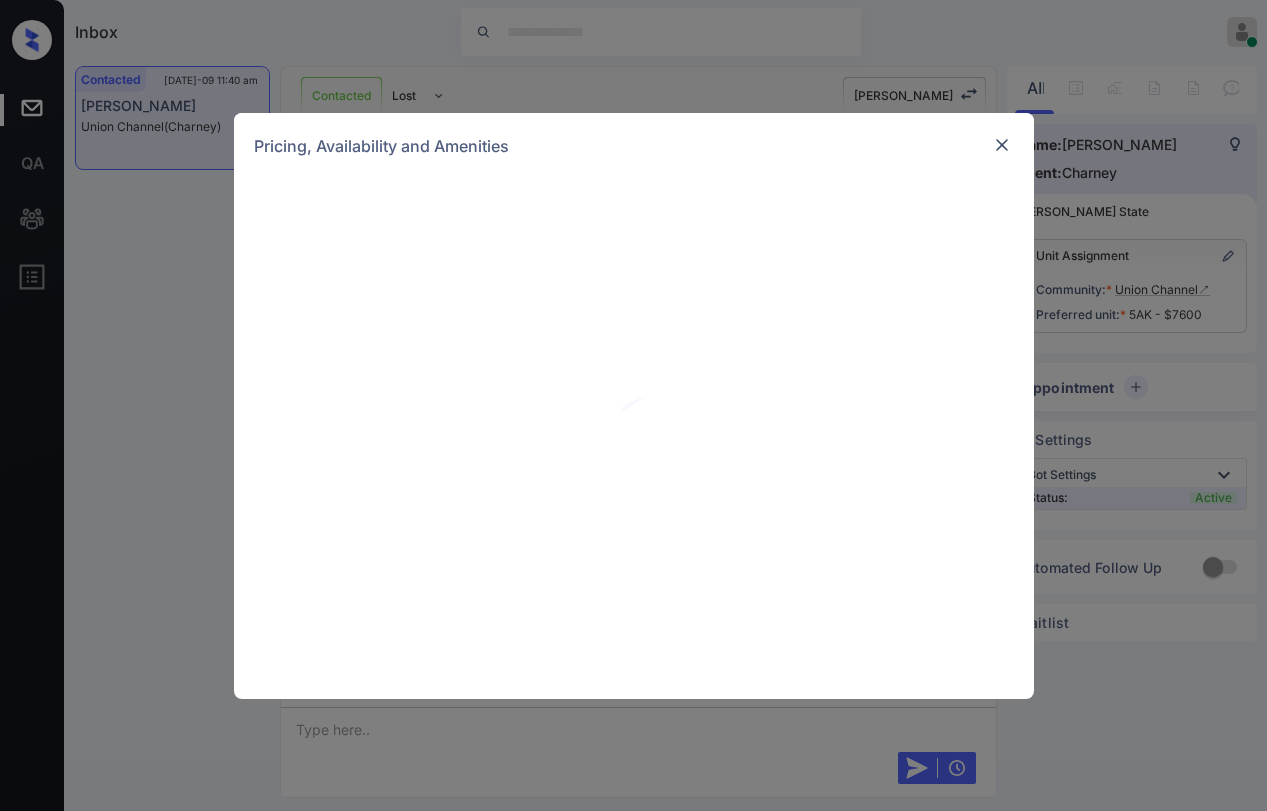 scroll, scrollTop: 0, scrollLeft: 0, axis: both 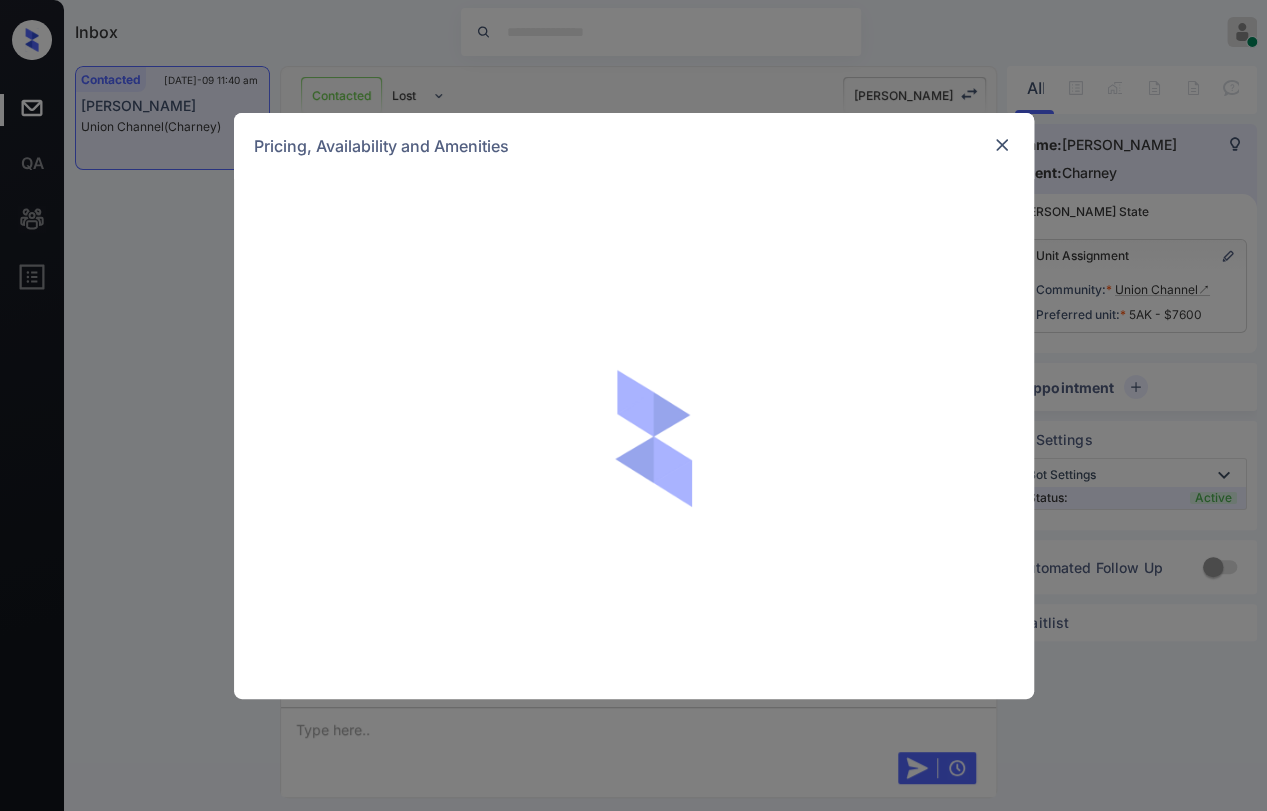 click at bounding box center (1002, 145) 